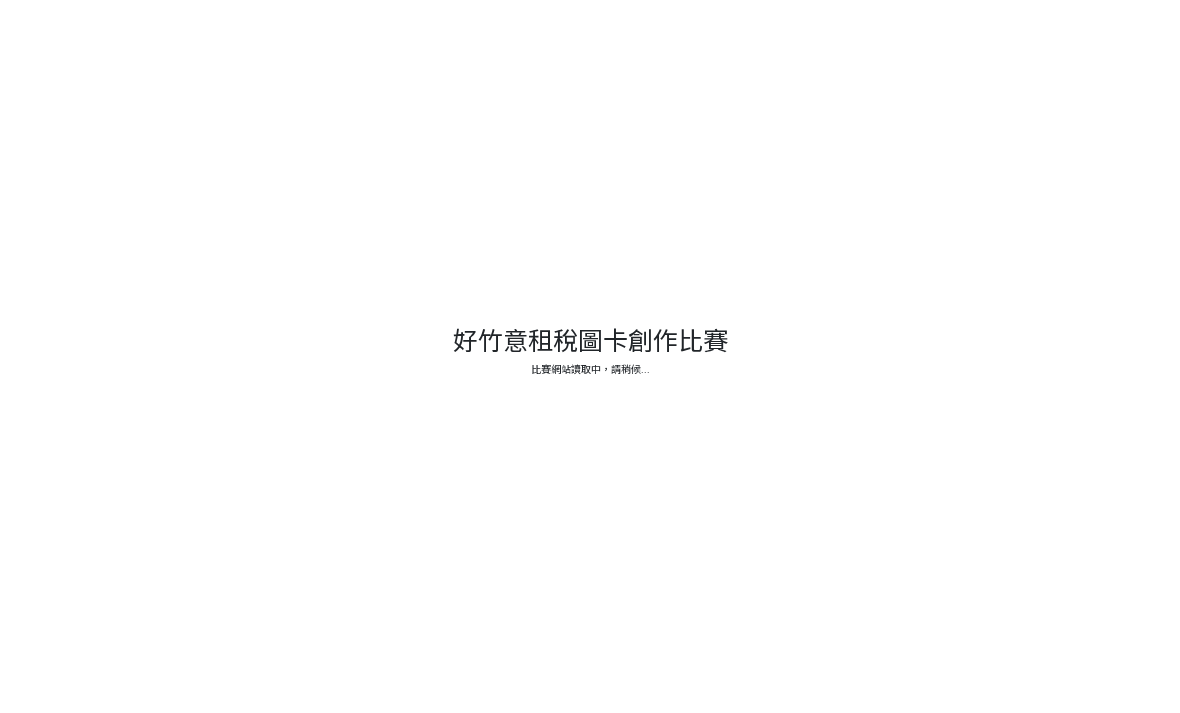 scroll, scrollTop: 89, scrollLeft: 0, axis: vertical 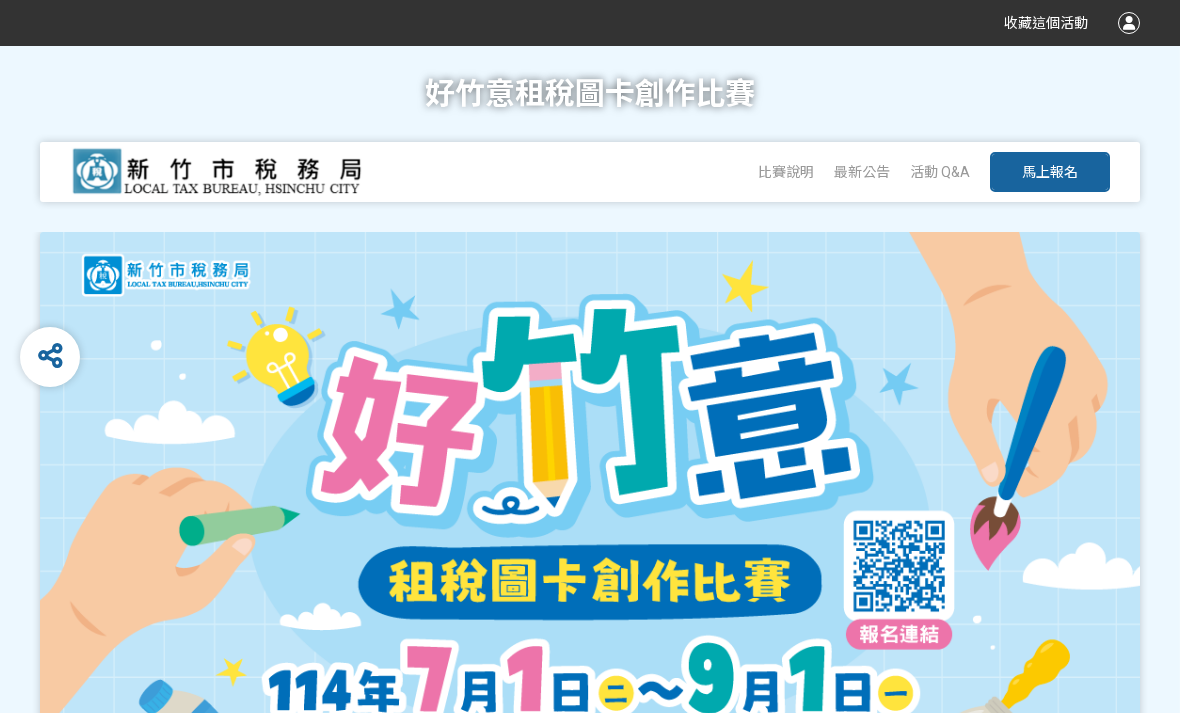 click on "活動 Q&A" at bounding box center [940, 172] 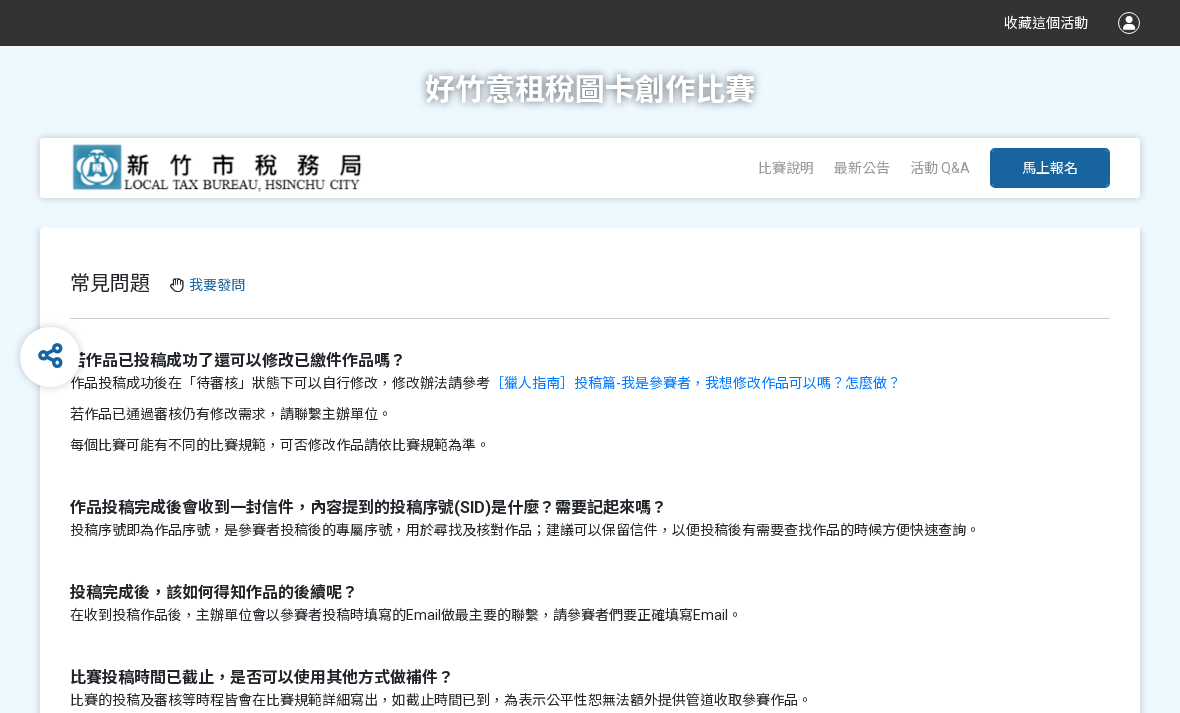 scroll, scrollTop: 29, scrollLeft: 0, axis: vertical 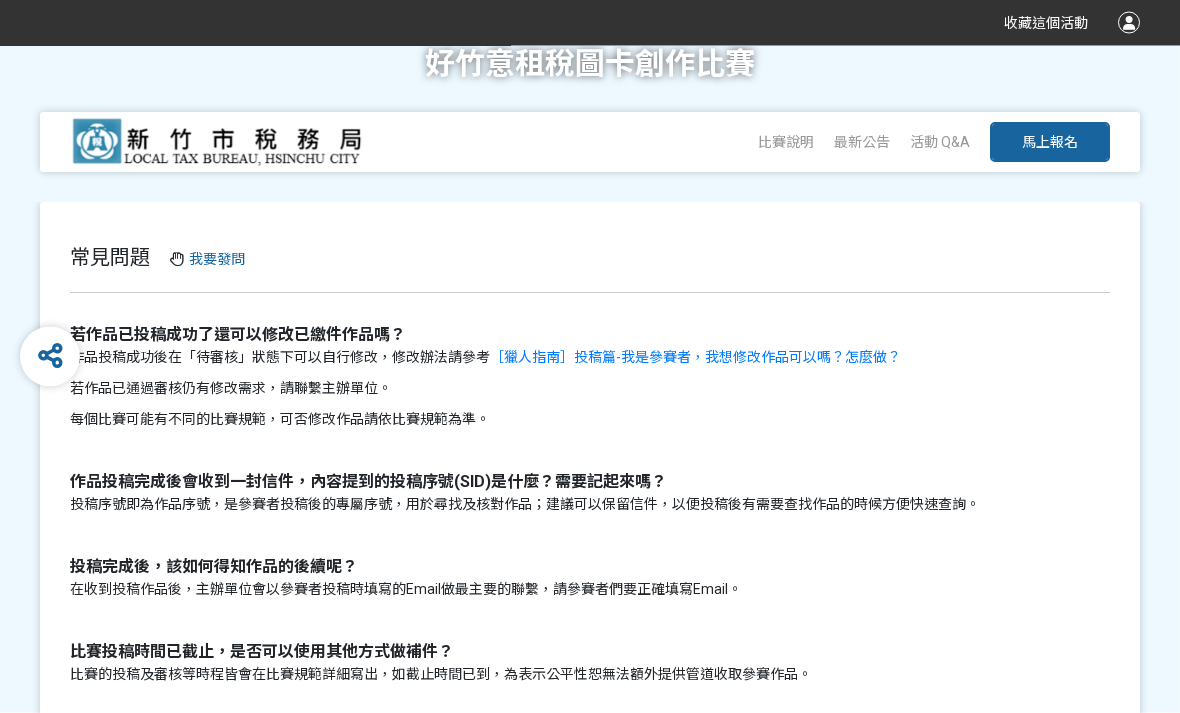 click on "常見問題 我要發問 若作品已投稿成功了還可以修改已繳件作品嗎？ 作品投稿成功後在「待審核」狀態下可以自行修改，修改辦法請參考  ［獵人指南］投稿篇-我是參賽者，我想修改作品可以嗎？怎麼做？ 若作品已通過審核仍有修改需求，請聯繫主辦單位。 每個比賽可能有不同的比賽規範，可否修改作品請依比賽規範為準。 作品投稿完成後會收到一封信件，內容提到的投稿序號(SID)是什麼？需要記起來嗎？ 投稿序號即為作品序號，是參賽者投稿後的專屬序號，用於尋找及核對作品；建議可以保留信件，以便投稿後有需要查找作品的時候方便快速查詢。 投稿完成後，該如何得知作品的後續呢？ 在收到投稿作品後，主辦單位會以參賽者投稿時填寫的Email做最主要的聯繫，請參賽者們要正確填寫Email。 比賽投稿時間已截止，是否可以使用其他方式做補件？" at bounding box center [590, 575] 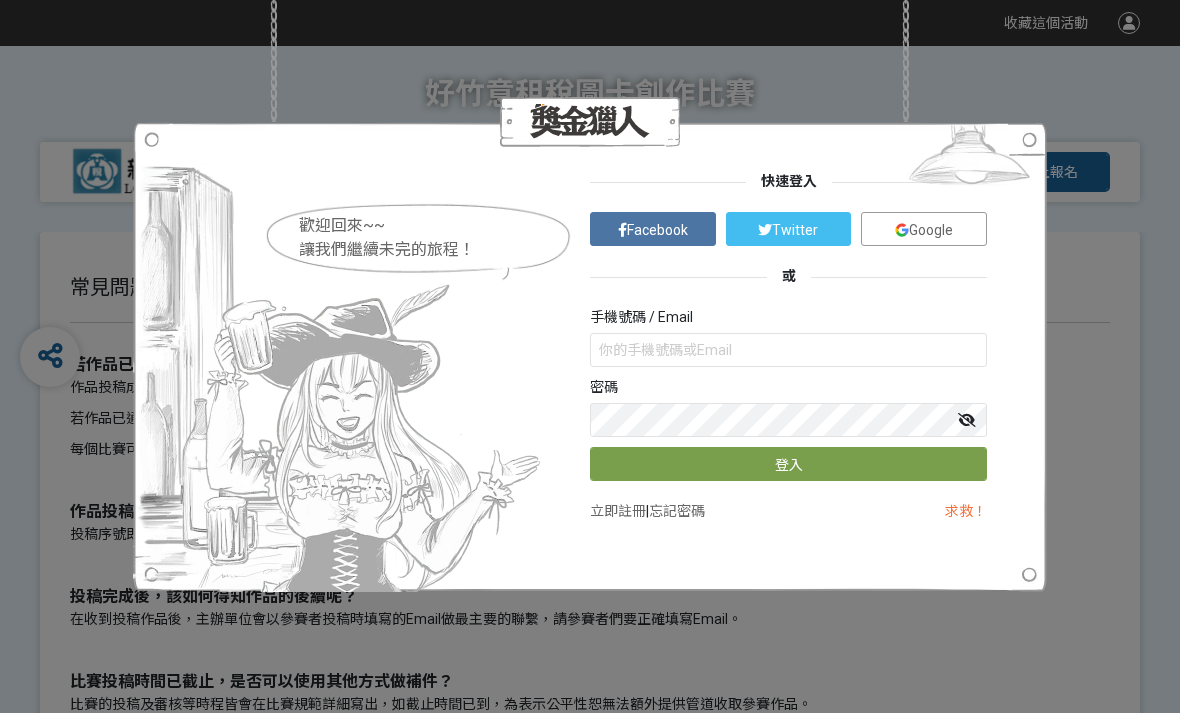 click at bounding box center [969, 159] 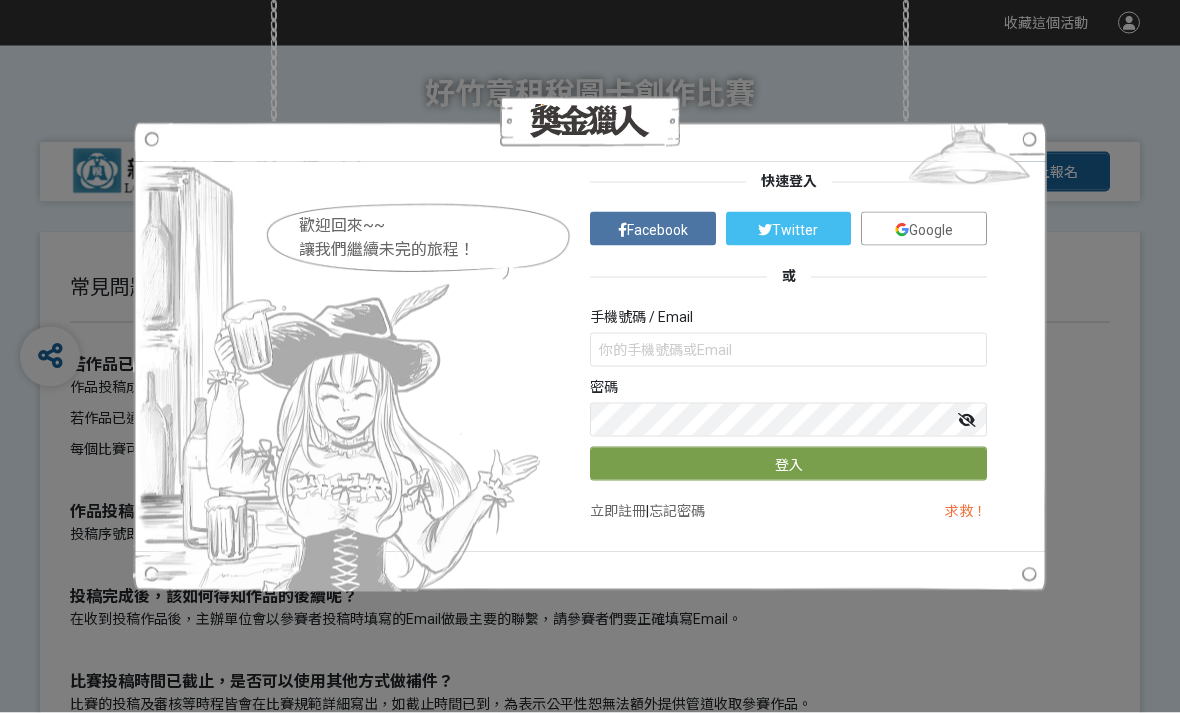click on "常見問題 我要發問 若作品已投稿成功了還可以修改已繳件作品嗎？ 作品投稿成功後在「待審核」狀態下可以自行修改，修改辦法請參考  ［獵人指南］投稿篇-我是參賽者，我想修改作品可以嗎？怎麼做？ 若作品已通過審核仍有修改需求，請聯繫主辦單位。 每個比賽可能有不同的比賽規範，可否修改作品請依比賽規範為準。 作品投稿完成後會收到一封信件，內容提到的投稿序號(SID)是什麼？需要記起來嗎？ 投稿序號即為作品序號，是參賽者投稿後的專屬序號，用於尋找及核對作品；建議可以保留信件，以便投稿後有需要查找作品的時候方便快速查詢。 投稿完成後，該如何得知作品的後續呢？ 在收到投稿作品後，主辦單位會以參賽者投稿時填寫的Email做最主要的聯繫，請參賽者們要正確填寫Email。 比賽投稿時間已截止，是否可以使用其他方式做補件？" at bounding box center (590, 604) 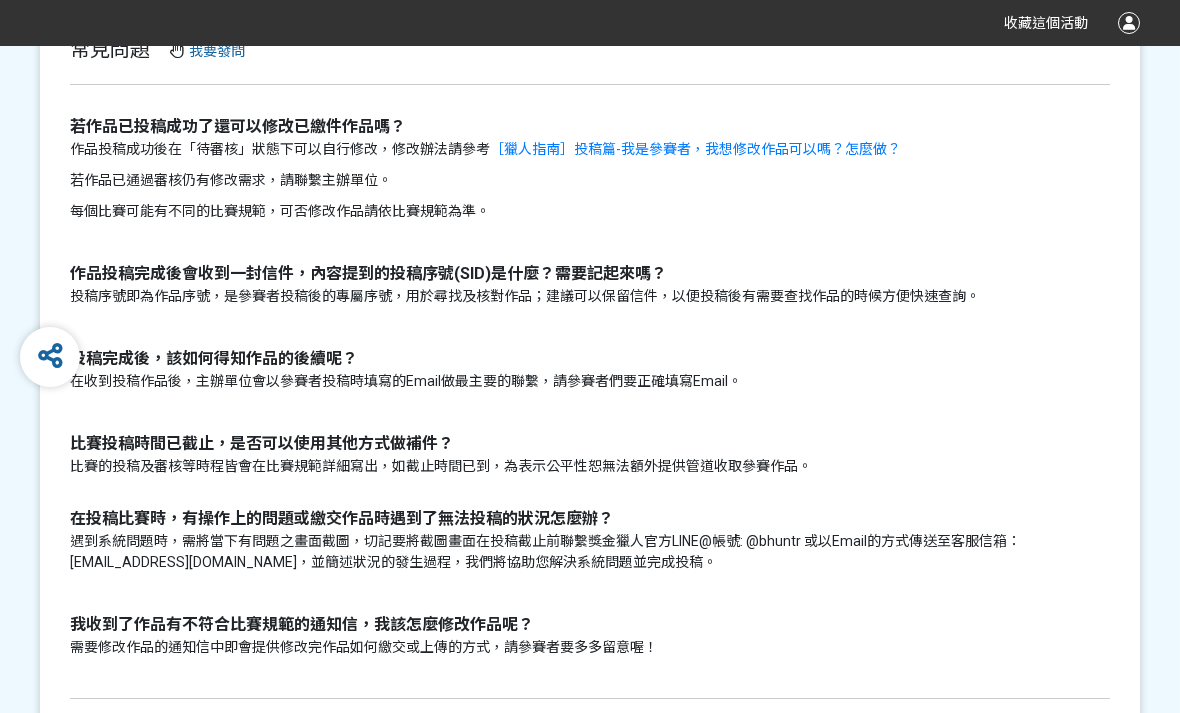 scroll, scrollTop: 0, scrollLeft: 0, axis: both 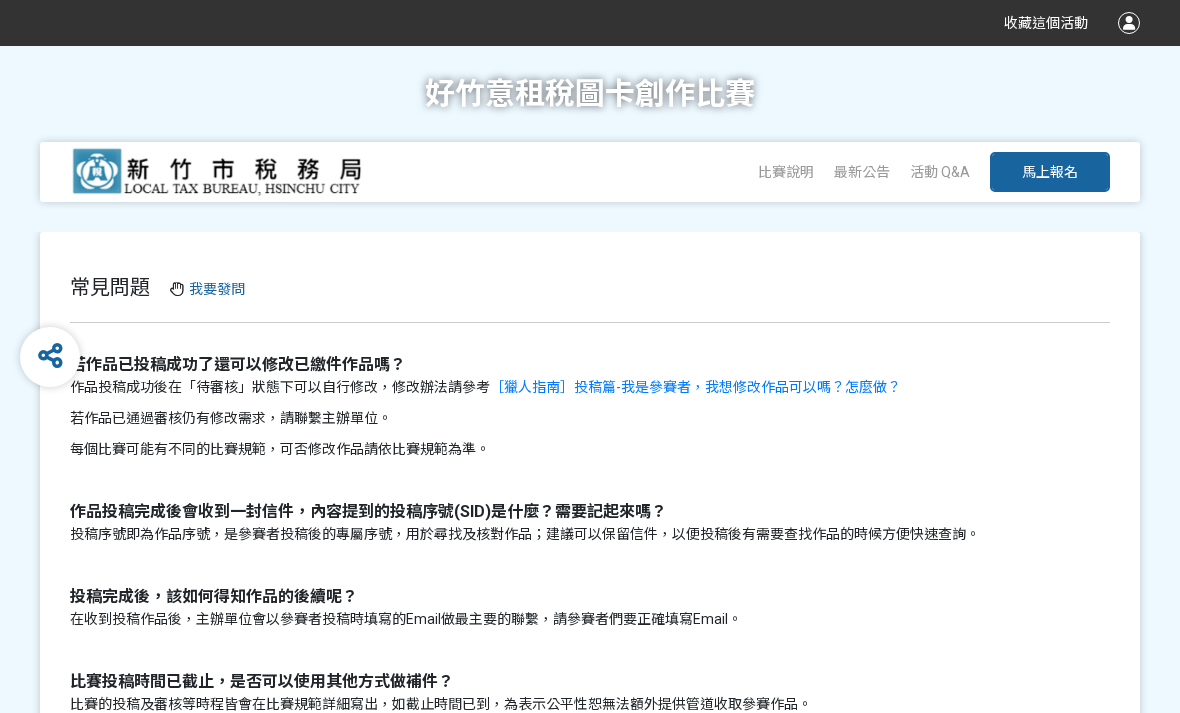 click on "我要發問" at bounding box center [217, 289] 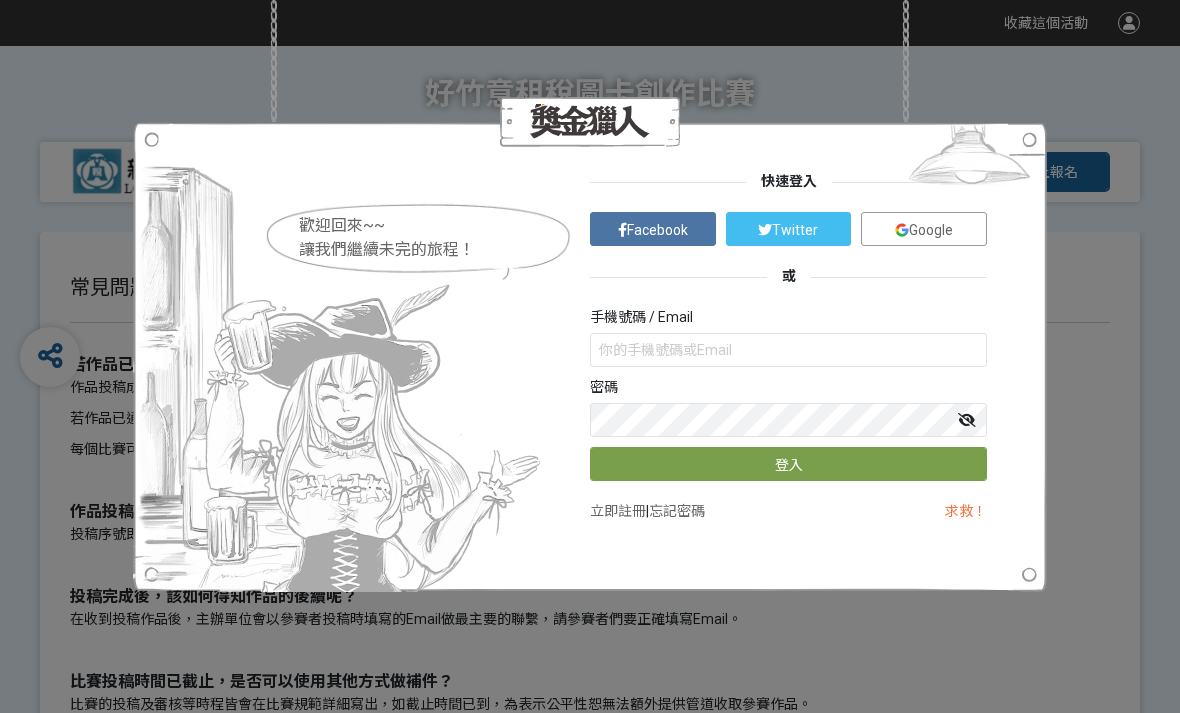 click at bounding box center (969, 159) 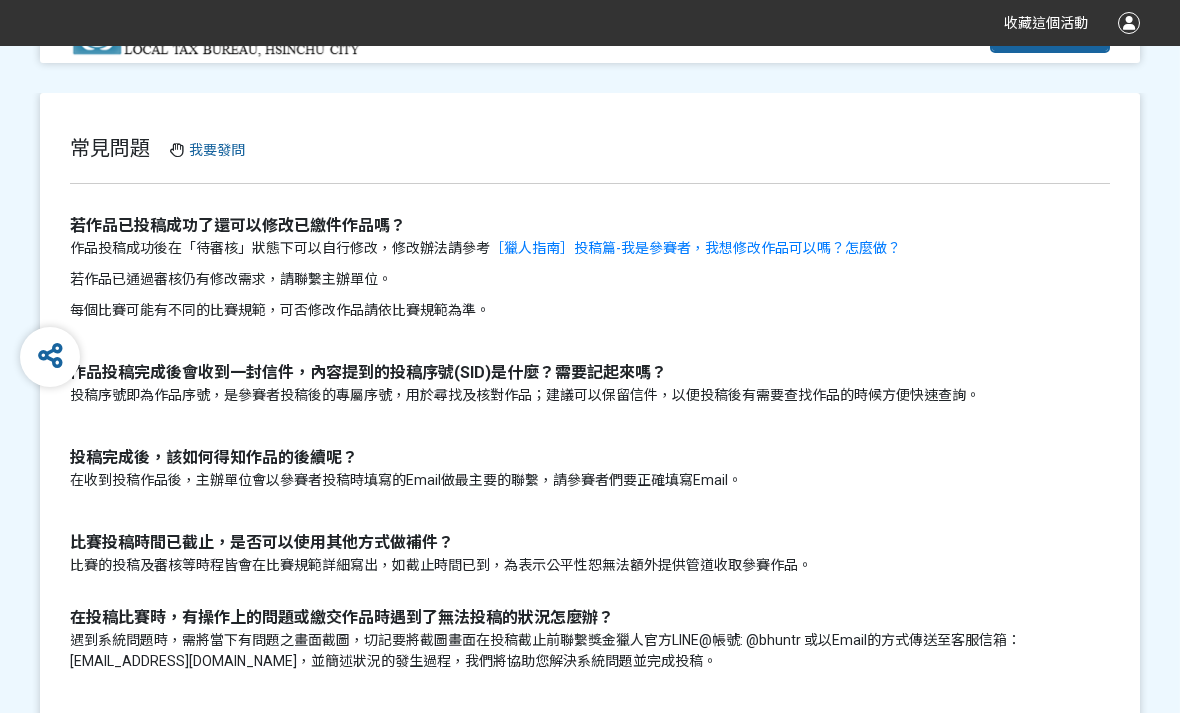 scroll, scrollTop: 119, scrollLeft: 0, axis: vertical 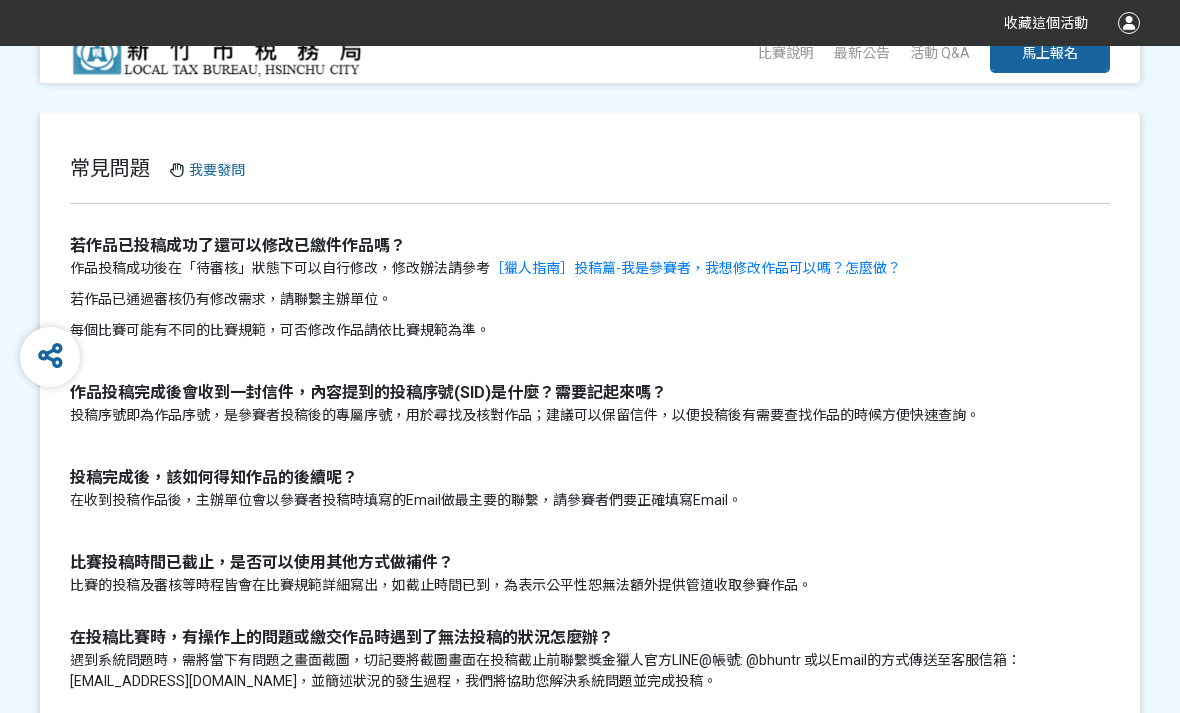click on "常見問題 我要發問" at bounding box center [590, 168] 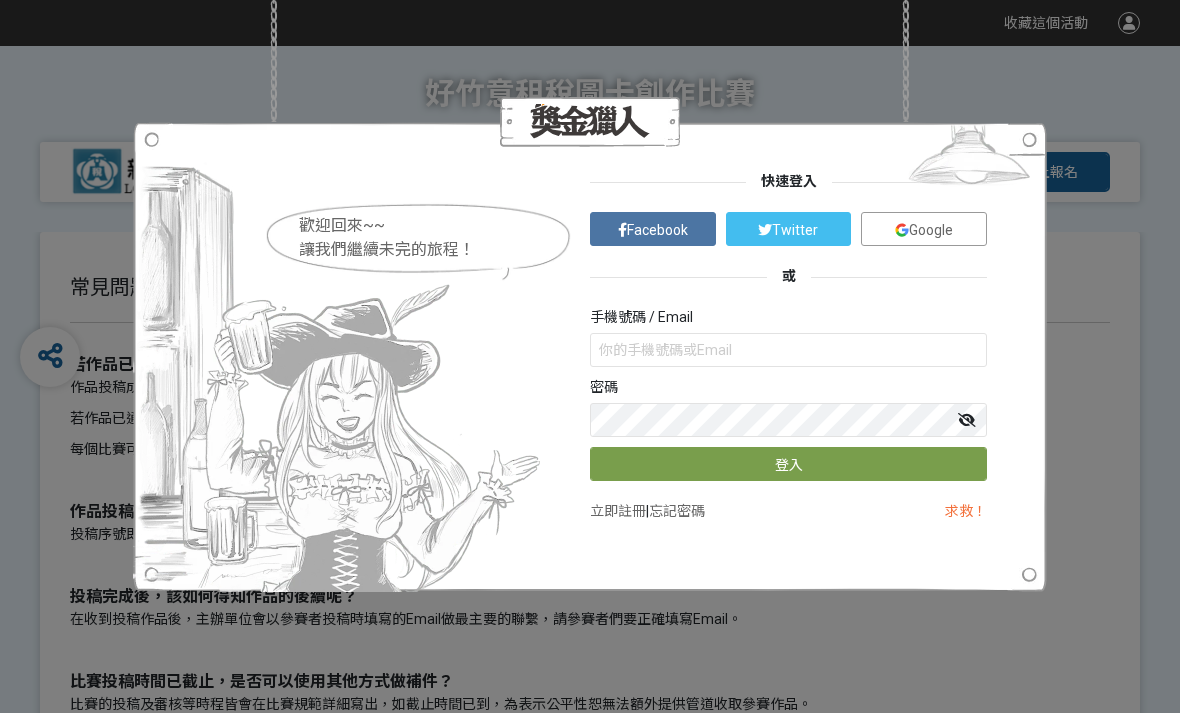 click on "Google" at bounding box center [924, 229] 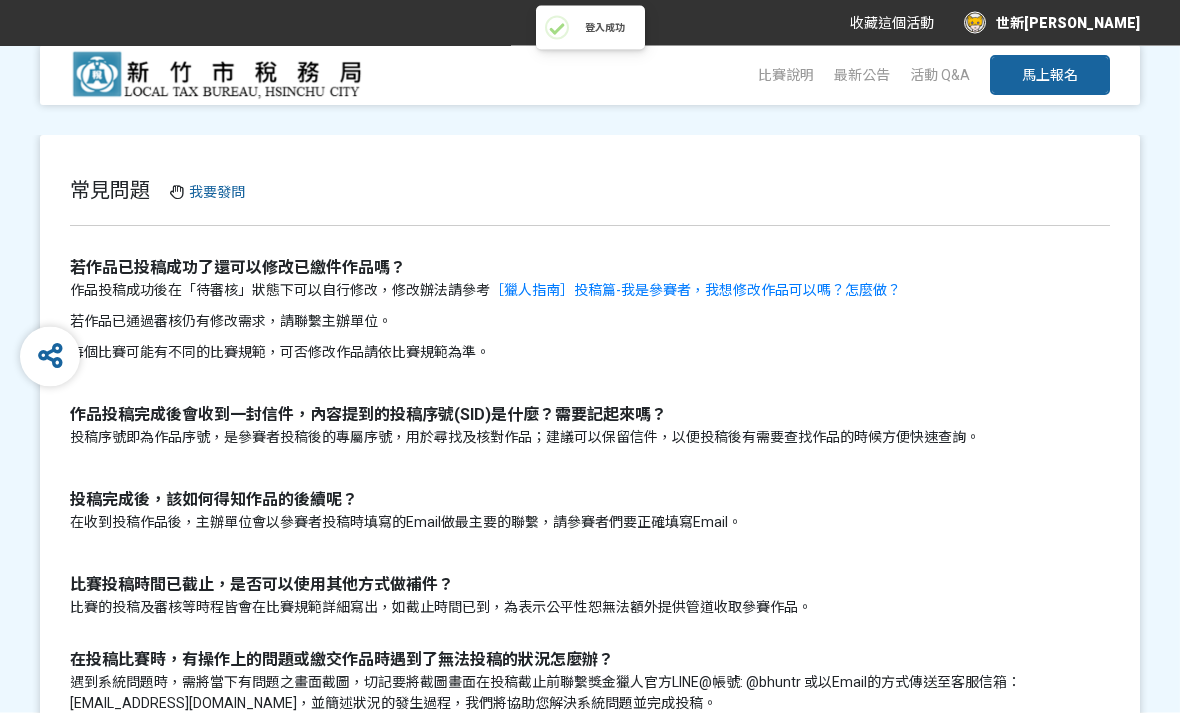 scroll, scrollTop: 119, scrollLeft: 0, axis: vertical 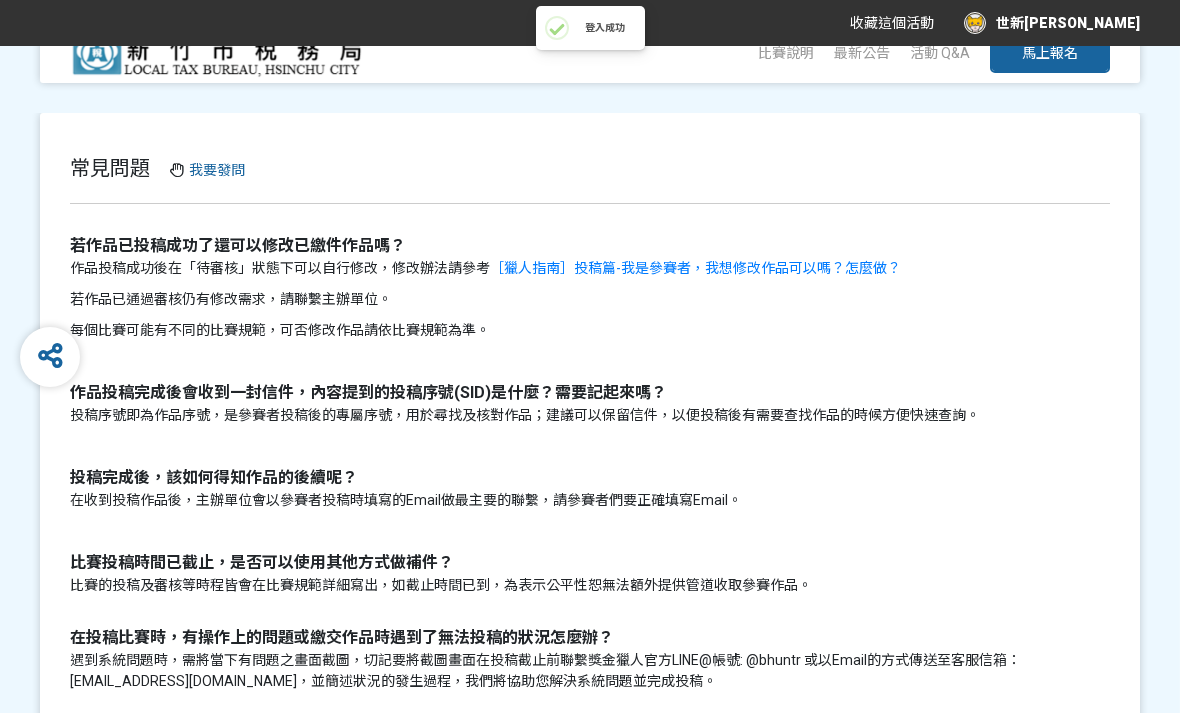 click on "我要發問" at bounding box center (217, 170) 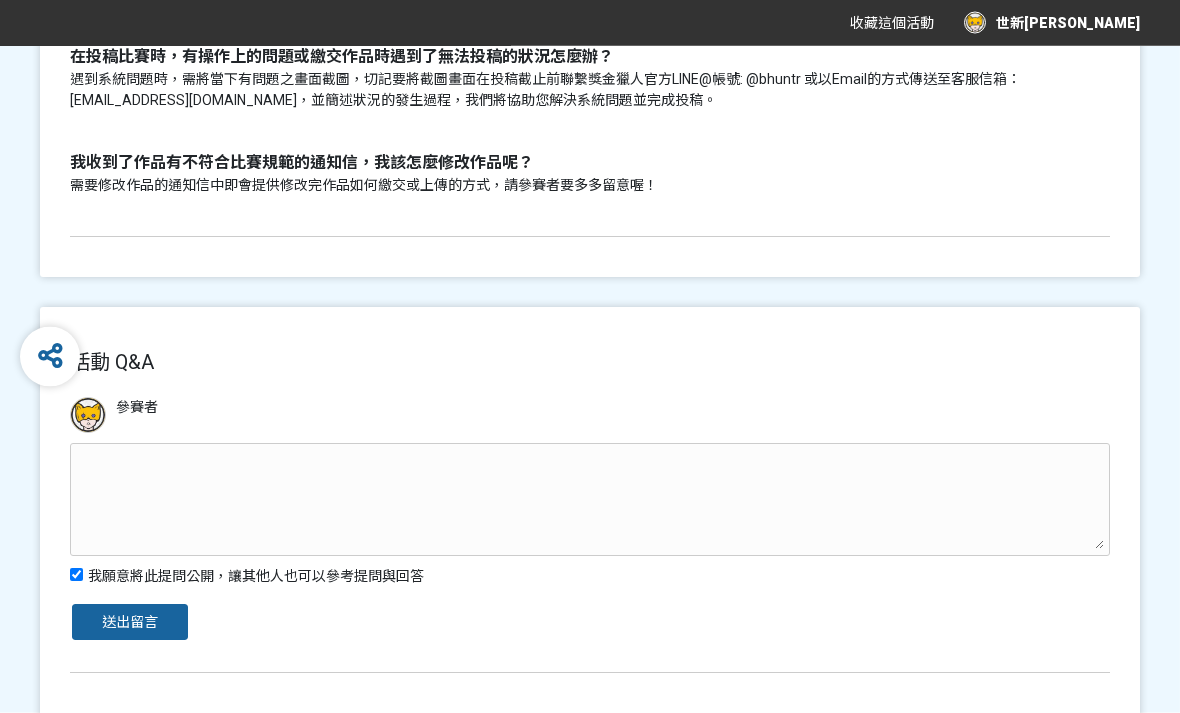 scroll, scrollTop: 700, scrollLeft: 0, axis: vertical 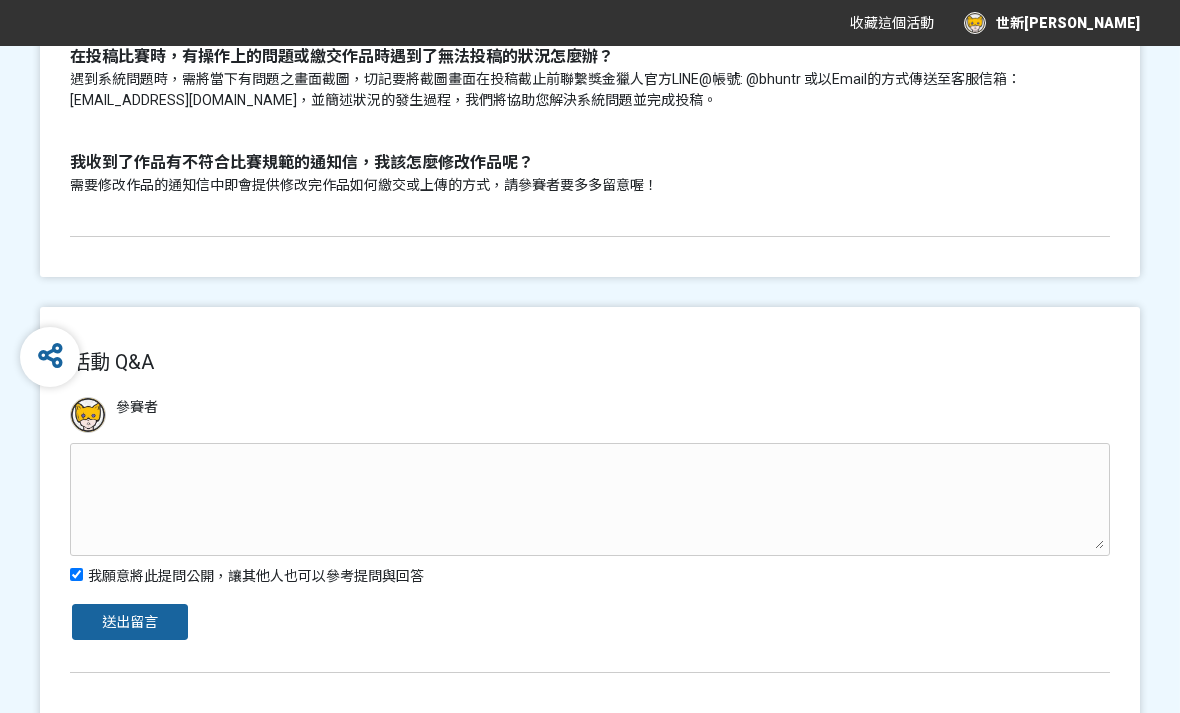 click on "世新鄧詳馨" at bounding box center (1052, 23) 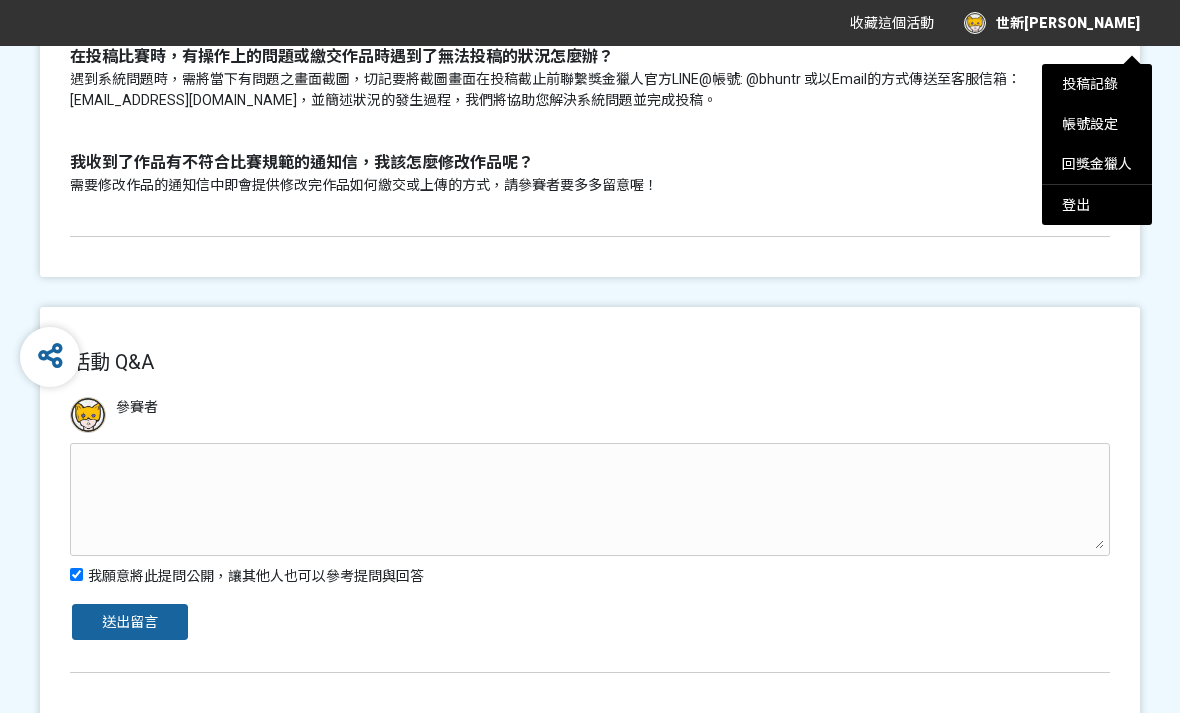 click at bounding box center [590, 356] 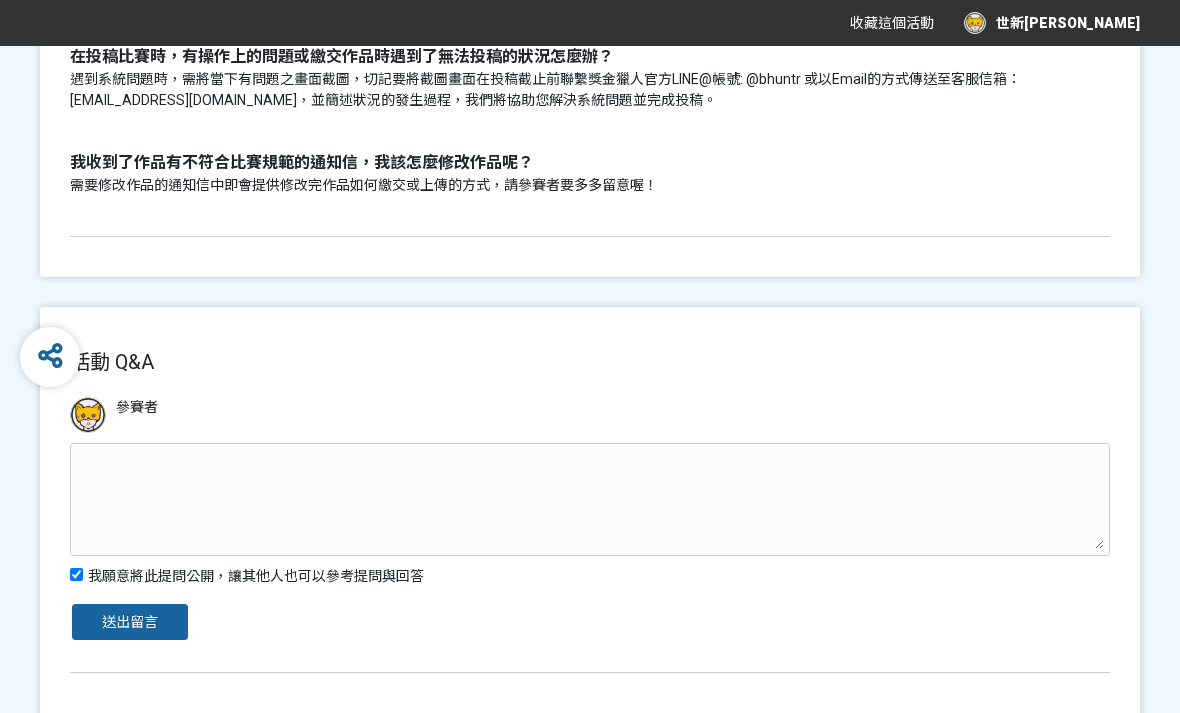 click on "世新鄧詳馨" at bounding box center [1052, 23] 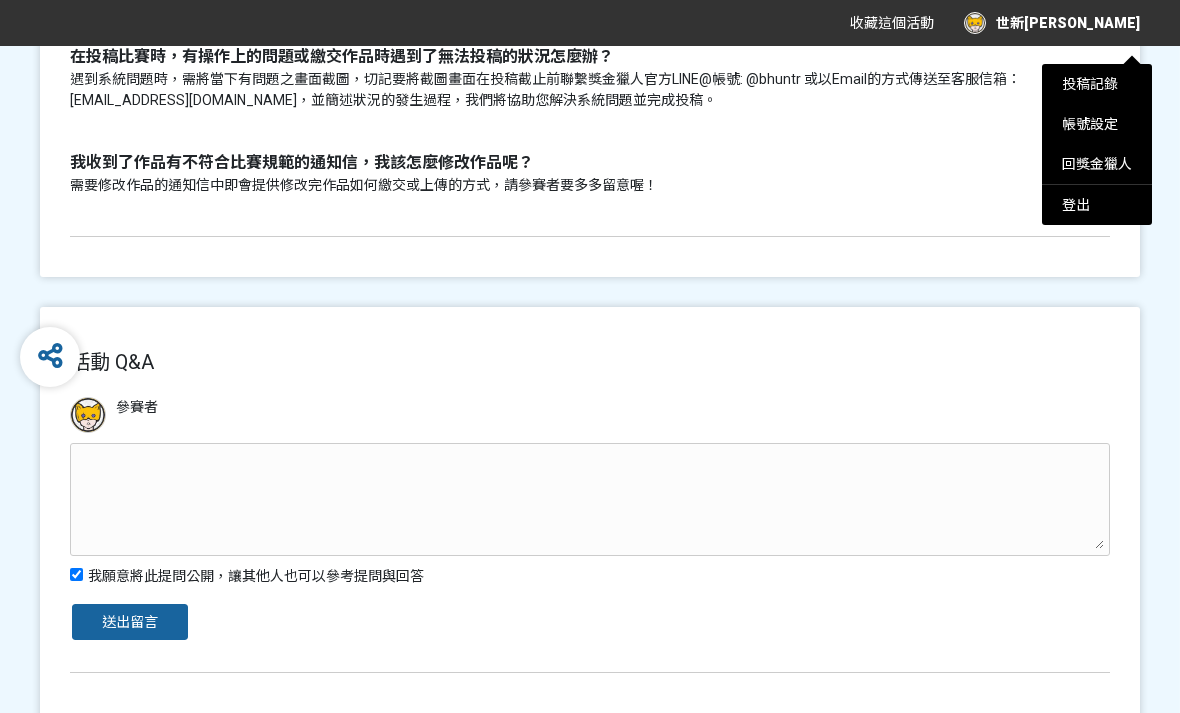 click on "投稿記錄" at bounding box center [1090, 84] 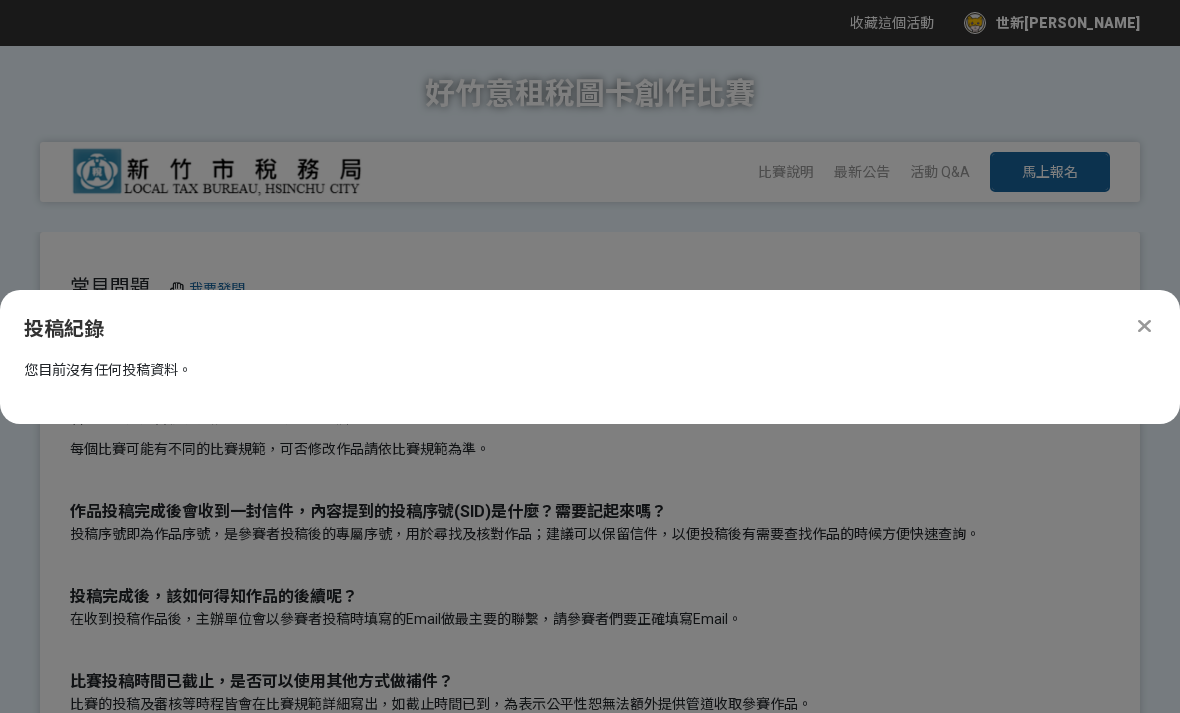 click at bounding box center [1144, 326] 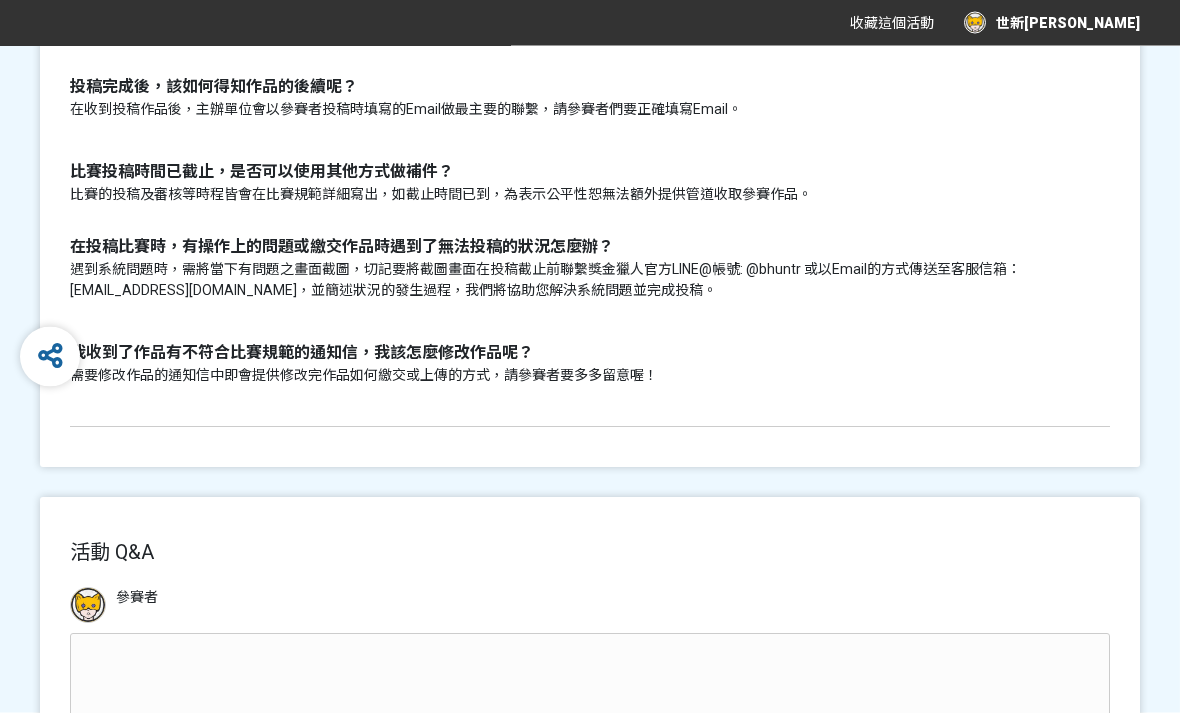 scroll, scrollTop: 700, scrollLeft: 0, axis: vertical 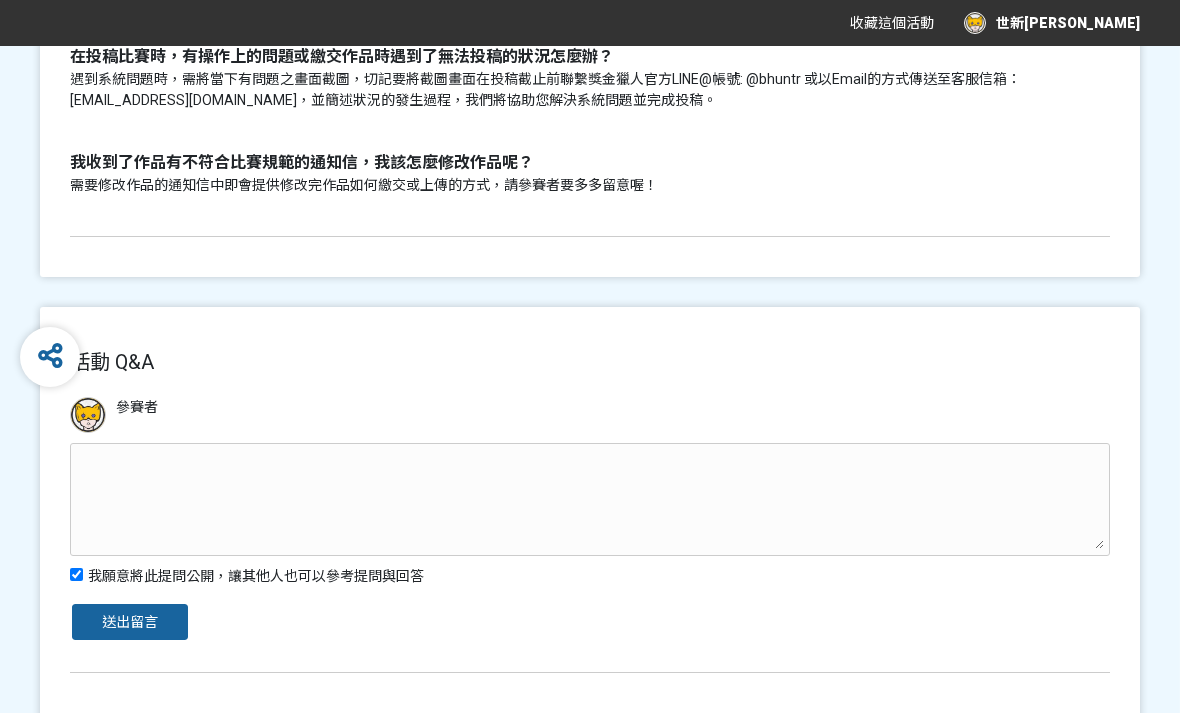 click at bounding box center [590, 499] 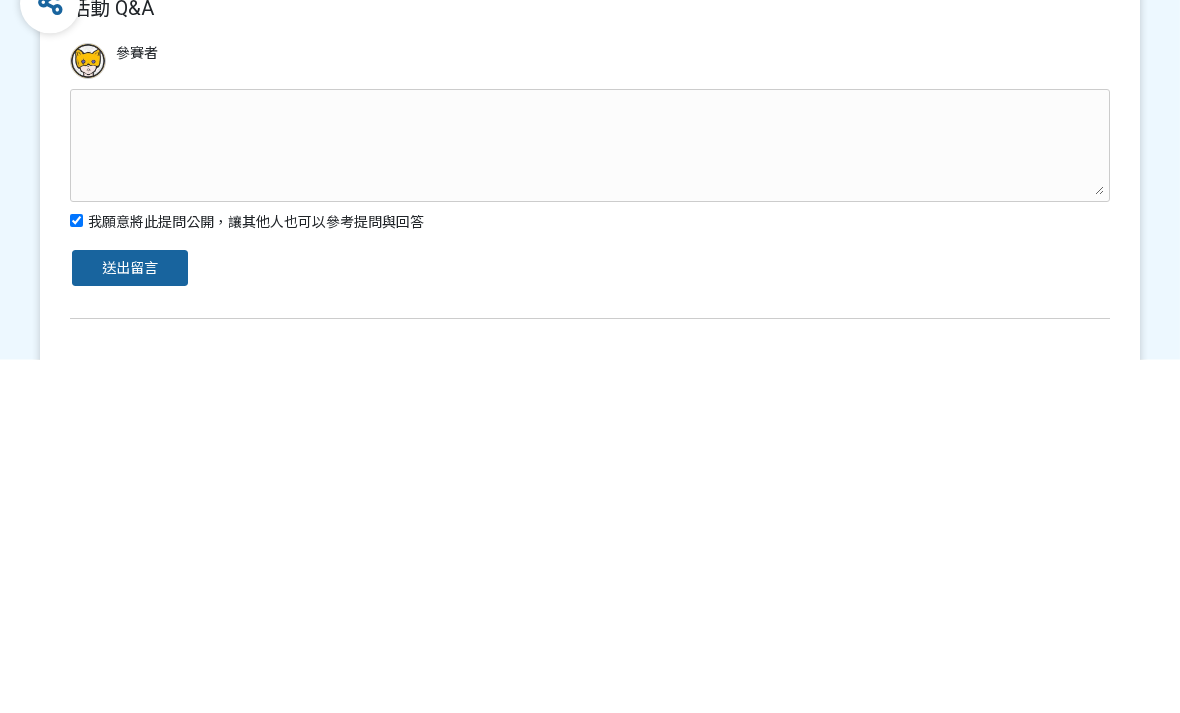 click on "我願意將此提問公開，讓其他人也可以參考提問與回答" at bounding box center [76, 574] 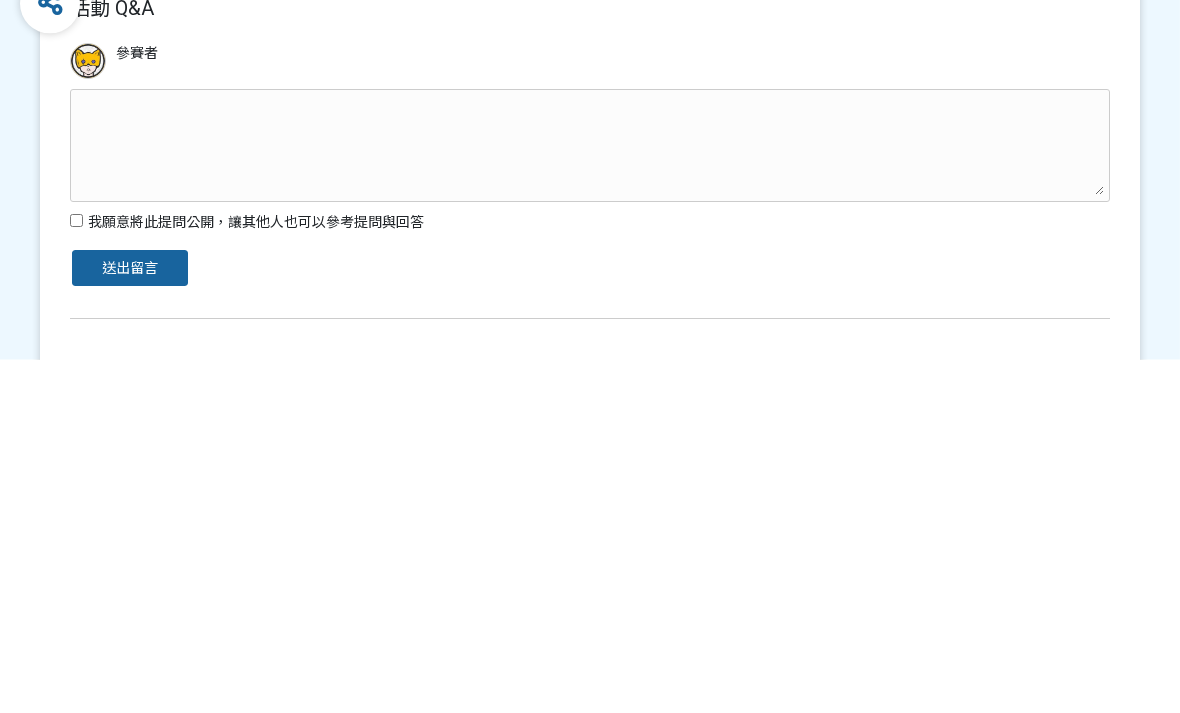 scroll, scrollTop: 851, scrollLeft: 0, axis: vertical 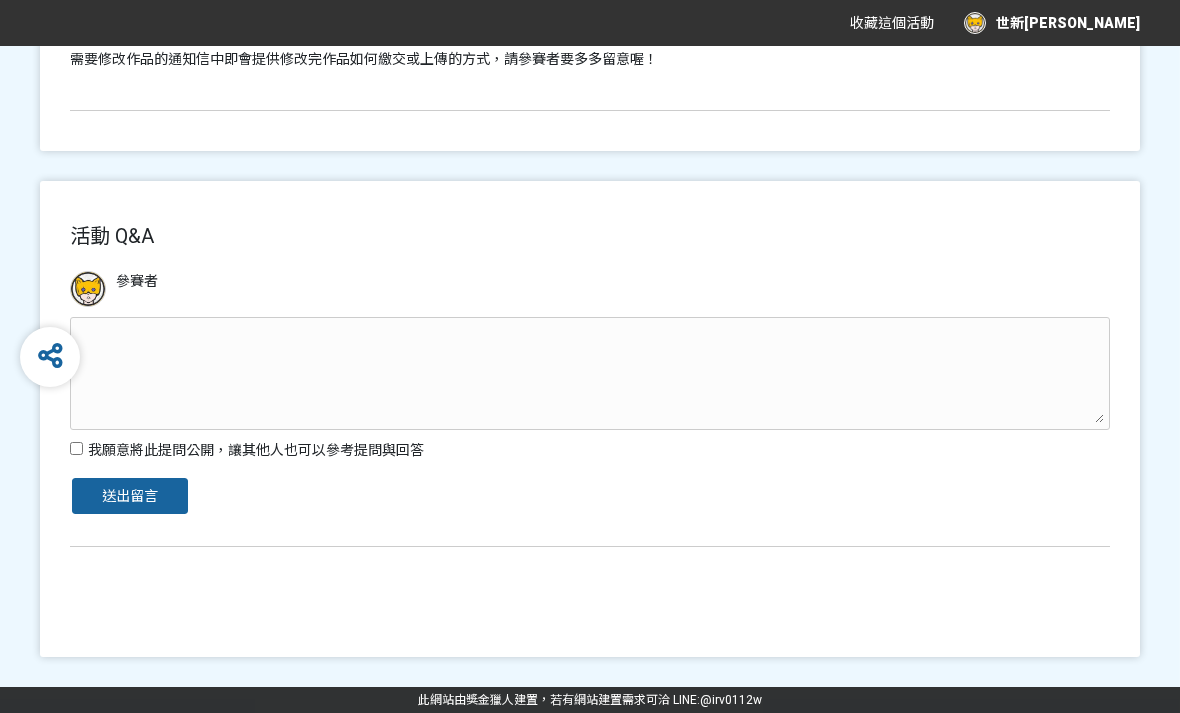 click at bounding box center [590, 373] 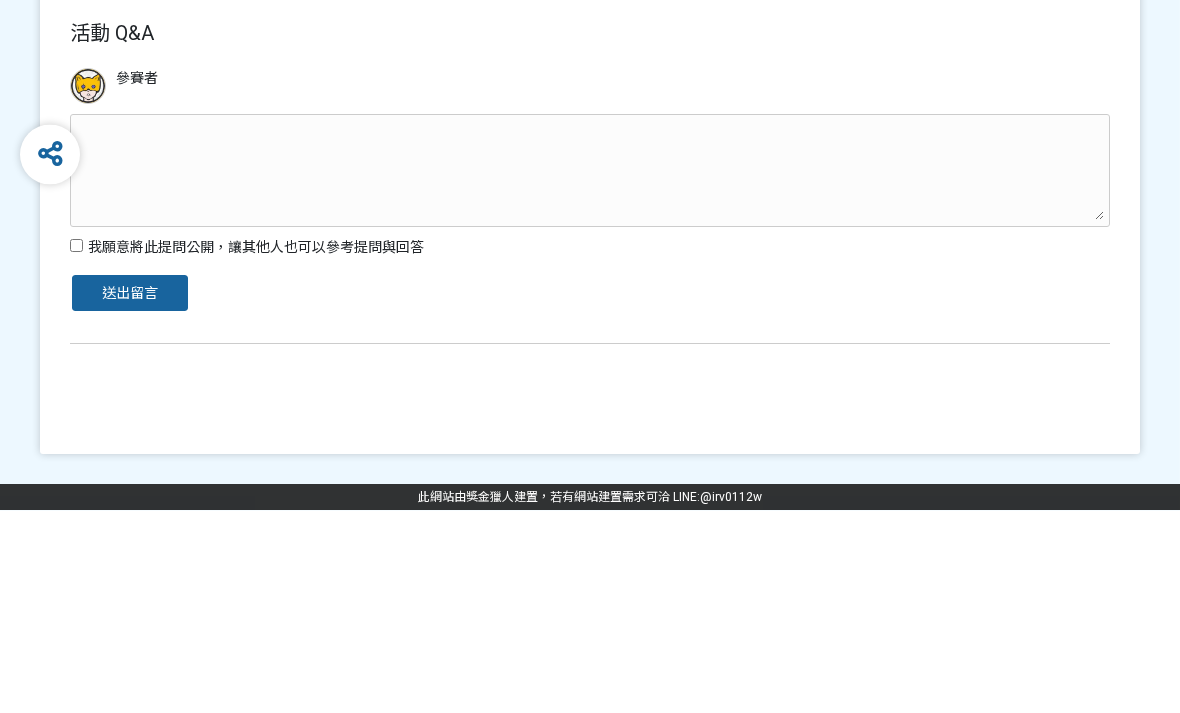 click at bounding box center [590, 373] 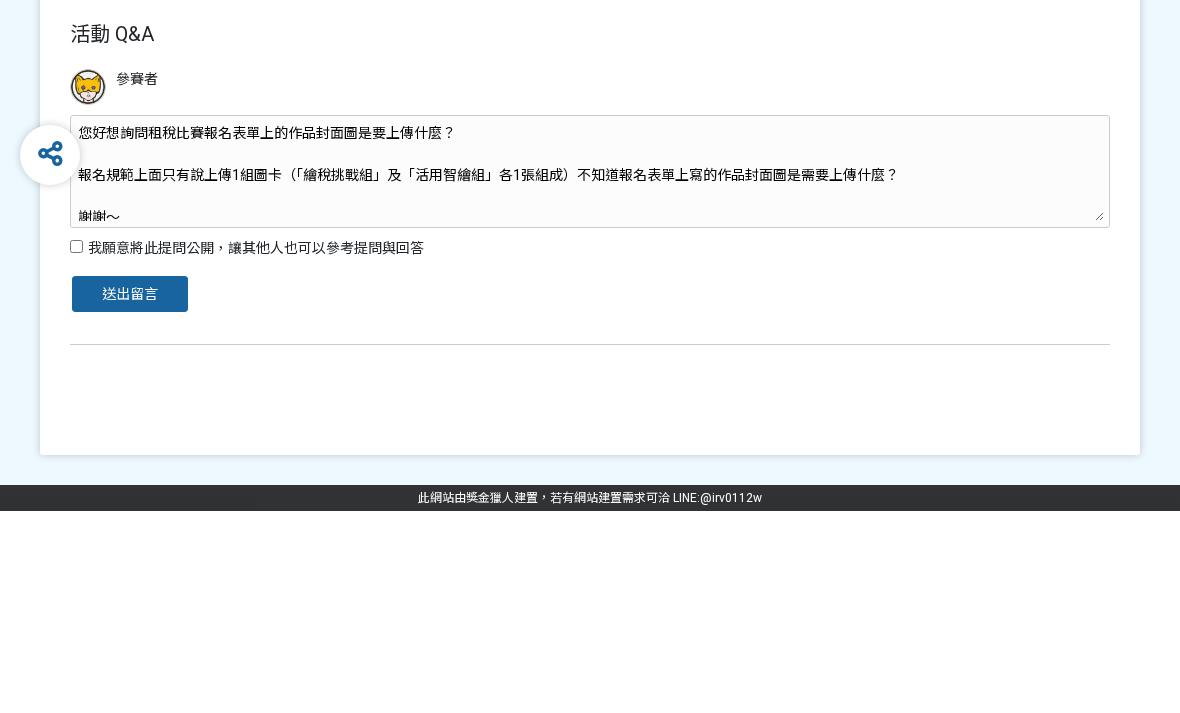 scroll, scrollTop: 0, scrollLeft: 0, axis: both 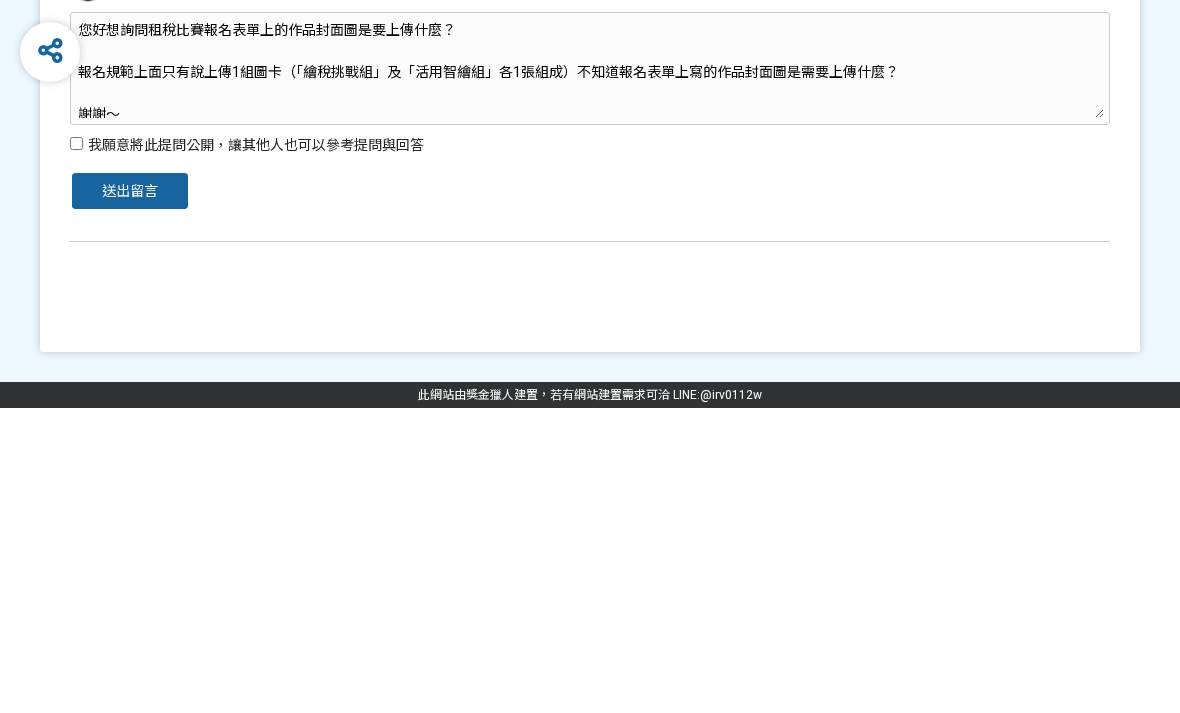 type on "您好想詢問租稅比賽報名表單上的作品封面圖是要上傳什麼？
報名規範上面只有說上傳1組圖卡（「繪稅挑戰組」及「活用智繪組」各1張組成）不知道報名表單上寫的作品封面圖是需要上傳什麼？
謝謝～" 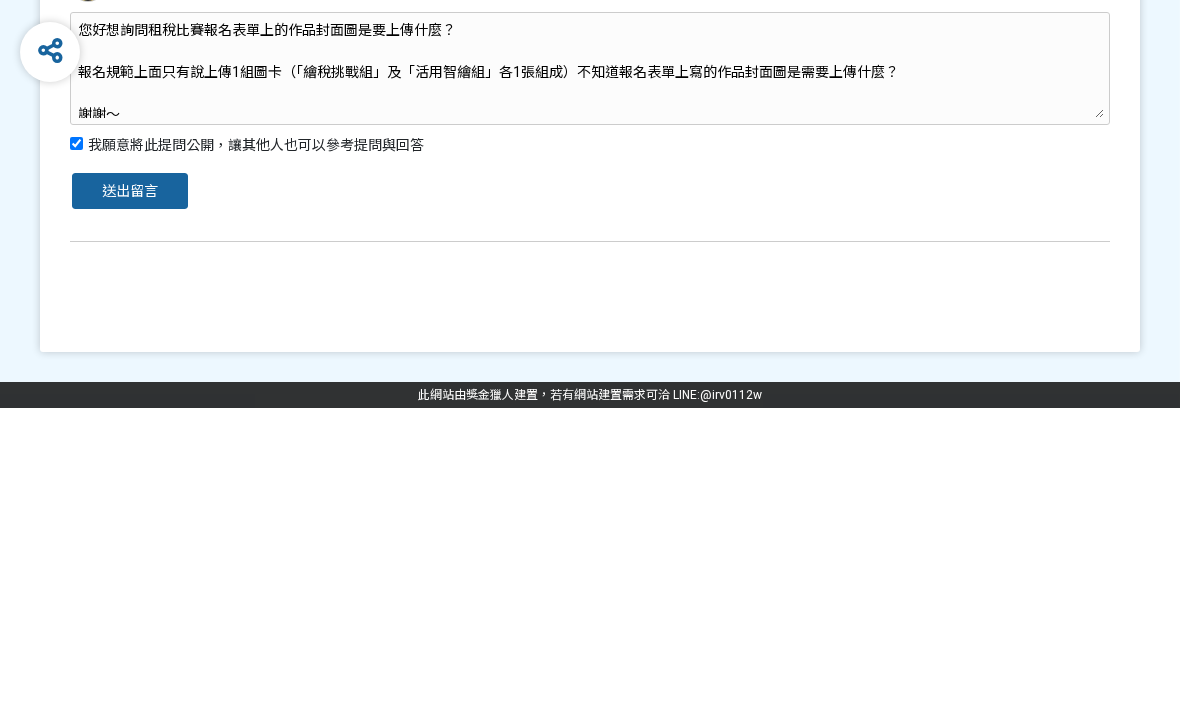type 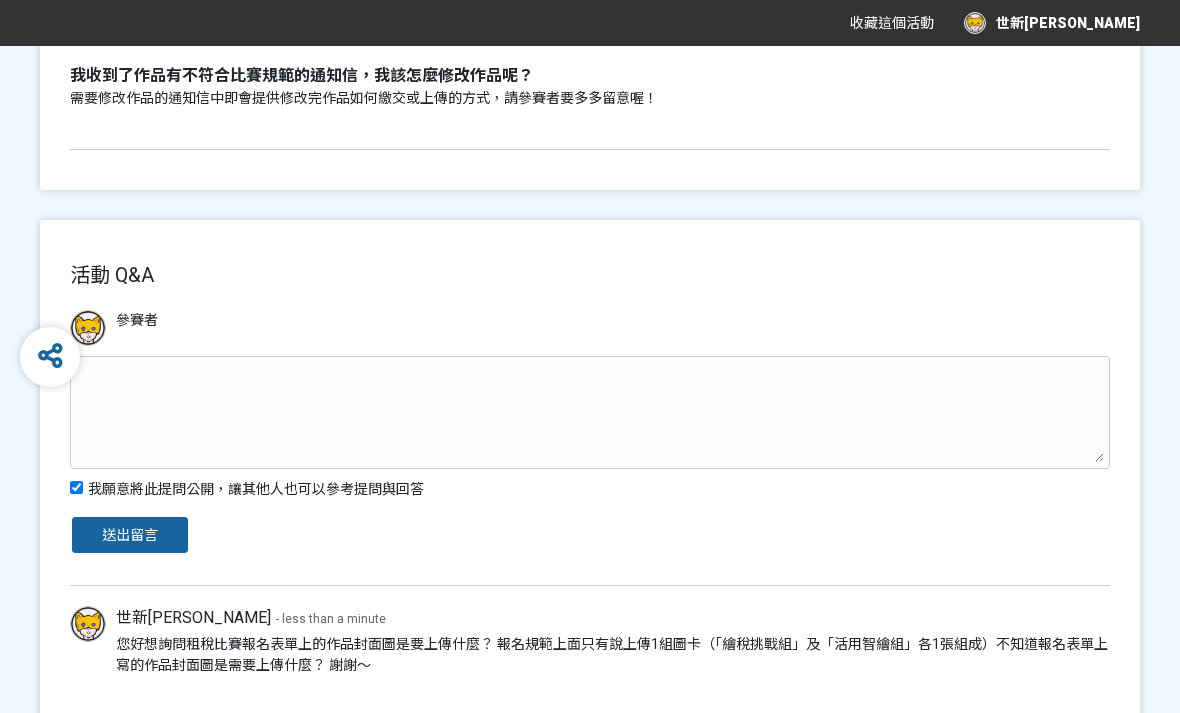 scroll, scrollTop: 877, scrollLeft: 0, axis: vertical 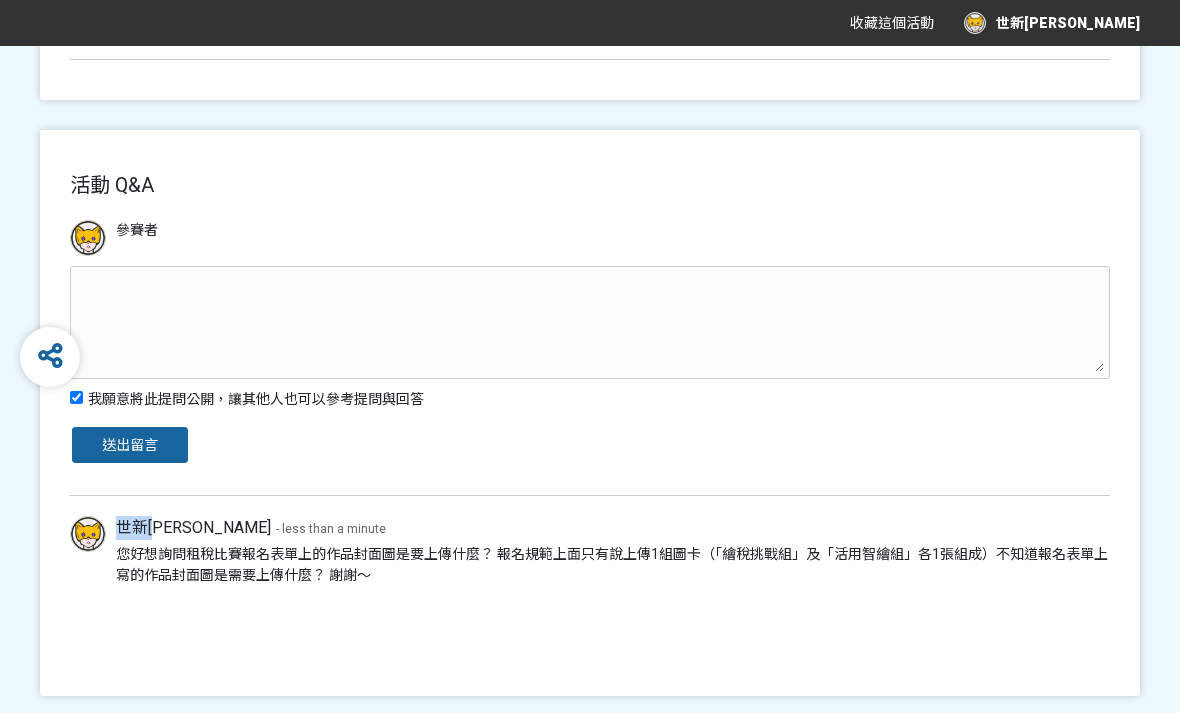 click on "活動 Q&A 參賽者 我願意將此提問公開，讓其他人也可以參考提問與回答 送出留言 世新鄧詳馨 - less than a minute 您好想詢問租稅比賽報名表單上的作品封面圖是要上傳什麼？
報名規範上面只有說上傳1組圖卡（「繪稅挑戰組」及「活用智繪組」各1張組成）不知道報名表單上寫的作品封面圖是需要上傳什麼？
謝謝～" at bounding box center [590, 413] 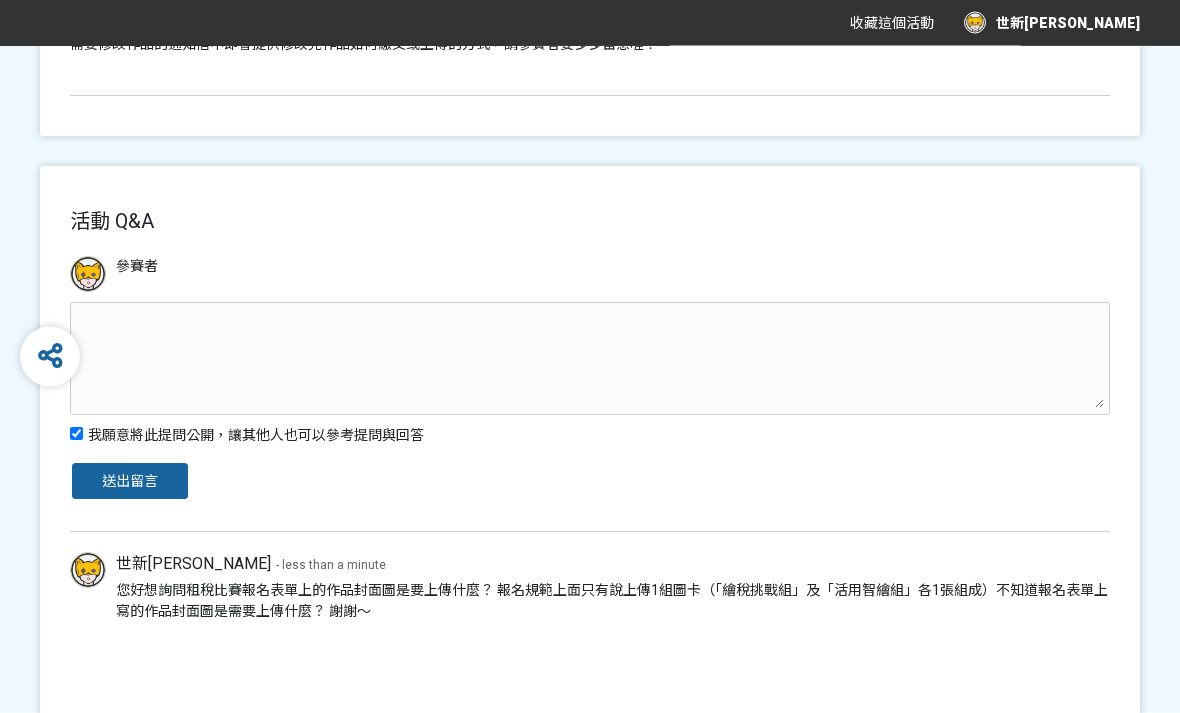 scroll, scrollTop: 835, scrollLeft: 0, axis: vertical 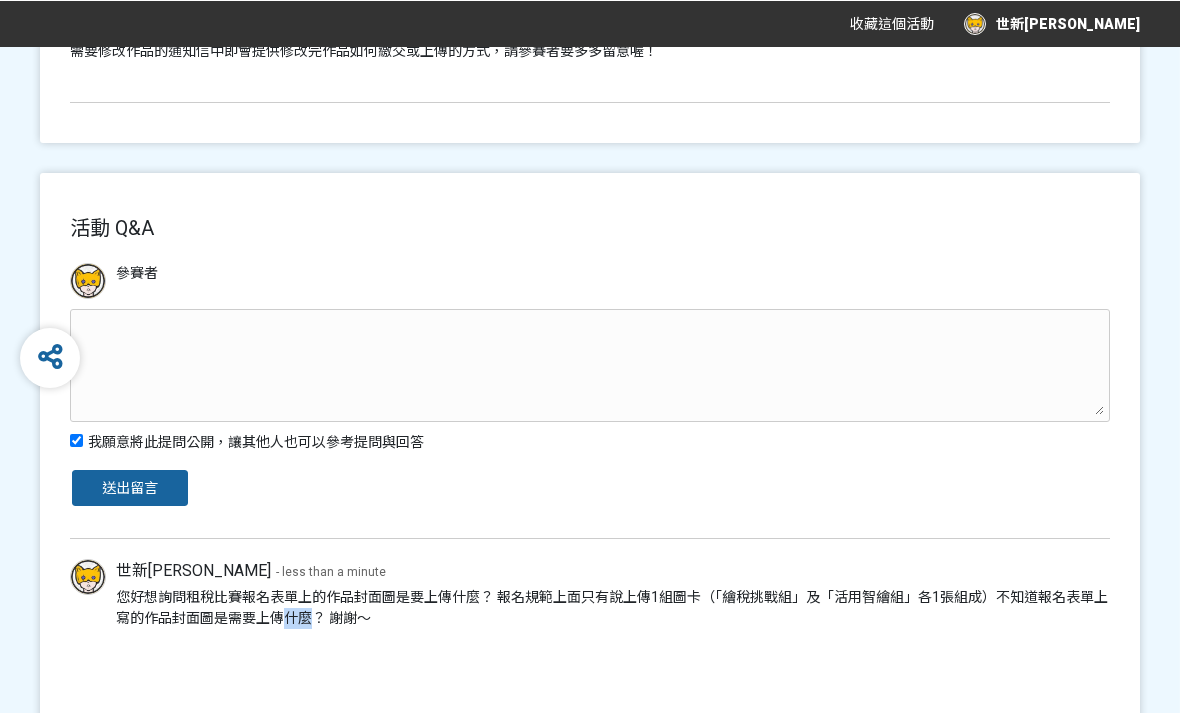 click on "活動 Q&A 參賽者 我願意將此提問公開，讓其他人也可以參考提問與回答 送出留言 世新鄧詳馨 - less than a minute 您好想詢問租稅比賽報名表單上的作品封面圖是要上傳什麼？
報名規範上面只有說上傳1組圖卡（「繪稅挑戰組」及「活用智繪組」各1張組成）不知道報名表單上寫的作品封面圖是需要上傳什麼？
謝謝～" at bounding box center (590, 455) 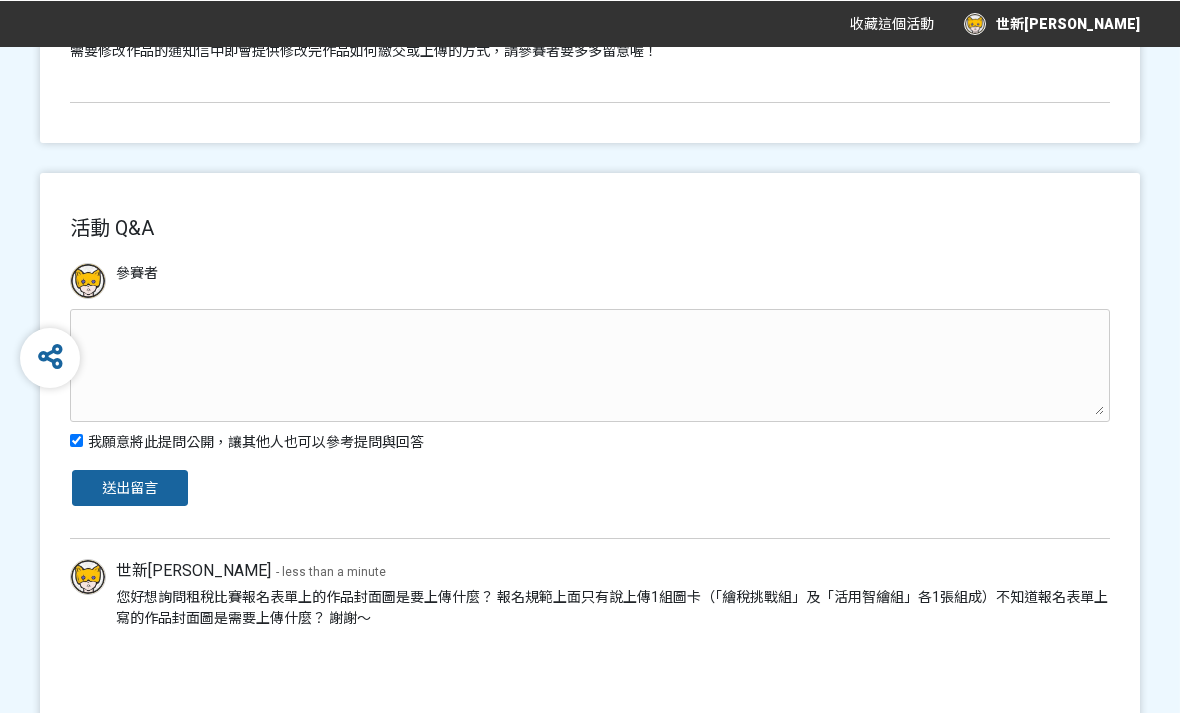 scroll, scrollTop: 832, scrollLeft: 0, axis: vertical 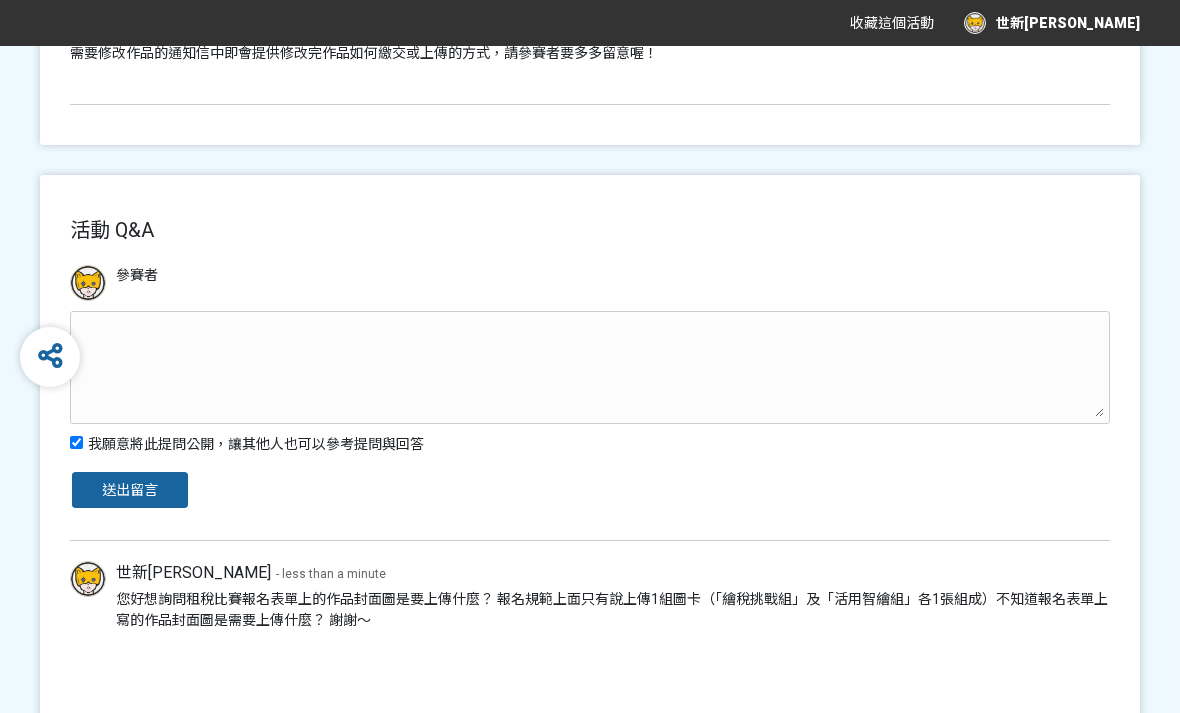 click on "您好想詢問租稅比賽報名表單上的作品封面圖是要上傳什麼？
報名規範上面只有說上傳1組圖卡（「繪稅挑戰組」及「活用智繪組」各1張組成）不知道報名表單上寫的作品封面圖是需要上傳什麼？
謝謝～" at bounding box center (613, 610) 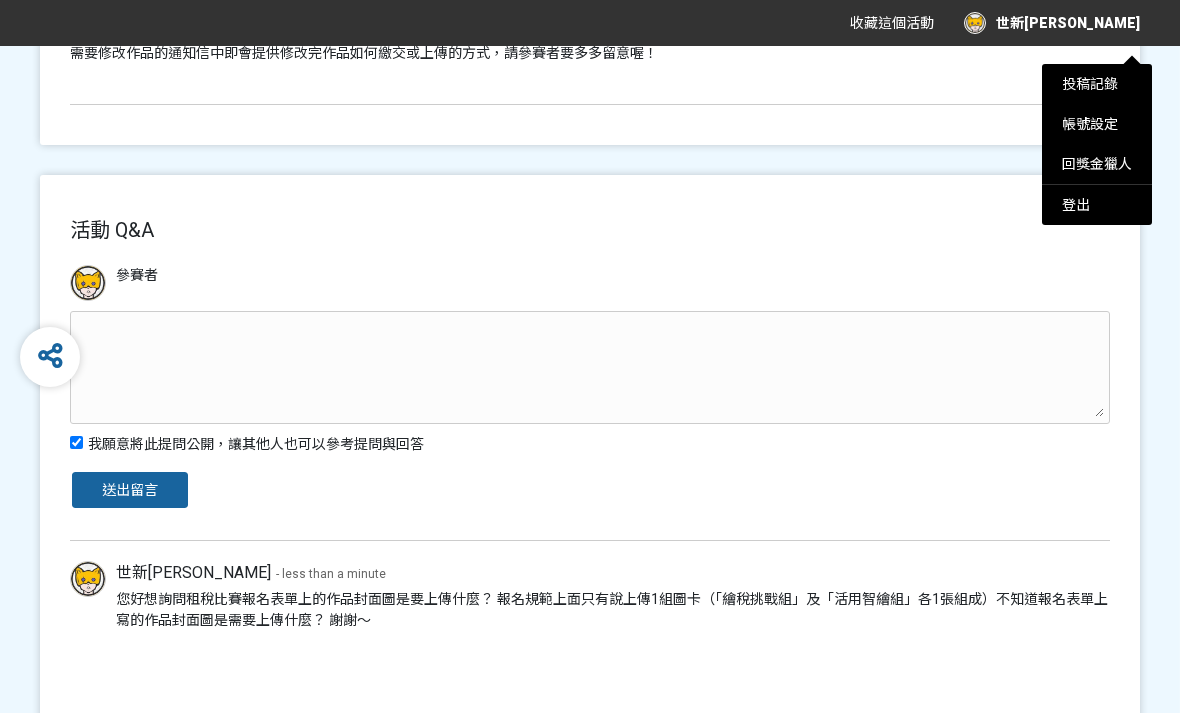 click on "投稿記錄" at bounding box center (1090, 84) 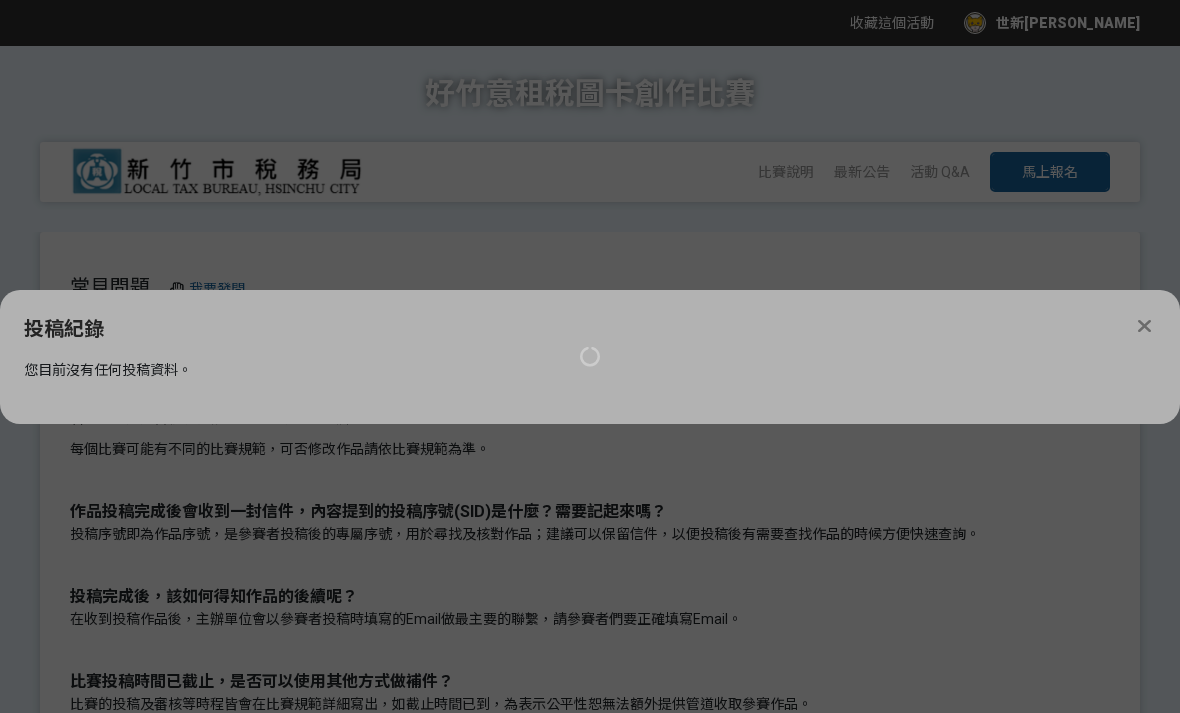 scroll, scrollTop: 0, scrollLeft: 0, axis: both 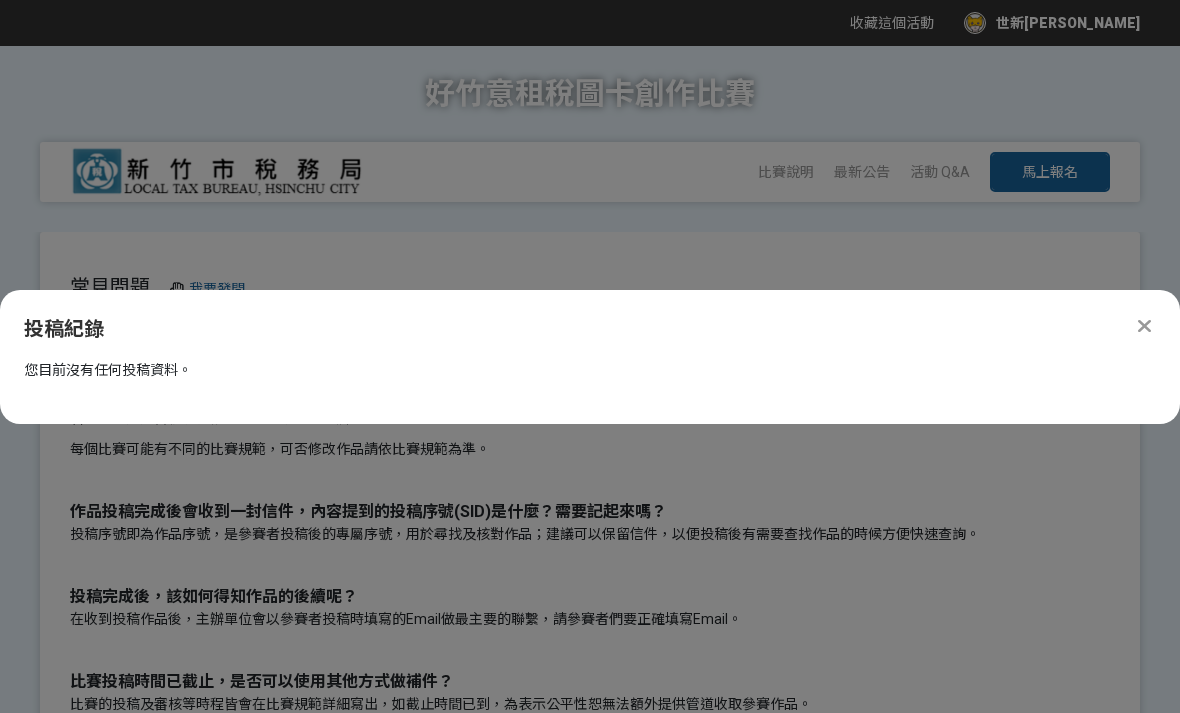 click at bounding box center [1144, 326] 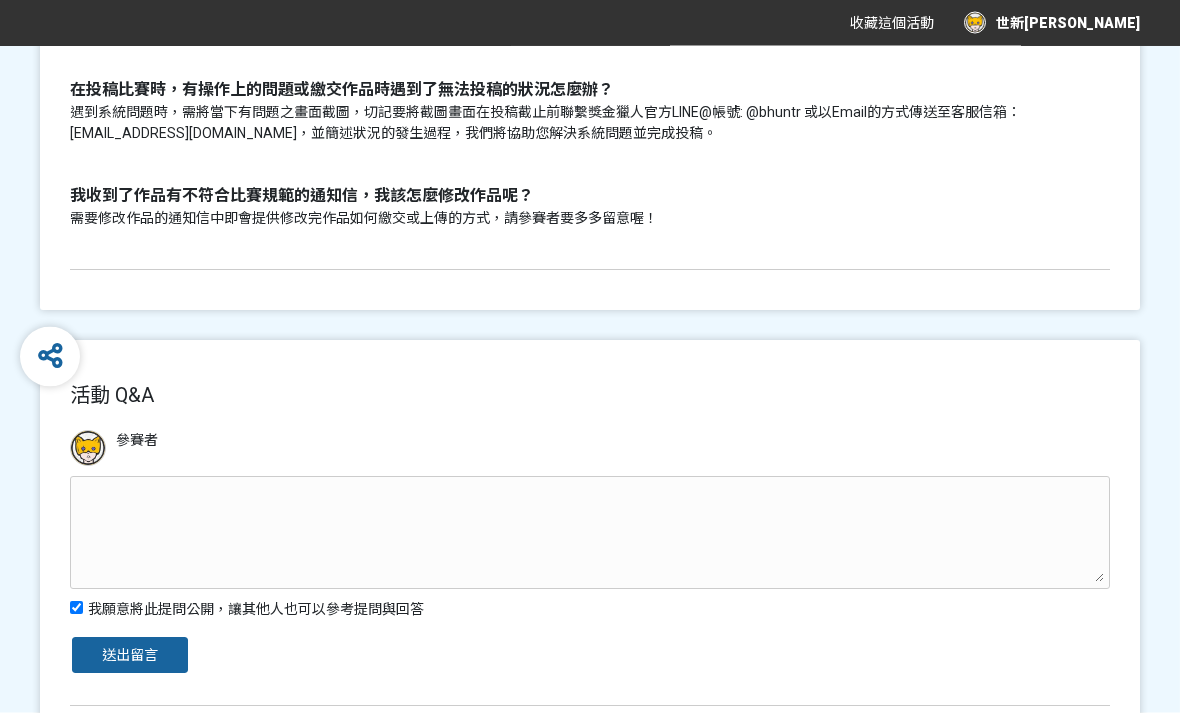 scroll, scrollTop: 832, scrollLeft: 0, axis: vertical 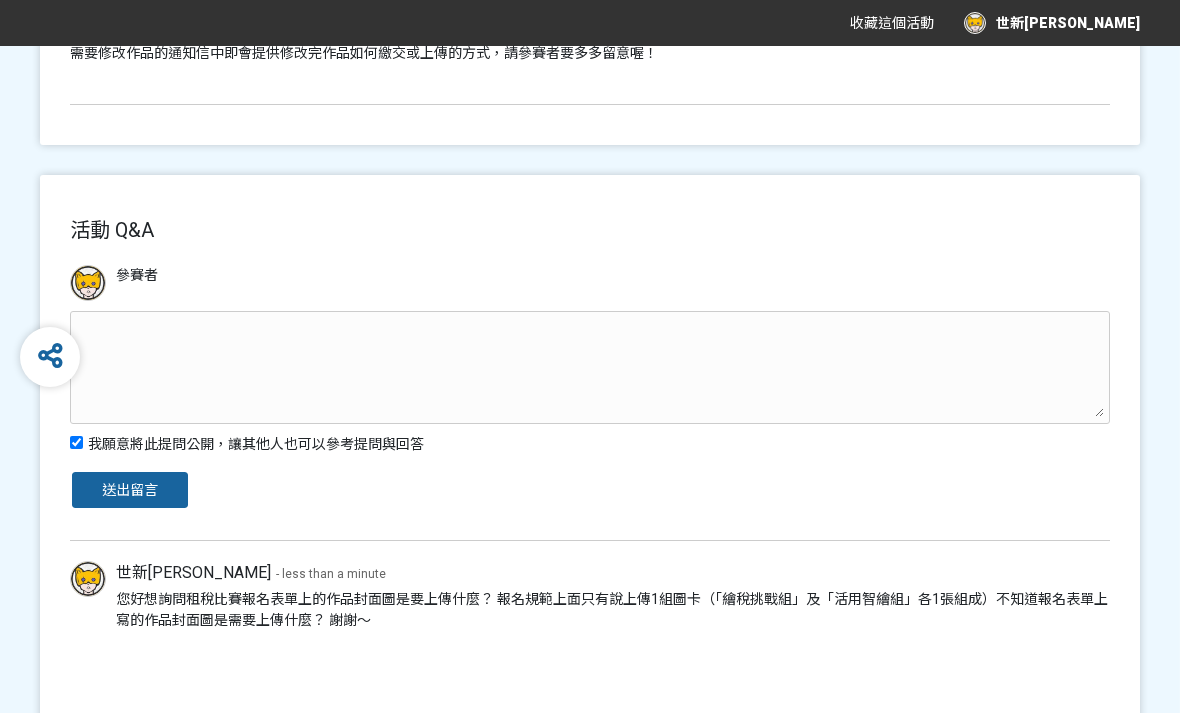 click at bounding box center [590, 367] 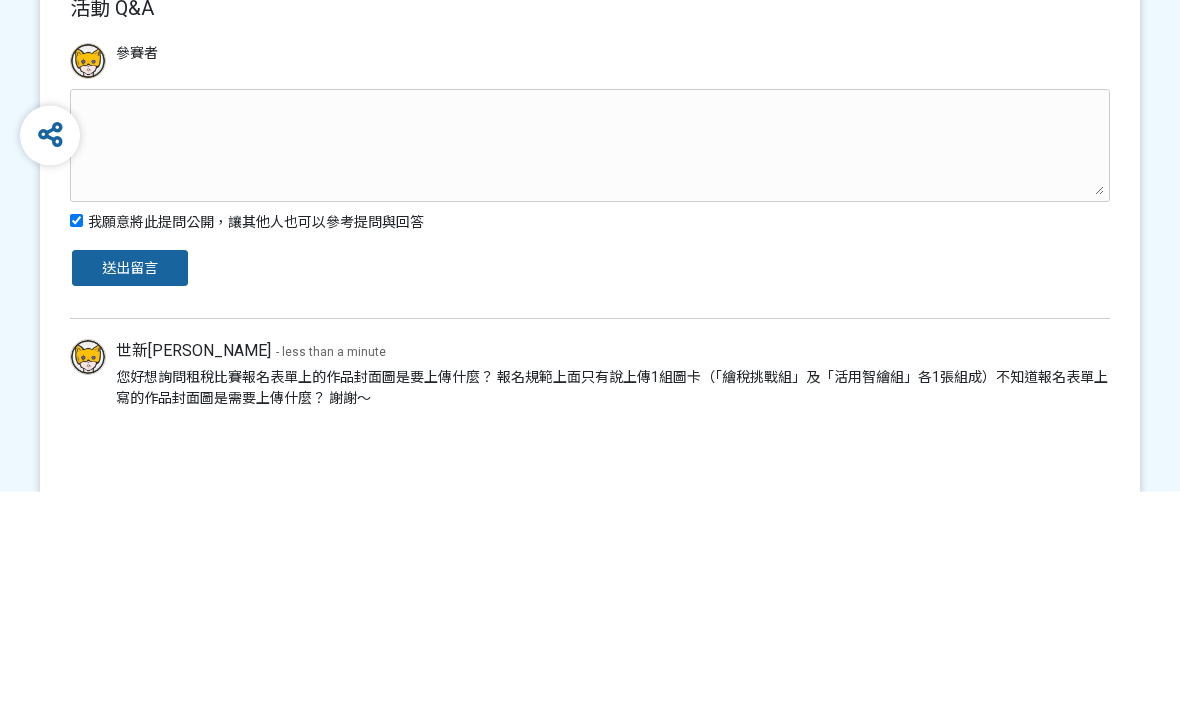 click at bounding box center [590, 367] 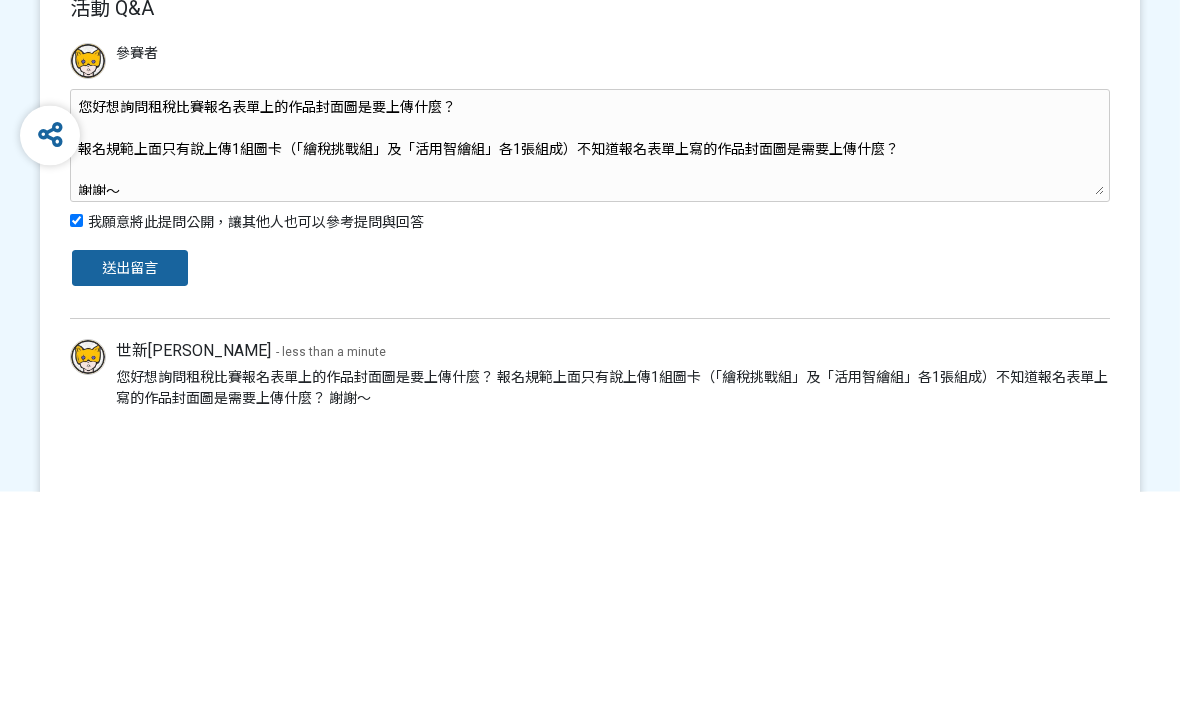 scroll, scrollTop: 5, scrollLeft: 0, axis: vertical 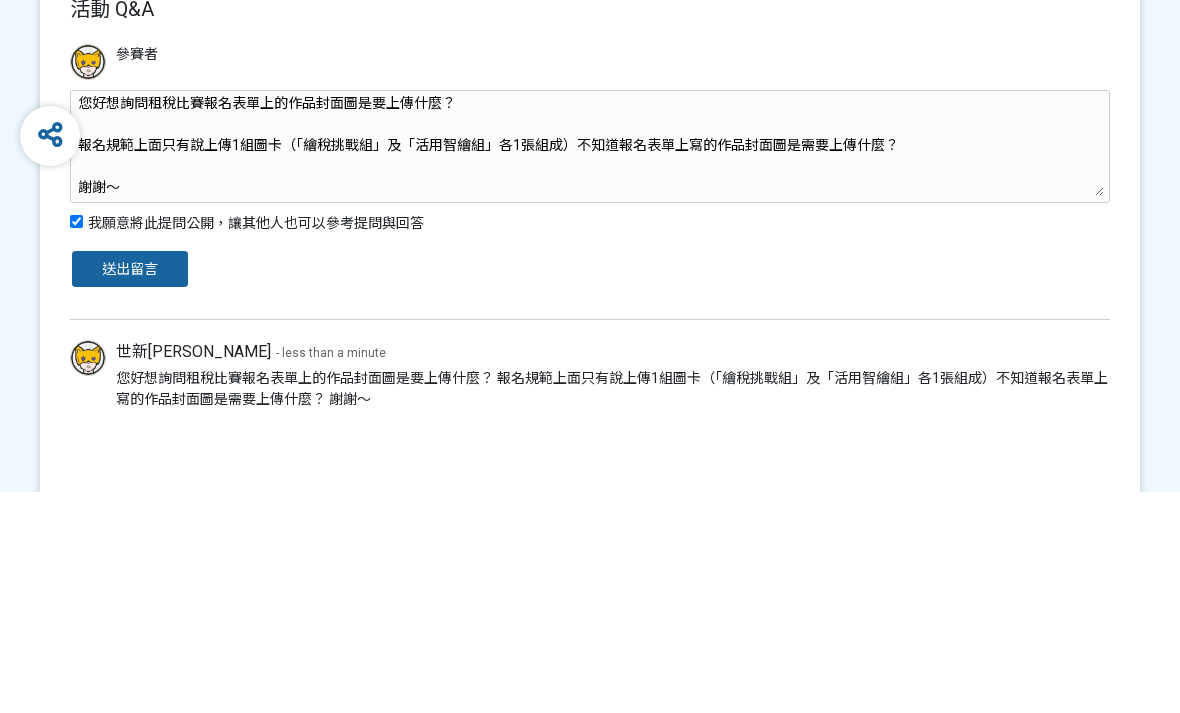 type on "您好想詢問租稅比賽報名表單上的作品封面圖是要上傳什麼？
報名規範上面只有說上傳1組圖卡（「繪稅挑戰組」及「活用智繪組」各1張組成）不知道報名表單上寫的作品封面圖是需要上傳什麼？
謝謝～" 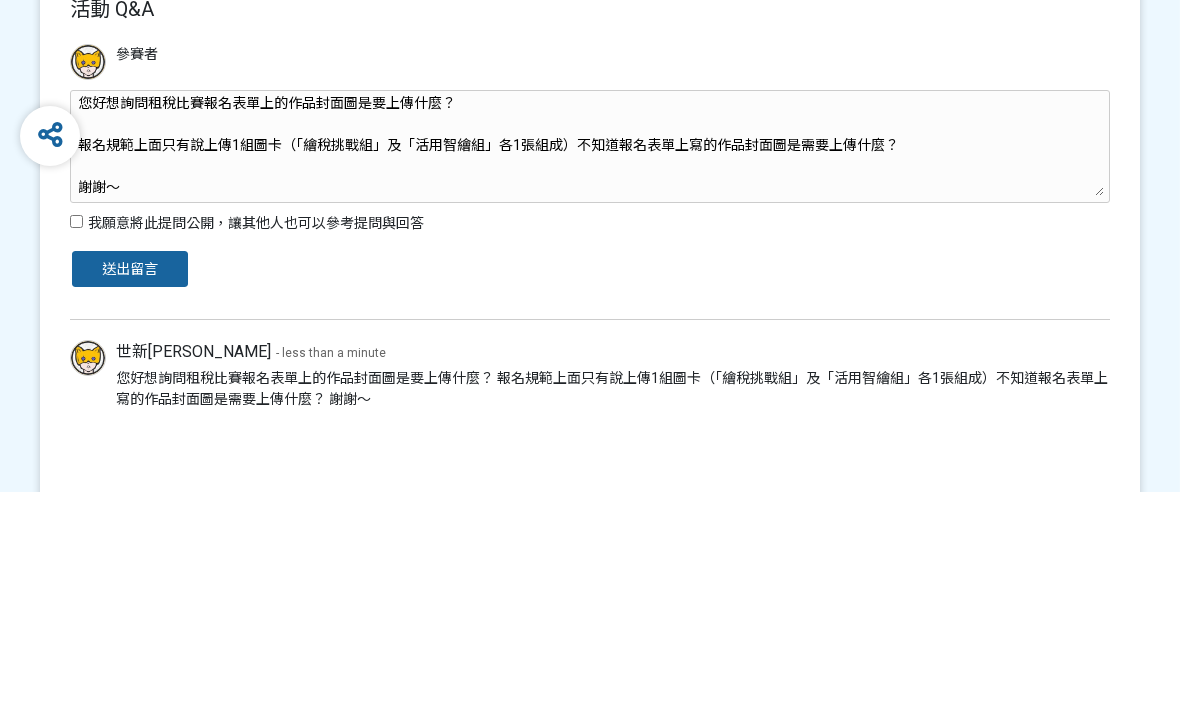 scroll, scrollTop: 941, scrollLeft: 0, axis: vertical 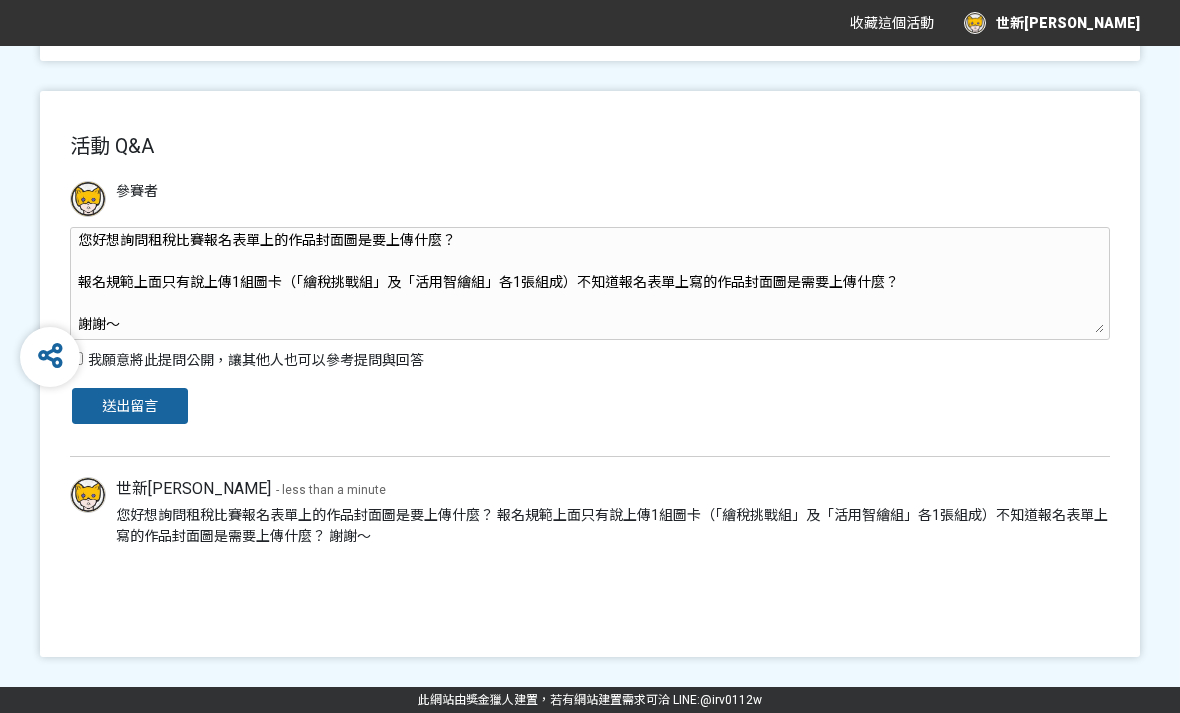 click on "送出留言" at bounding box center [130, 406] 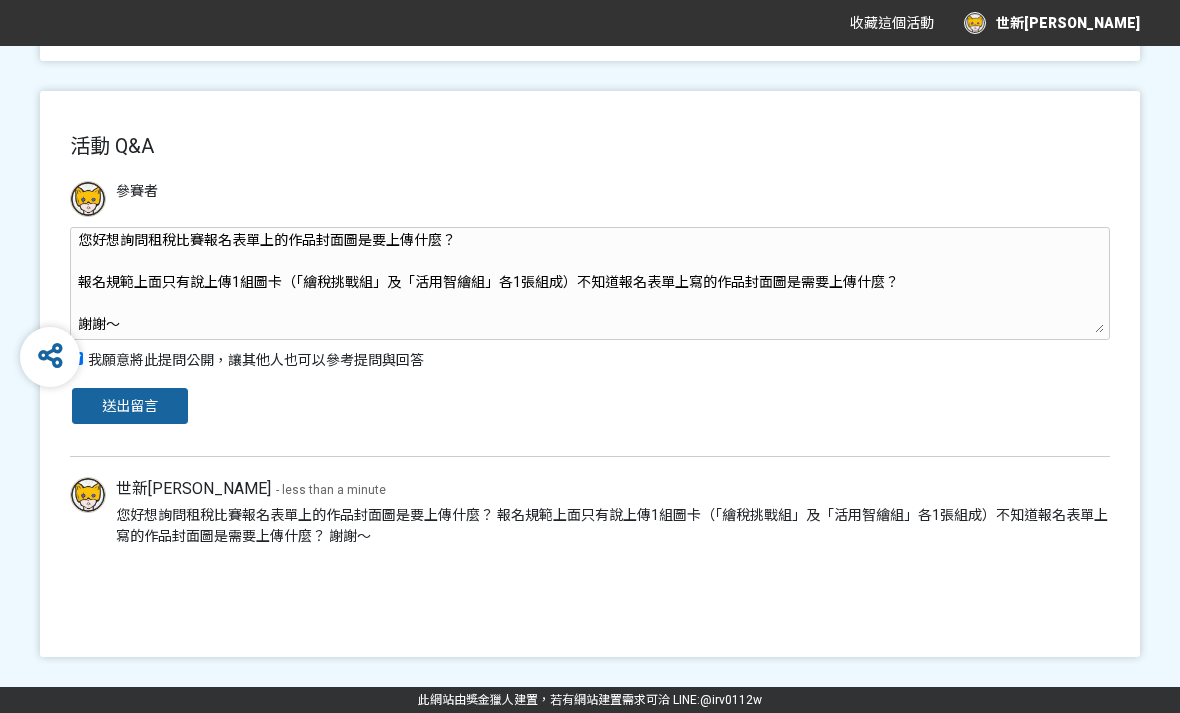 type 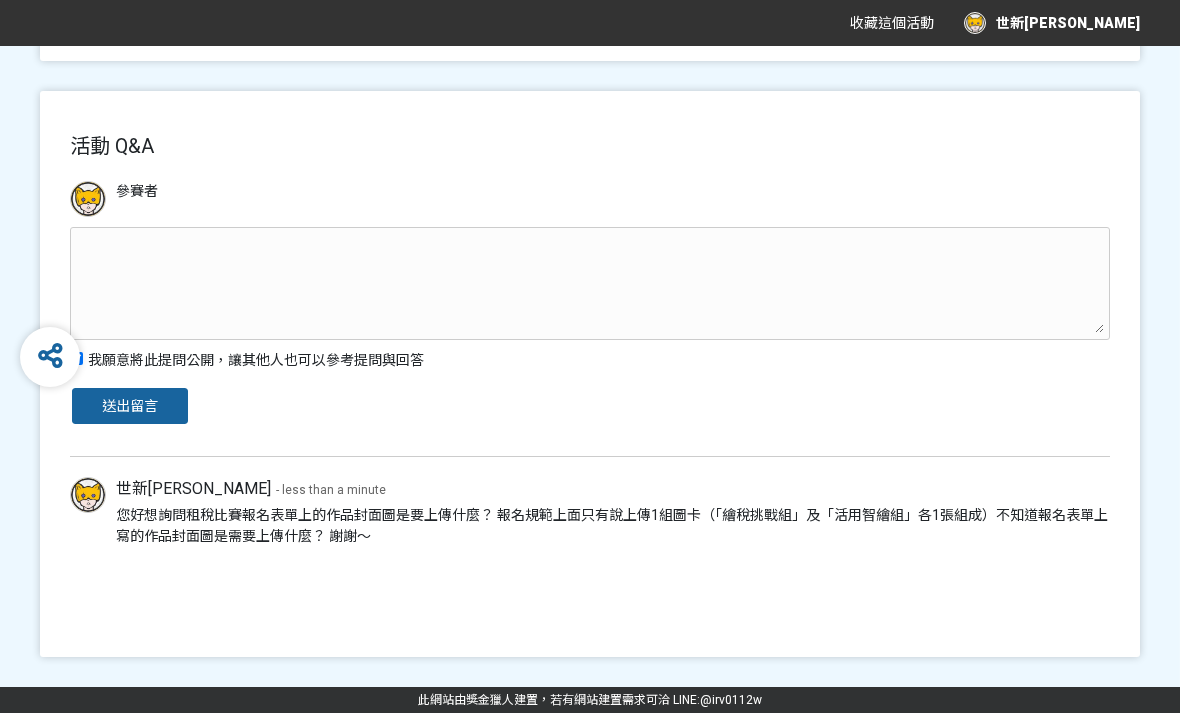 scroll, scrollTop: 0, scrollLeft: 0, axis: both 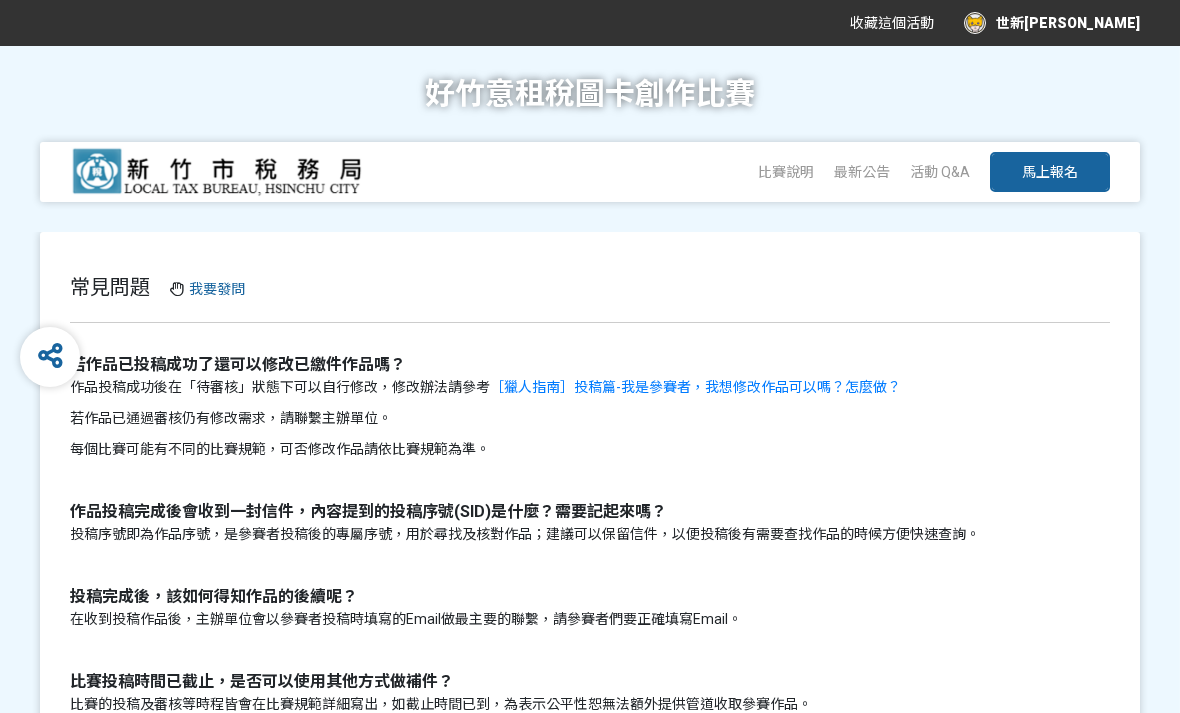 click on "比賽說明" at bounding box center [786, 172] 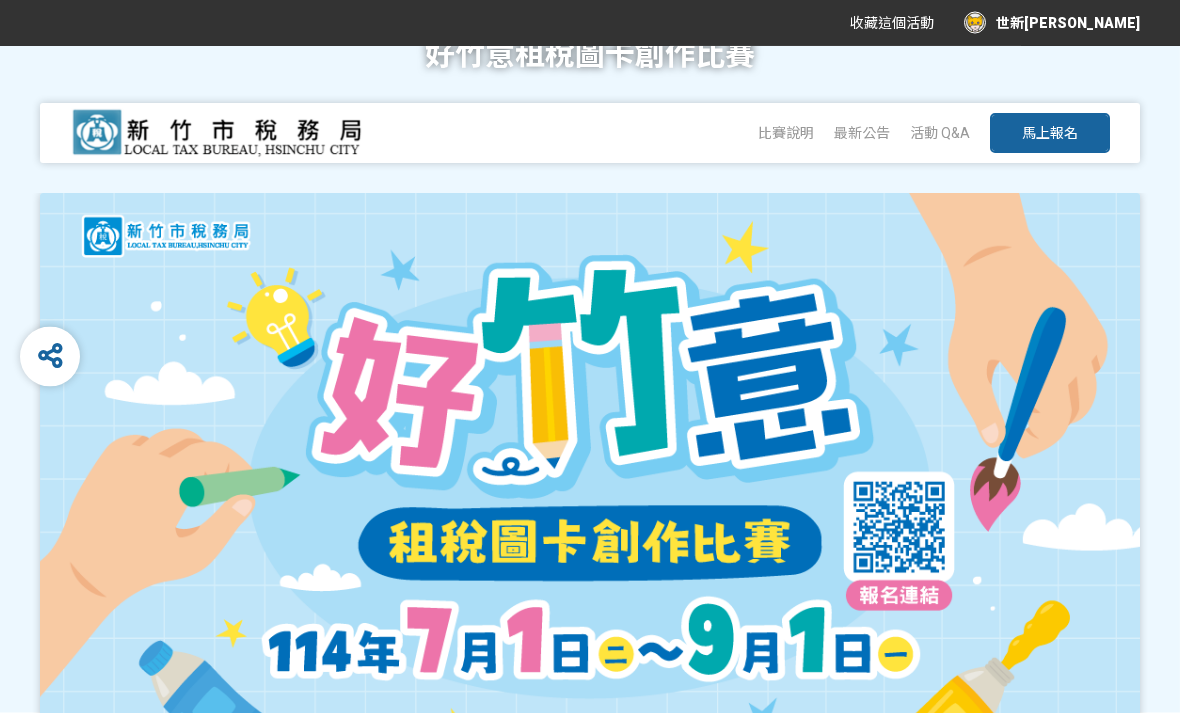 scroll, scrollTop: 0, scrollLeft: 0, axis: both 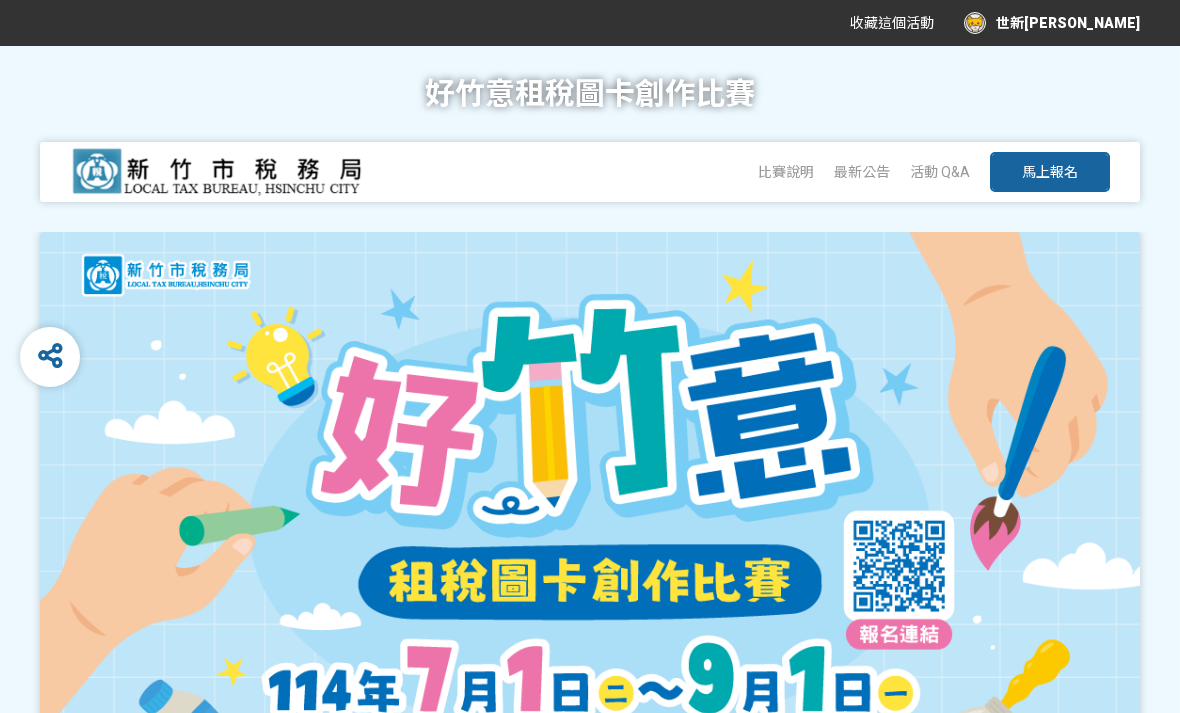 click on "活動 Q&A" at bounding box center [940, 172] 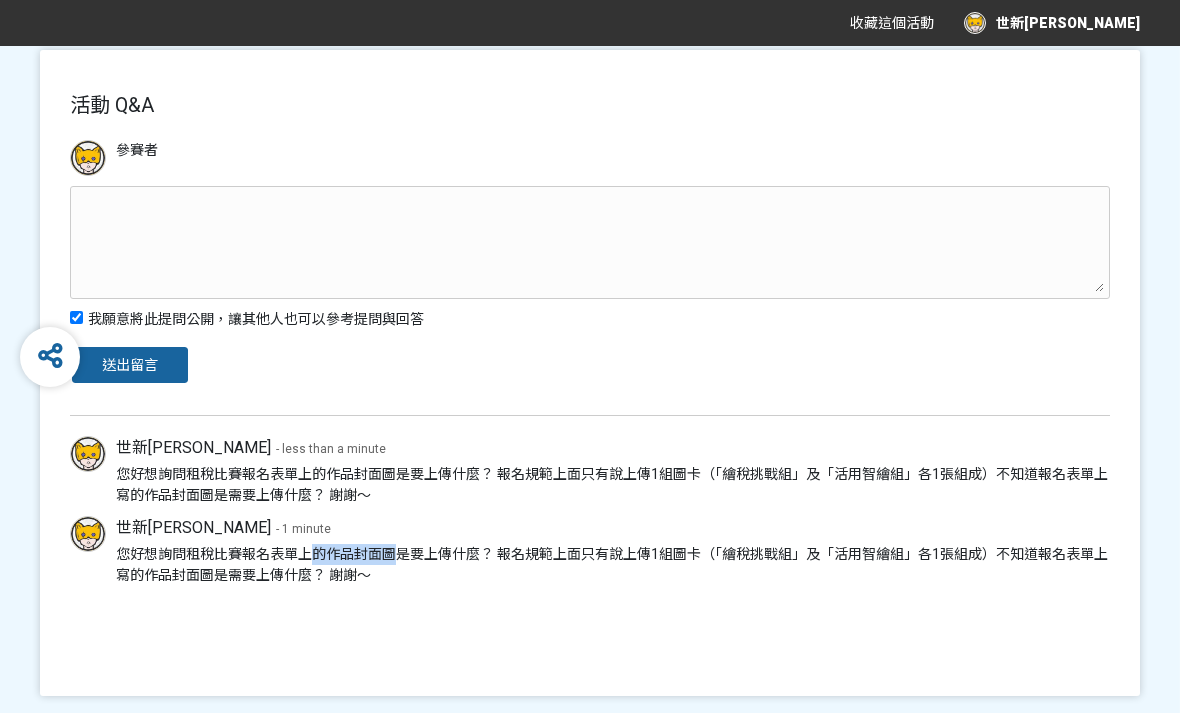 scroll, scrollTop: 942, scrollLeft: 0, axis: vertical 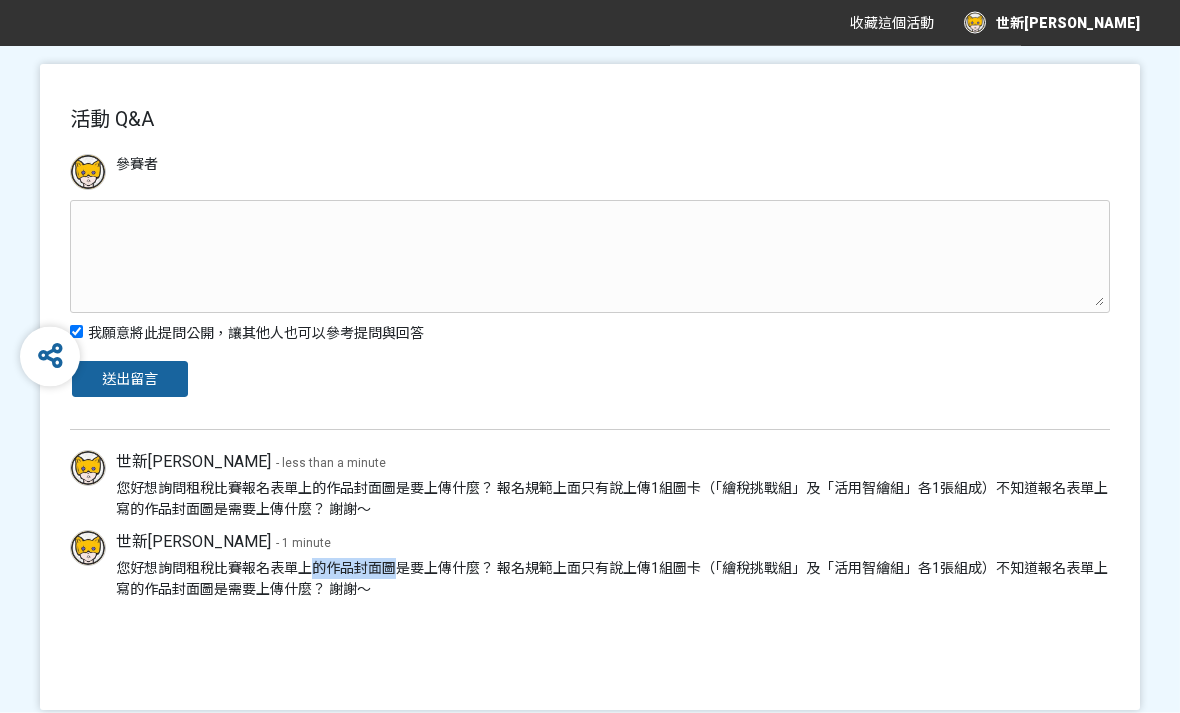 click on "您好想詢問租稅比賽報名表單上的作品封面圖是要上傳什麼？
報名規範上面只有說上傳1組圖卡（「繪稅挑戰組」及「活用智繪組」各1張組成）不知道報名表單上寫的作品封面圖是需要上傳什麼？
謝謝～" at bounding box center (613, 580) 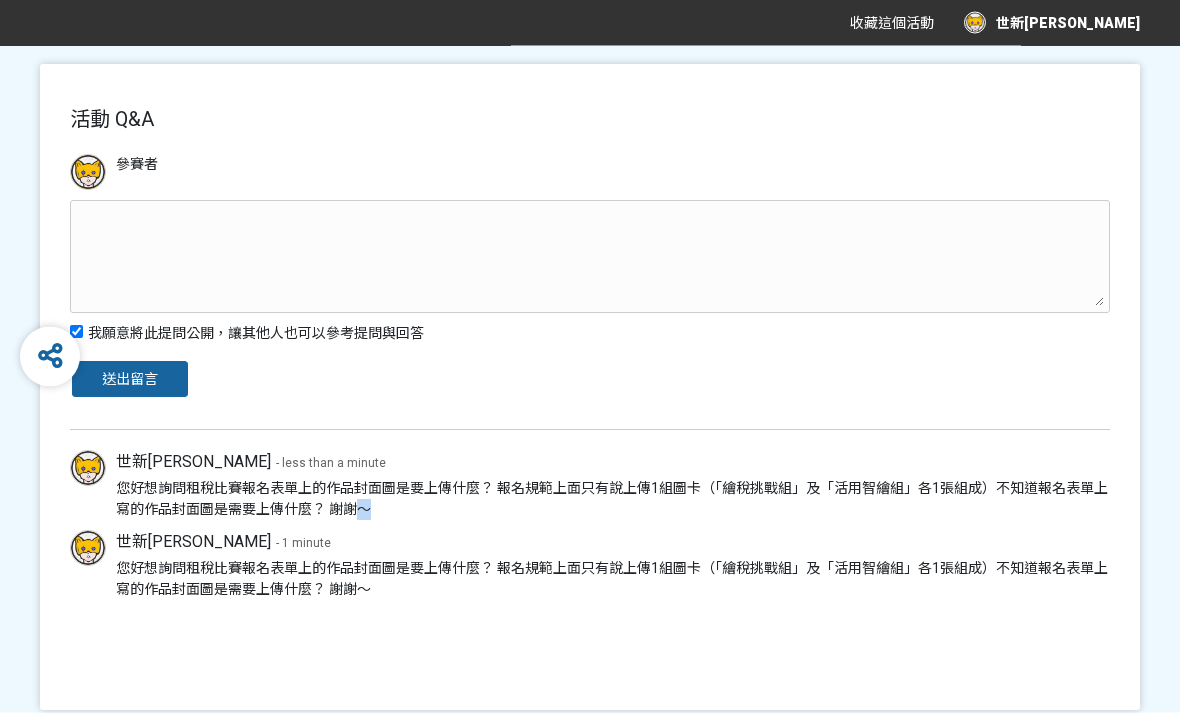 click on "您好想詢問租稅比賽報名表單上的作品封面圖是要上傳什麼？
報名規範上面只有說上傳1組圖卡（「繪稅挑戰組」及「活用智繪組」各1張組成）不知道報名表單上寫的作品封面圖是需要上傳什麼？
謝謝～" at bounding box center [613, 580] 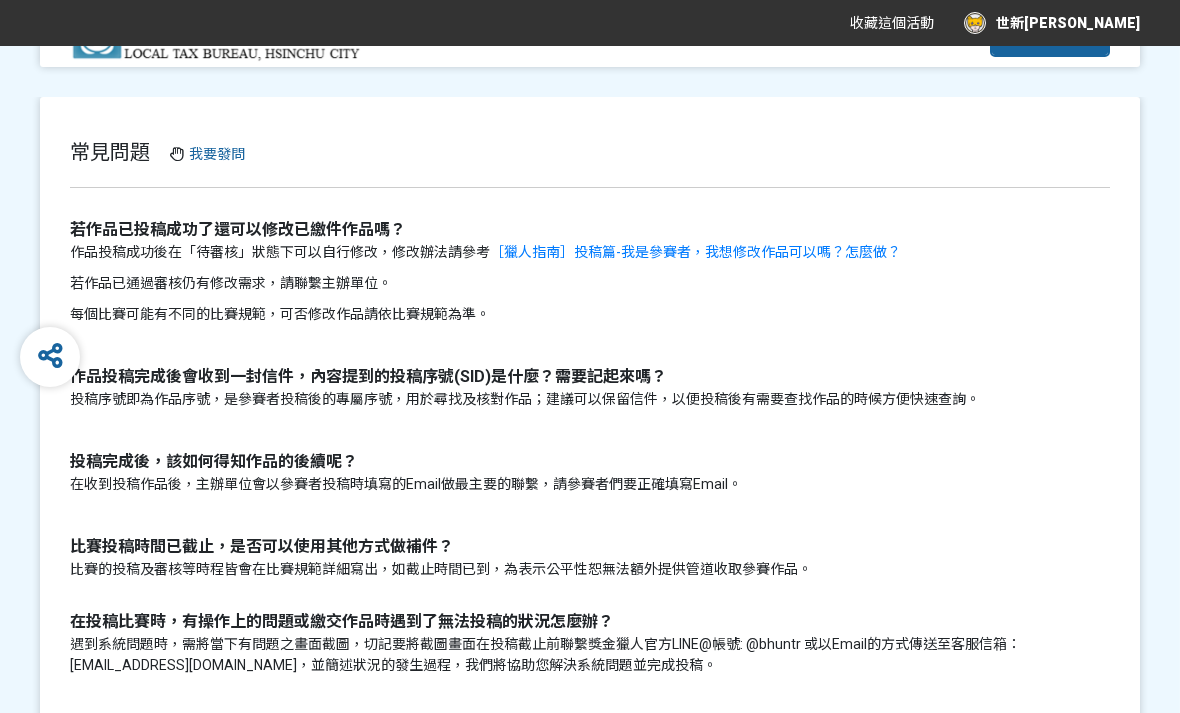 scroll, scrollTop: 0, scrollLeft: 0, axis: both 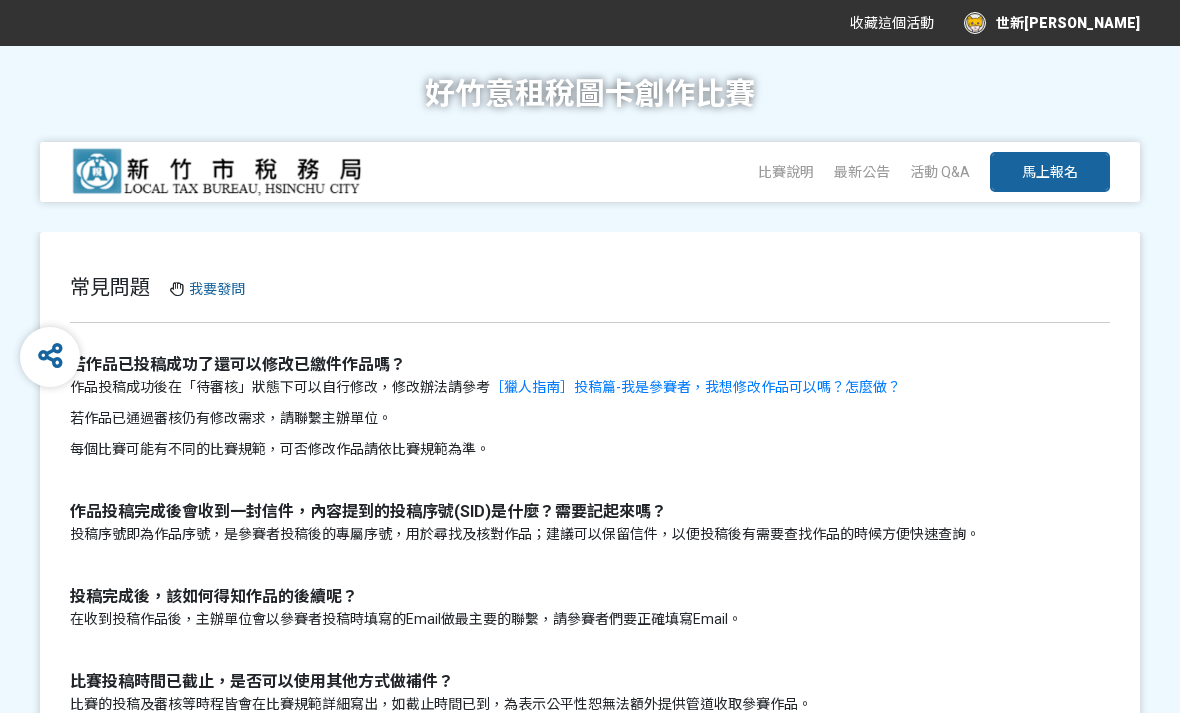 click on "收藏這個活動 世新鄧詳馨" at bounding box center [590, 23] 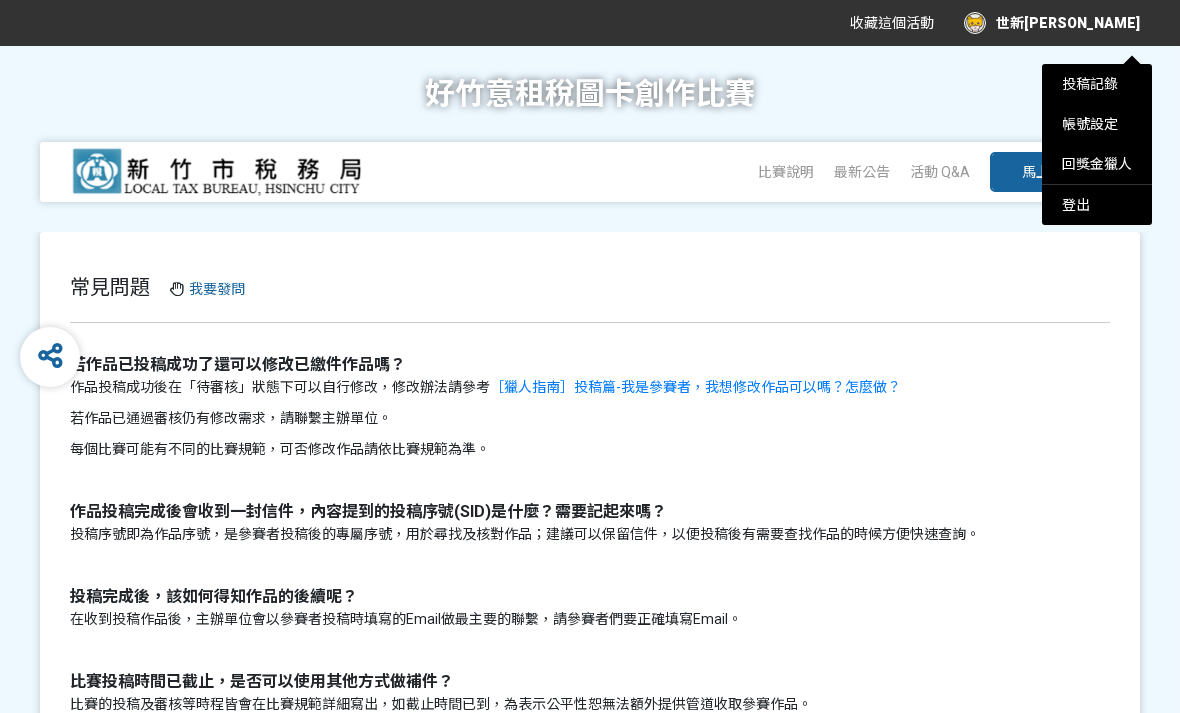 click on "登出" at bounding box center (1097, 205) 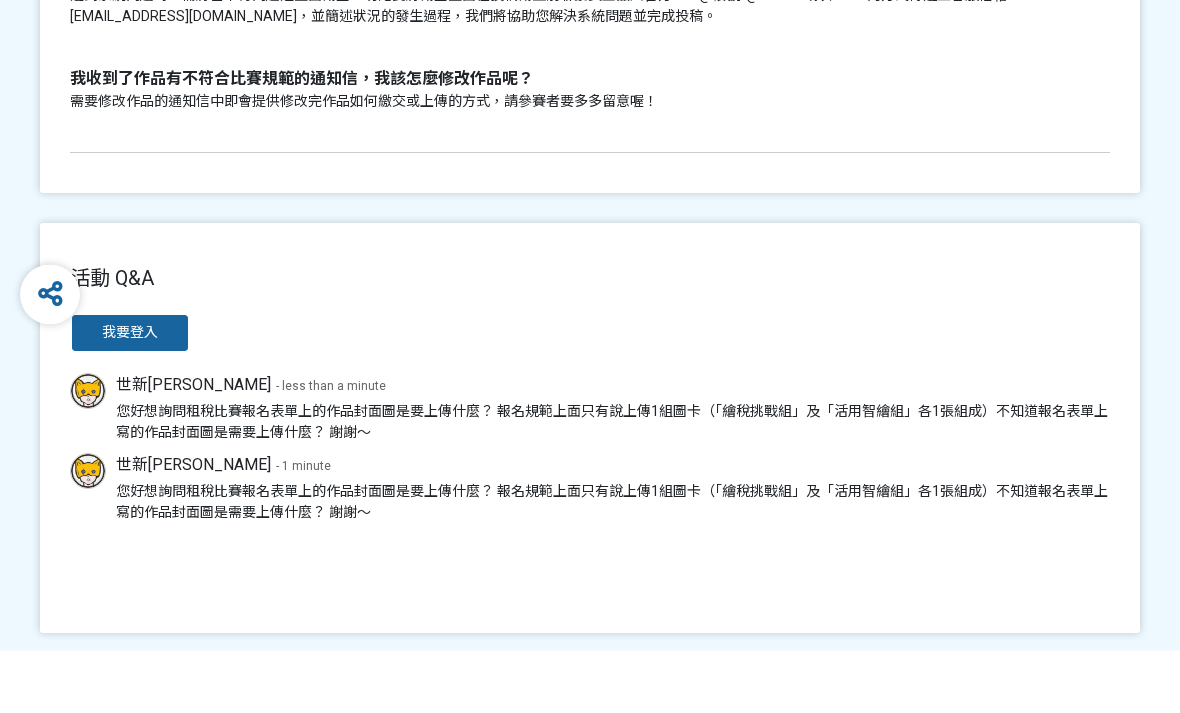 scroll, scrollTop: 721, scrollLeft: 0, axis: vertical 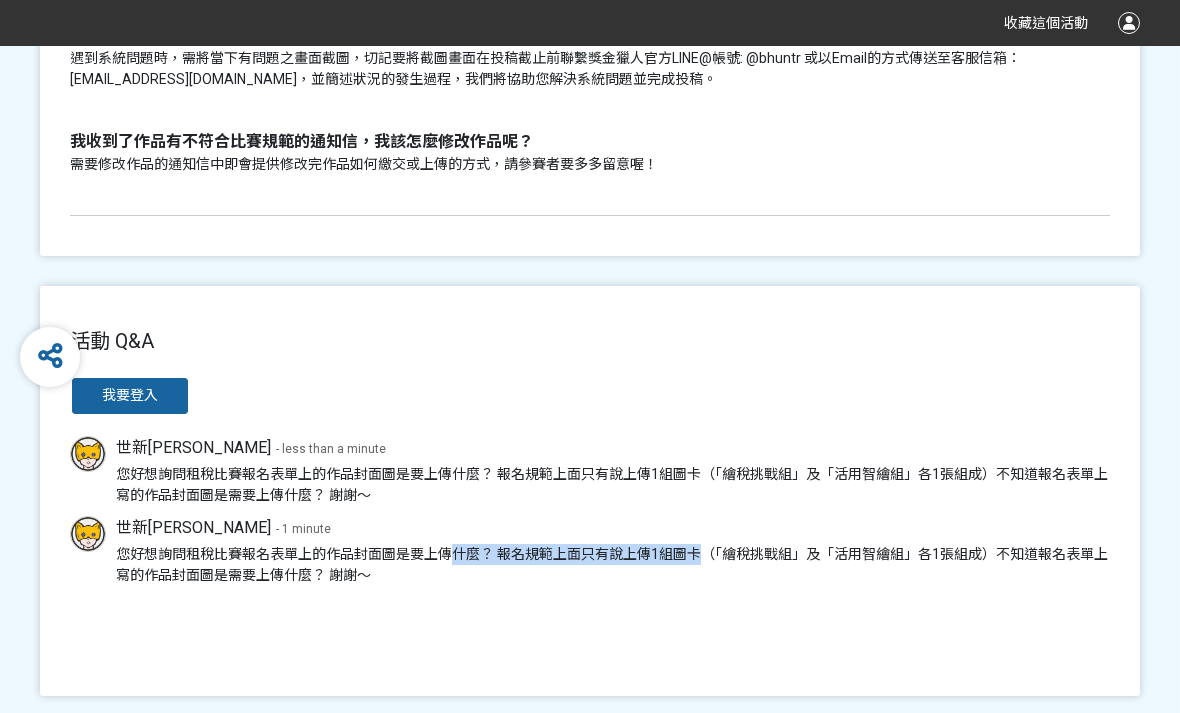 click on "活動 Q&A 我要登入 世新鄧詳馨 - less than a minute 您好想詢問租稅比賽報名表單上的作品封面圖是要上傳什麼？
報名規範上面只有說上傳1組圖卡（「繪稅挑戰組」及「活用智繪組」各1張組成）不知道報名表單上寫的作品封面圖是需要上傳什麼？
謝謝～ 世新鄧詳馨 - 1 minute 您好想詢問租稅比賽報名表單上的作品封面圖是要上傳什麼？
報名規範上面只有說上傳1組圖卡（「繪稅挑戰組」及「活用智繪組」各1張組成）不知道報名表單上寫的作品封面圖是需要上傳什麼？
謝謝～" at bounding box center [590, 491] 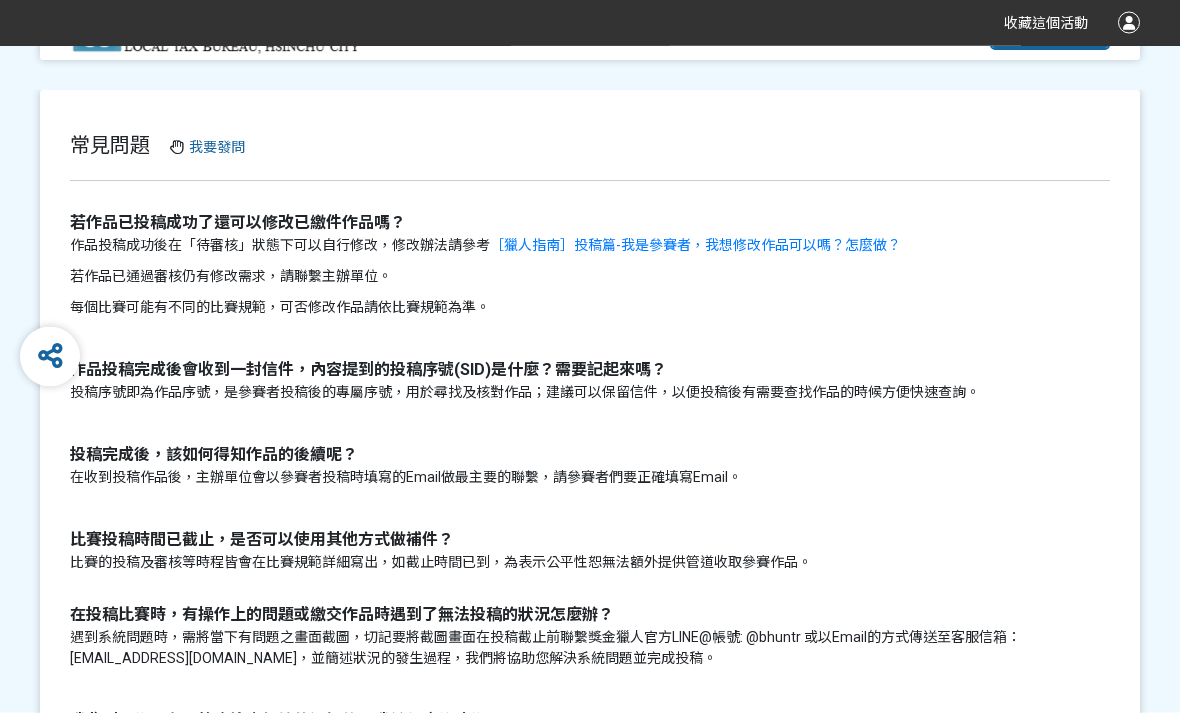 scroll, scrollTop: 0, scrollLeft: 0, axis: both 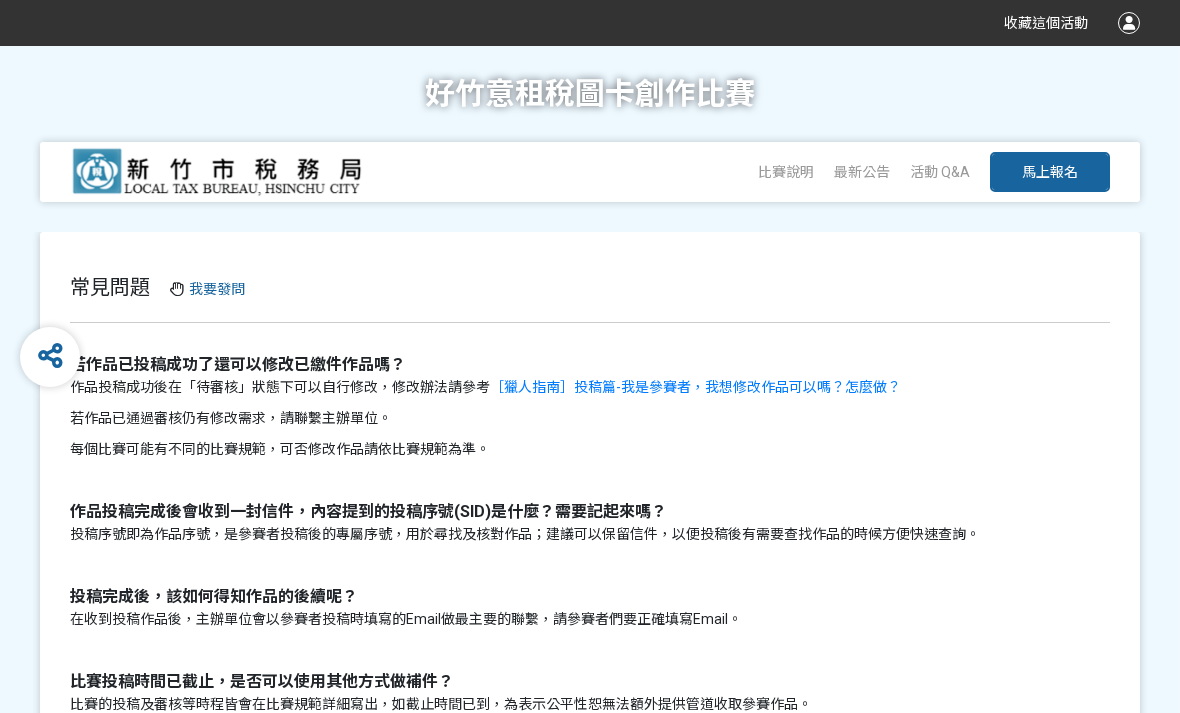 click at bounding box center (1129, 23) 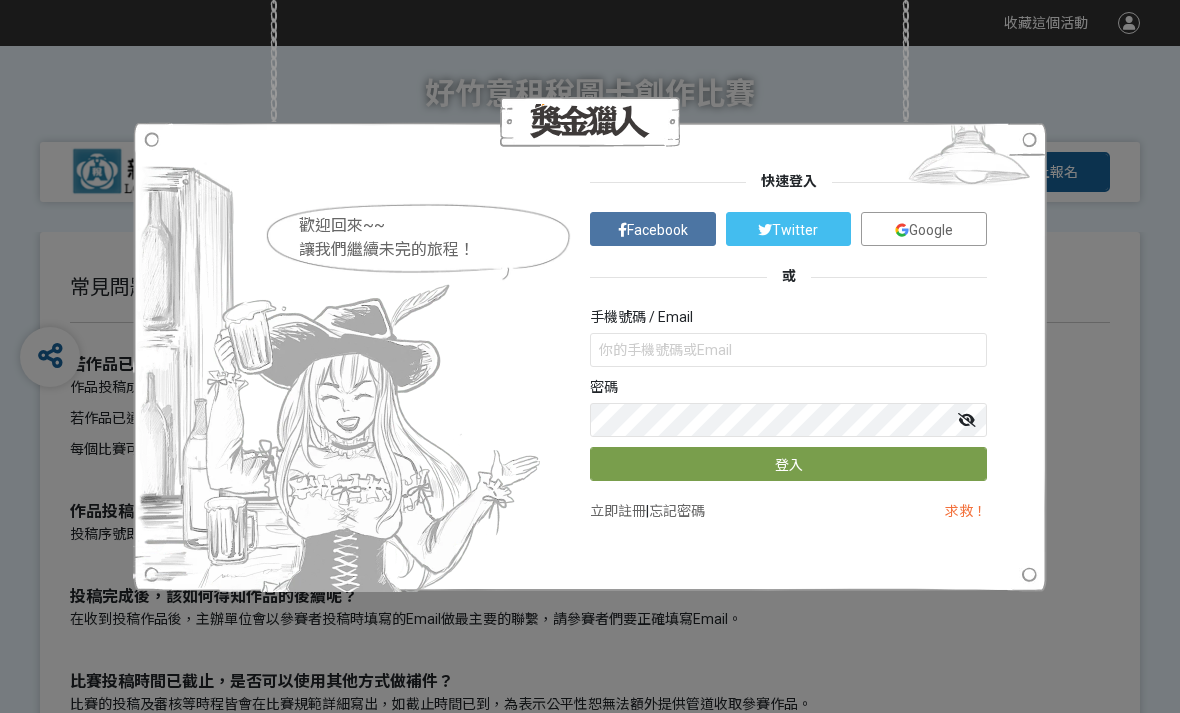 click on "Google" at bounding box center (924, 229) 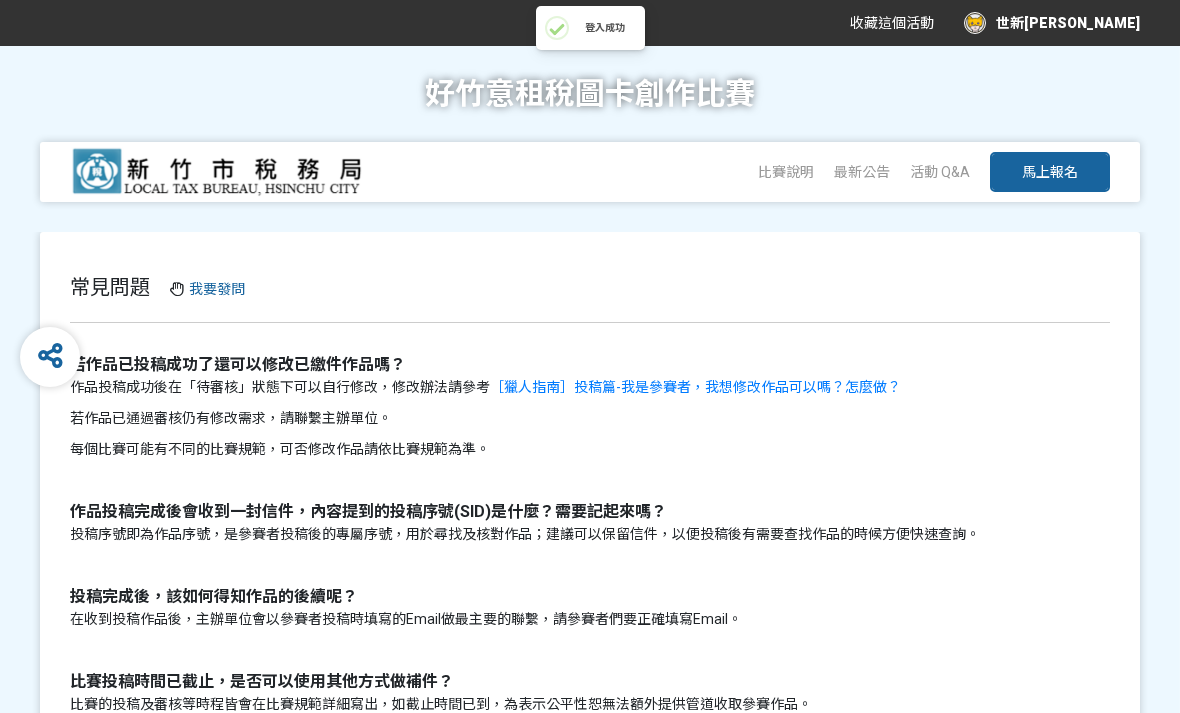 click on "世新鄧詳馨" at bounding box center (1052, 23) 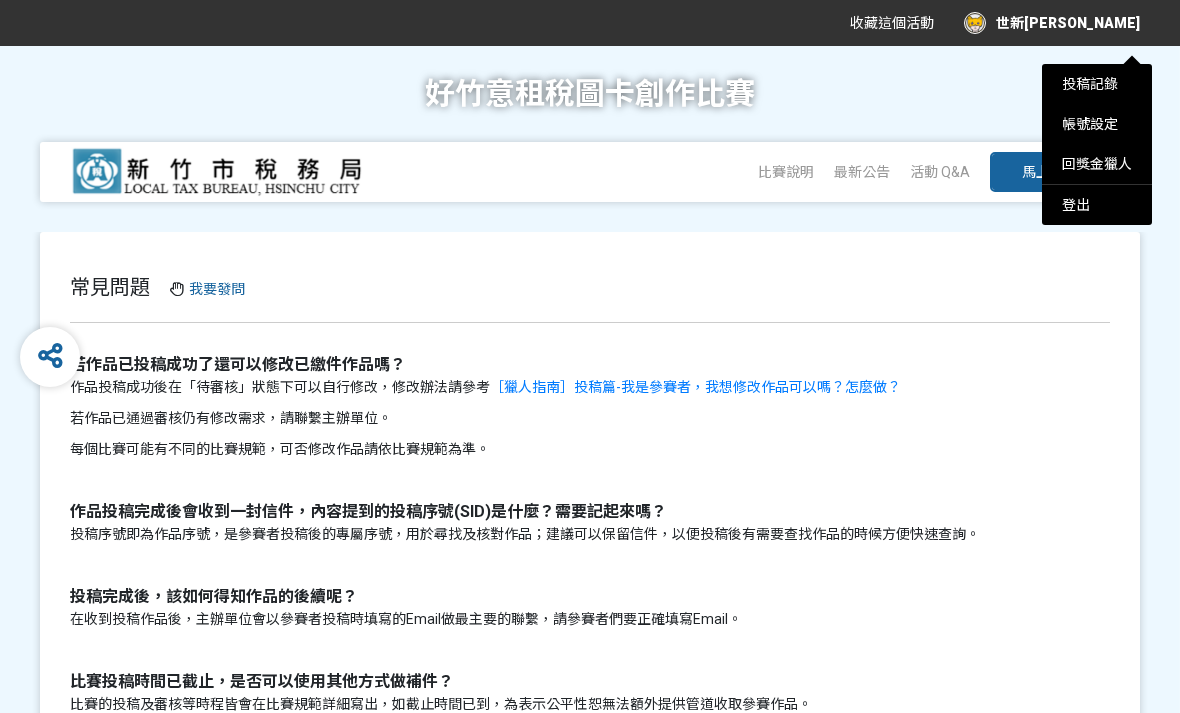 click on "帳號設定" at bounding box center [1097, 124] 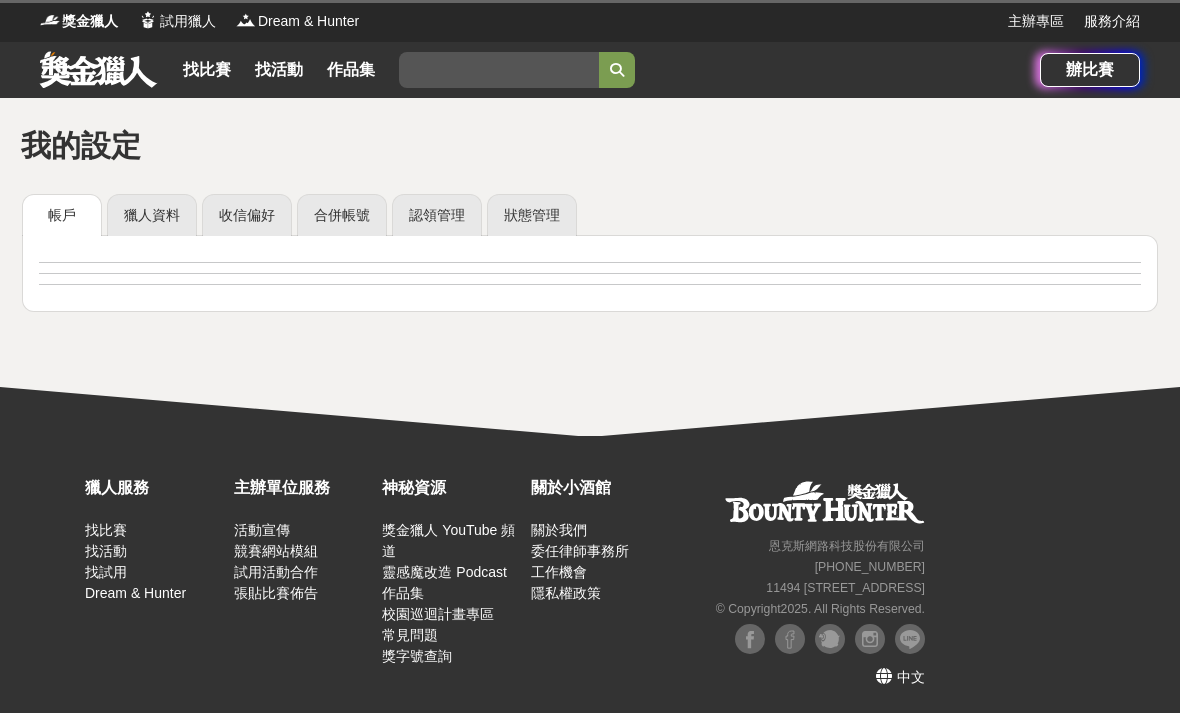 scroll, scrollTop: 0, scrollLeft: 0, axis: both 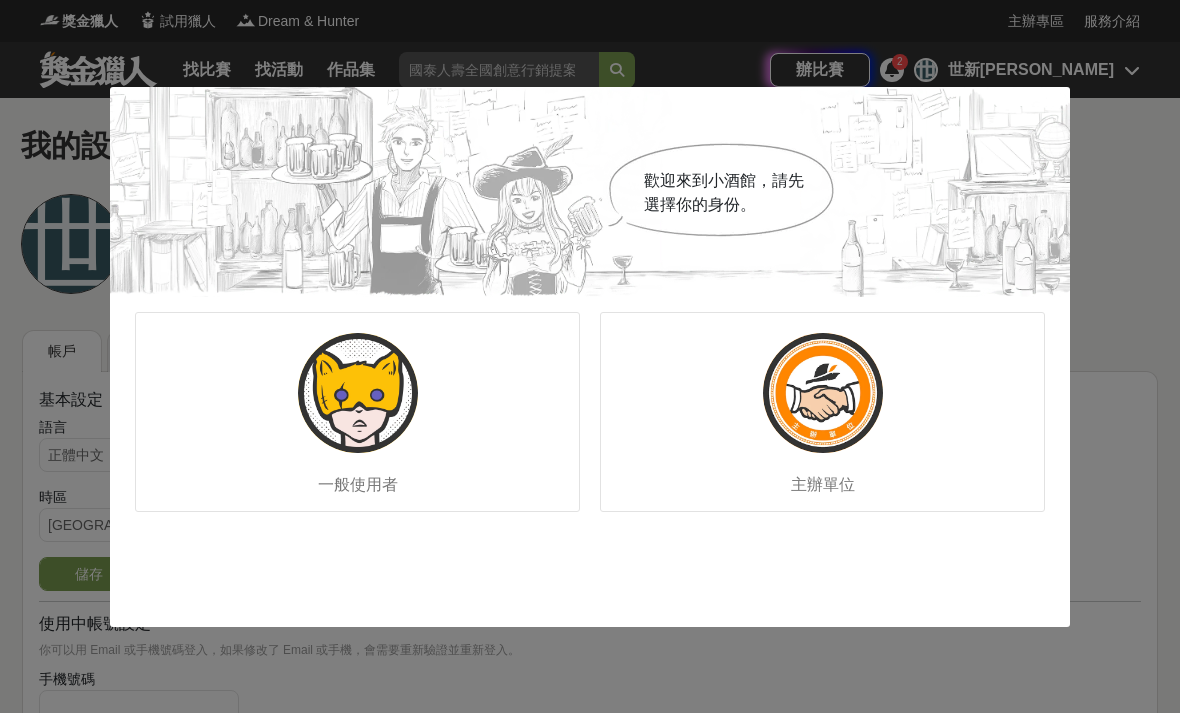 click on "一般使用者" at bounding box center [357, 412] 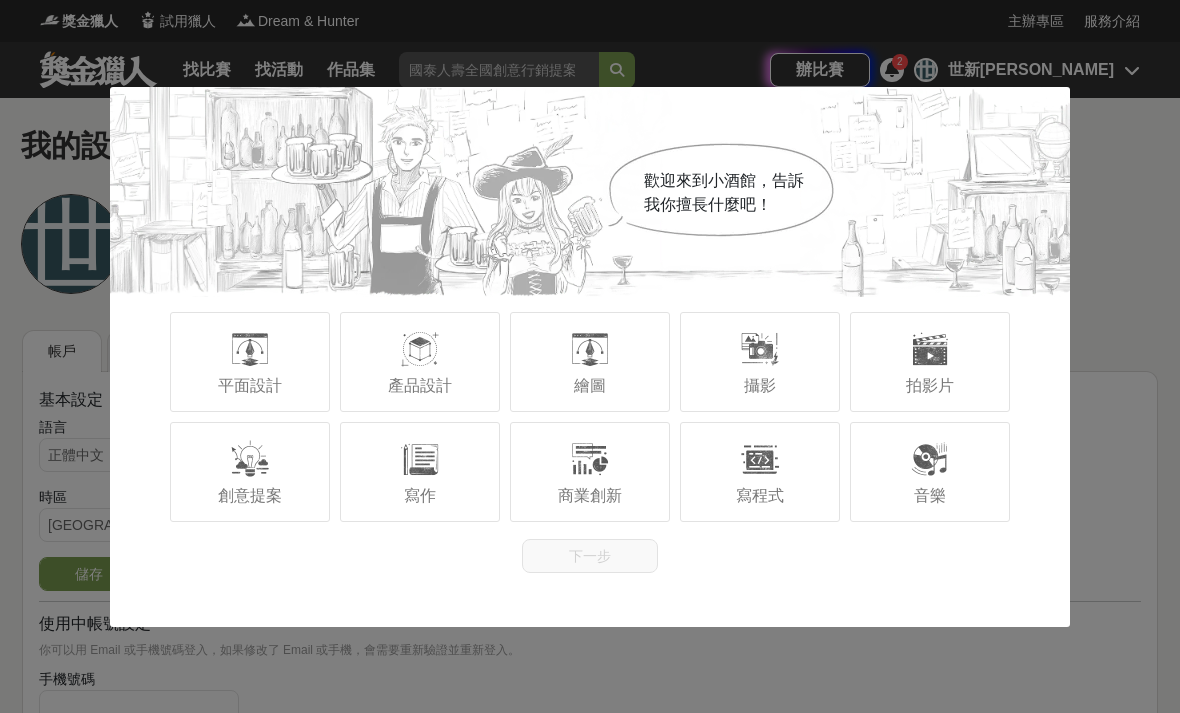 click on "繪圖" at bounding box center (590, 362) 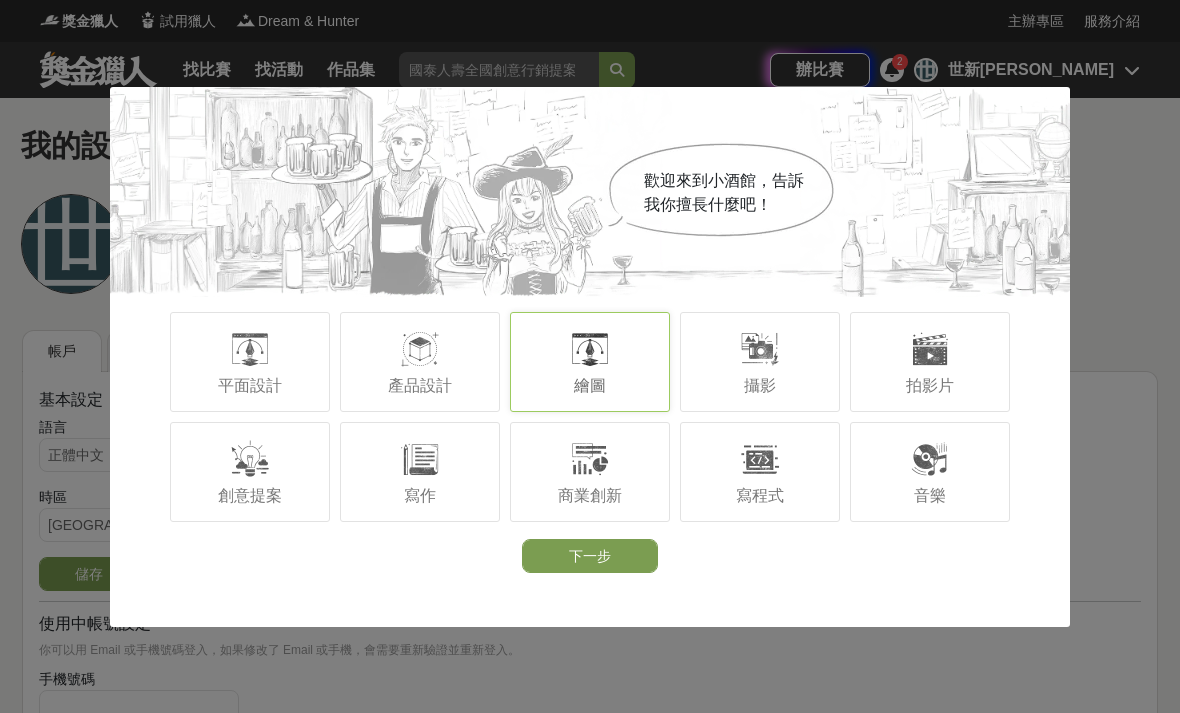 click on "下一步" at bounding box center (590, 556) 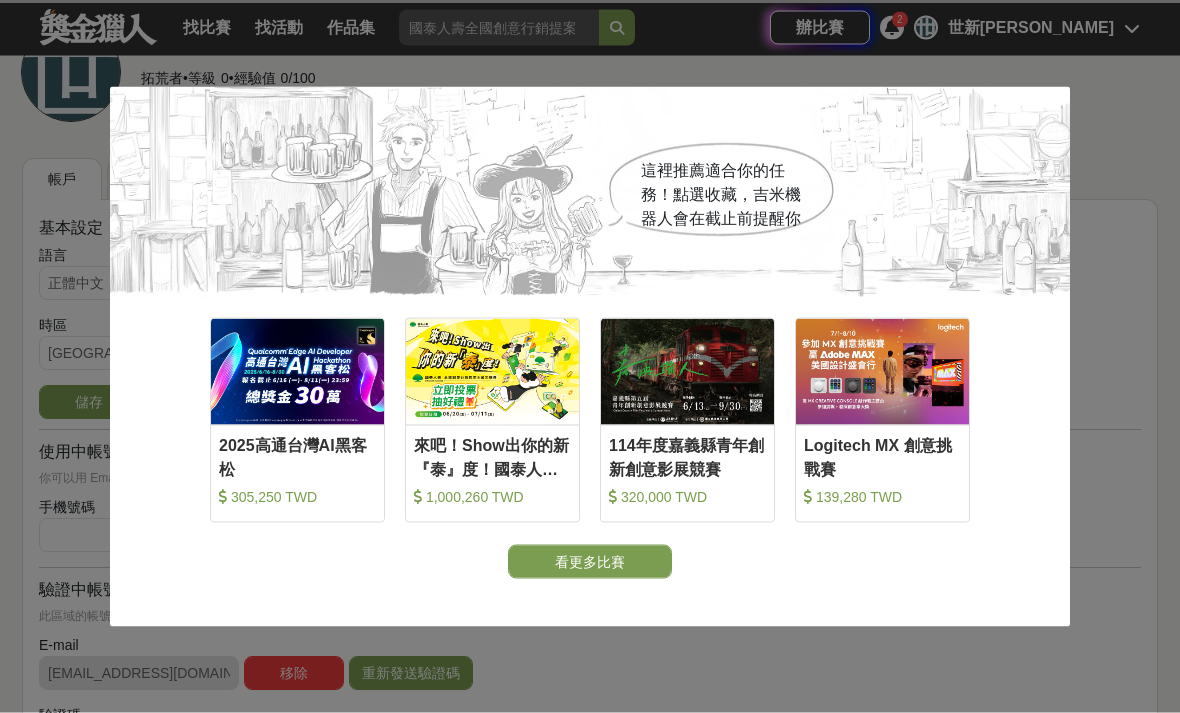 scroll, scrollTop: 179, scrollLeft: 0, axis: vertical 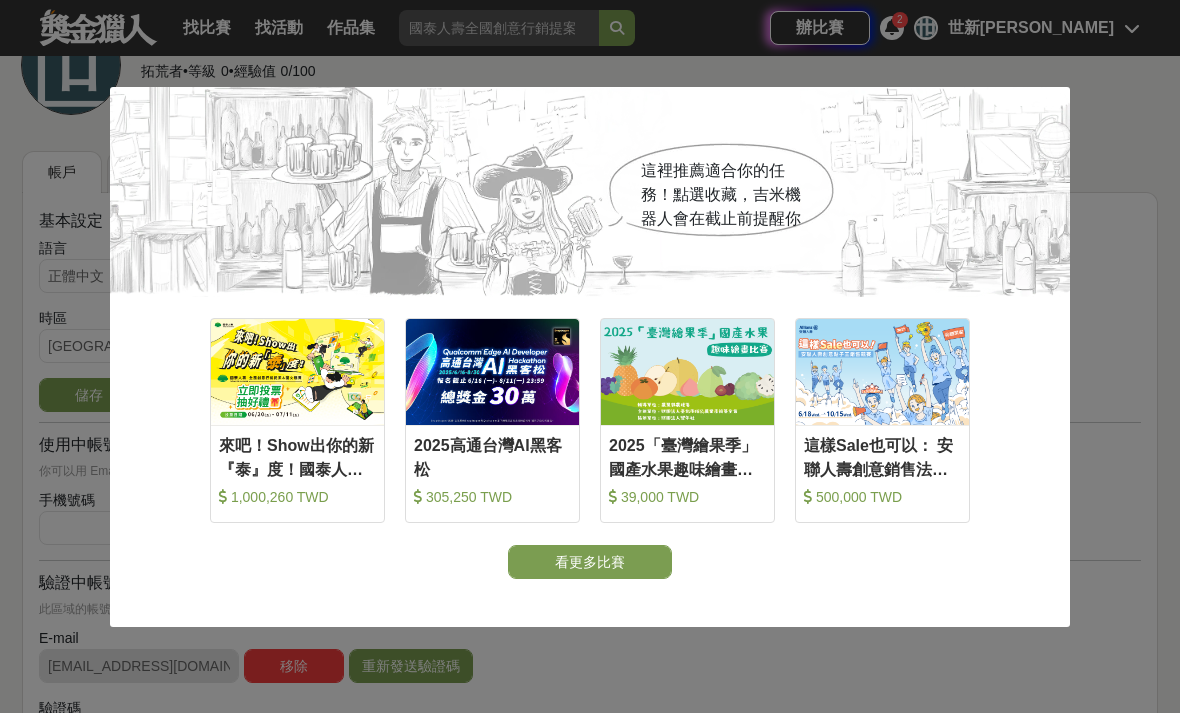 click on "看更多比賽" at bounding box center (590, 562) 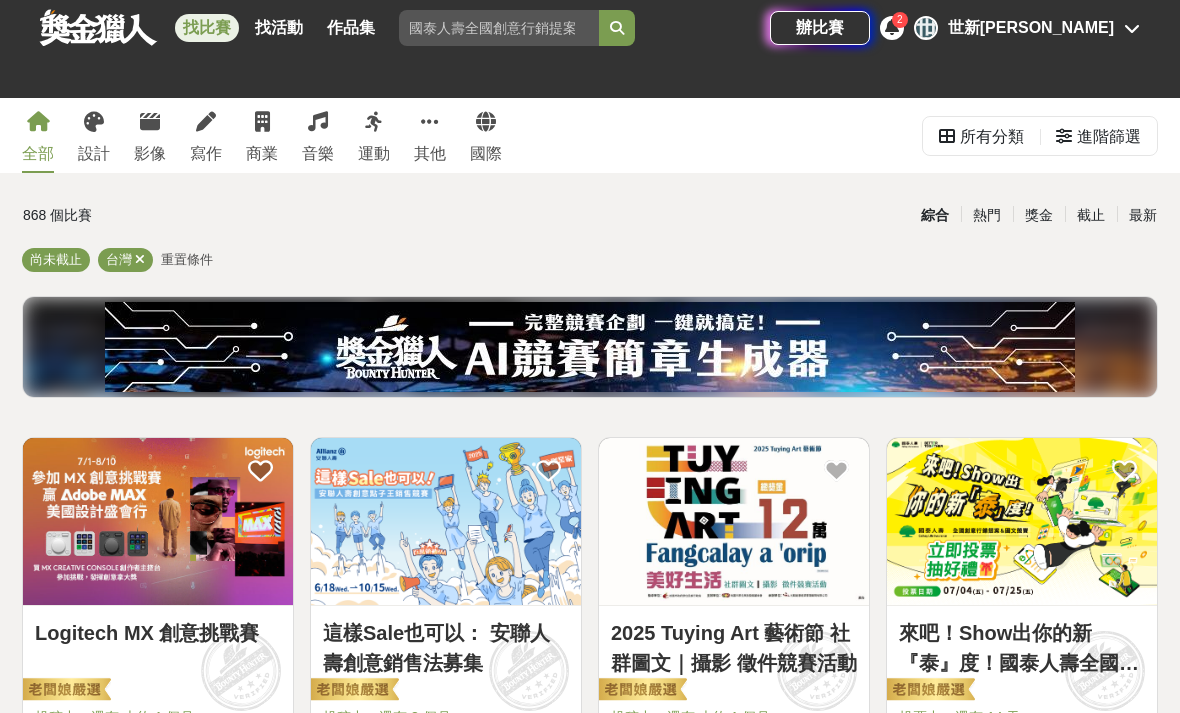 click on "世 世新鄧詳馨" at bounding box center (1027, 28) 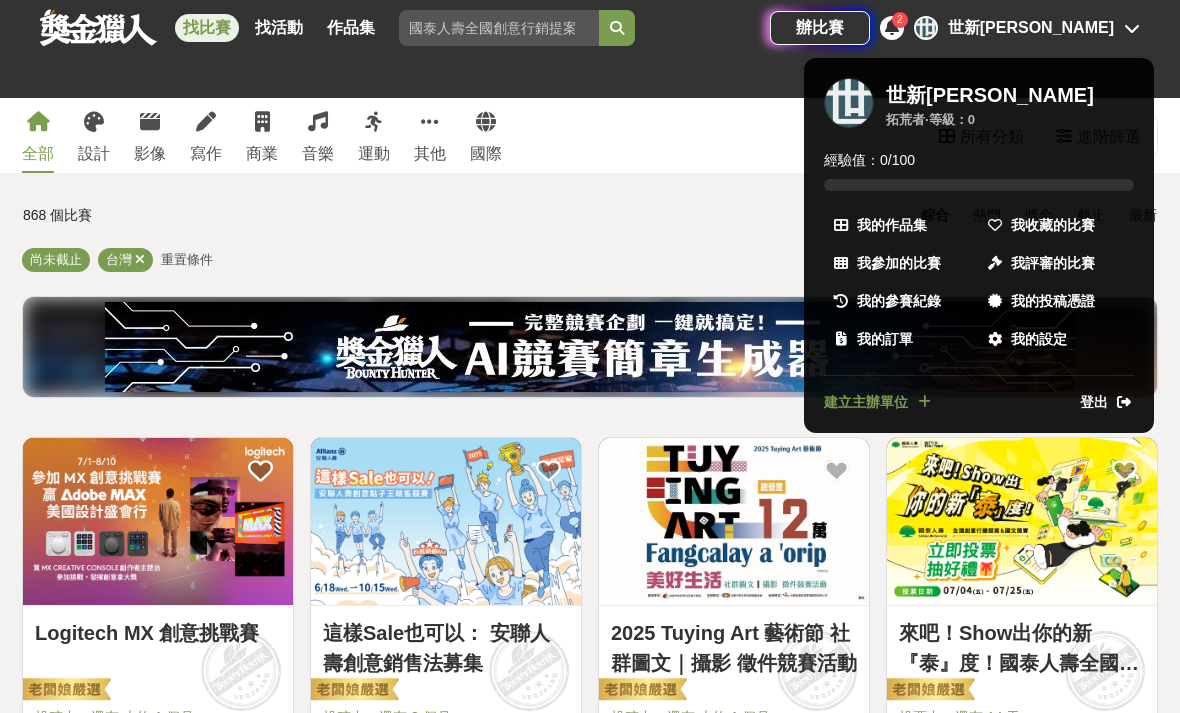 click on "我的設定" at bounding box center [1039, 339] 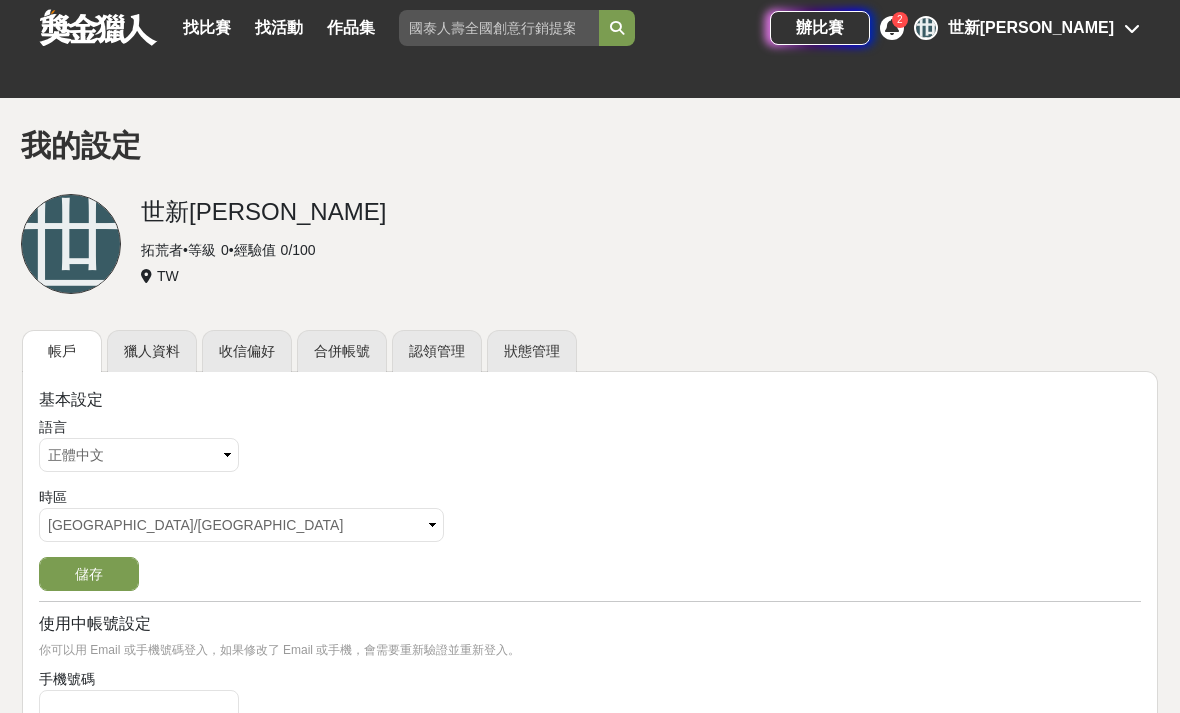 click on "世新鄧詳馨" at bounding box center [650, 212] 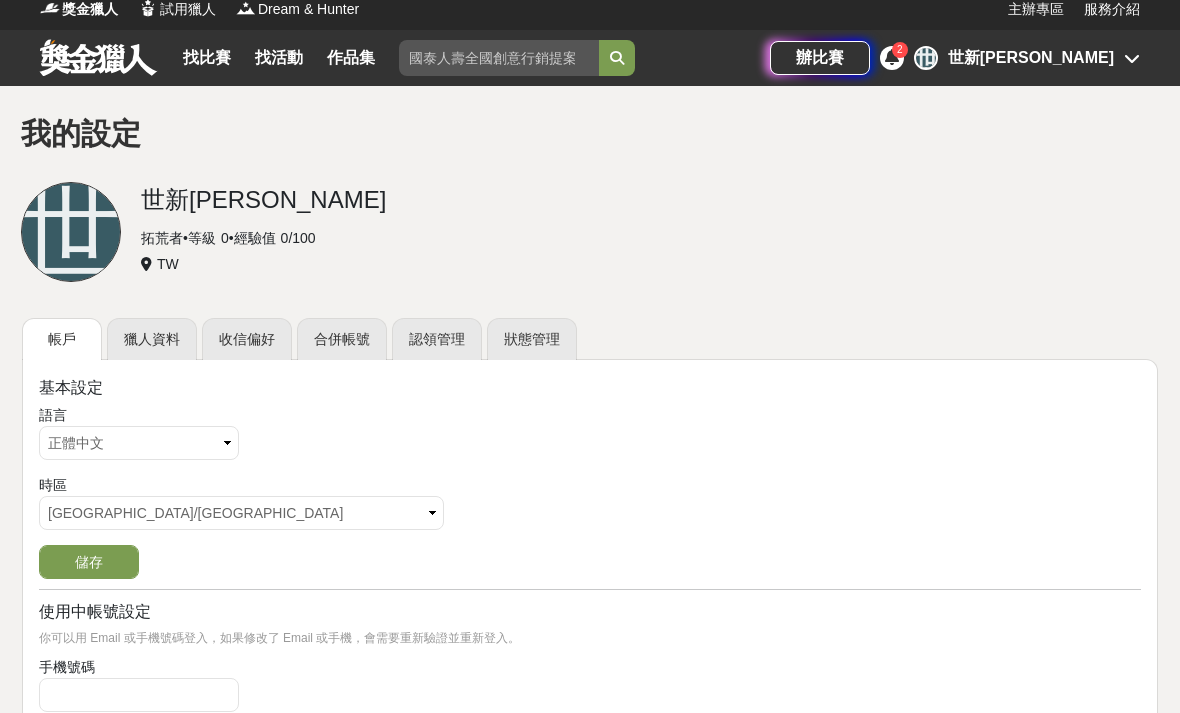 scroll, scrollTop: 0, scrollLeft: 0, axis: both 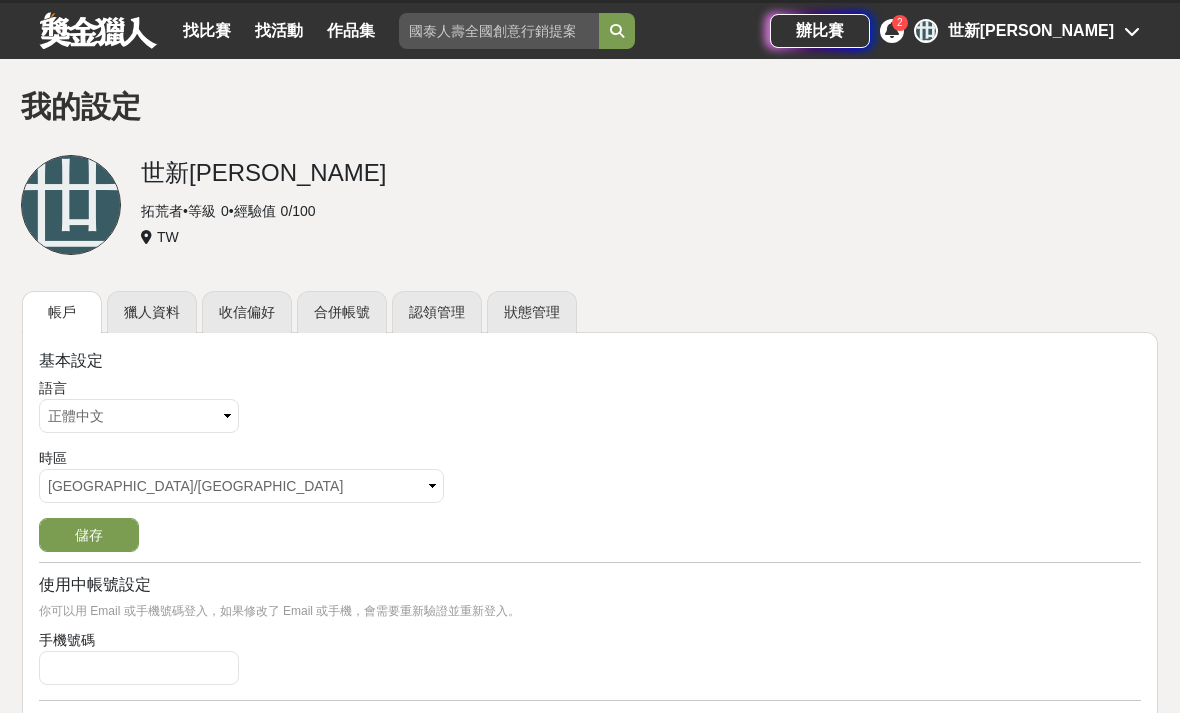click on "世新鄧詳馨" at bounding box center [650, 174] 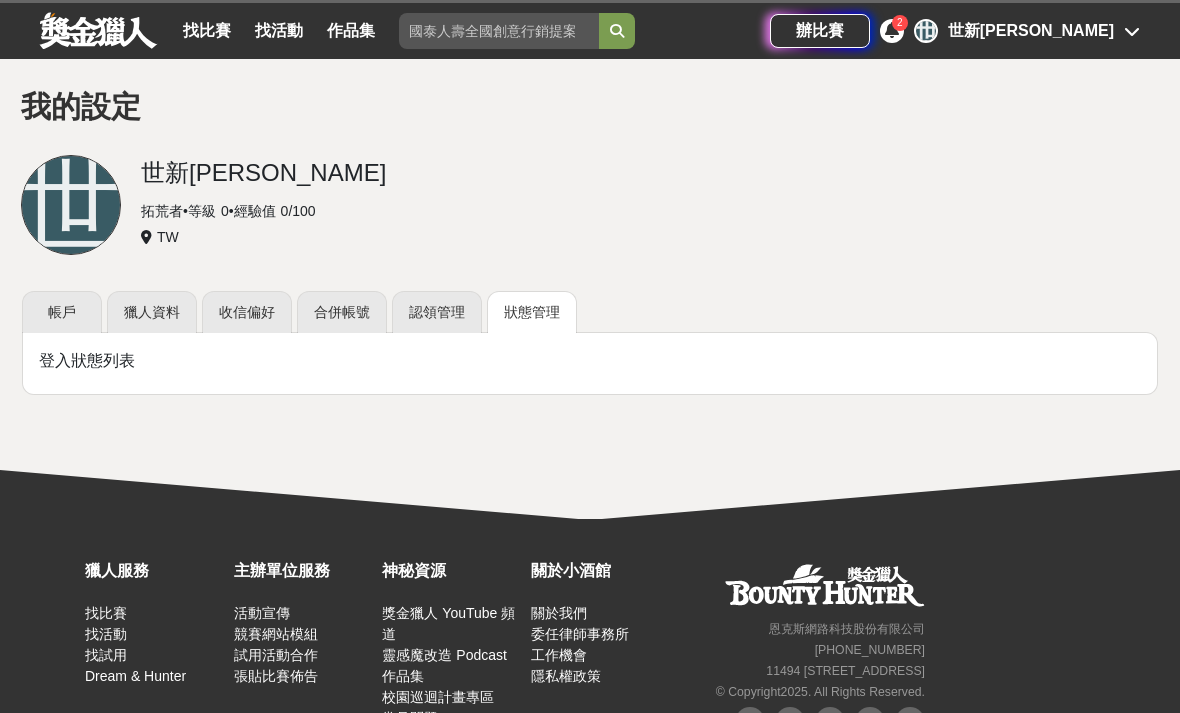 click on "認領管理" at bounding box center [437, 312] 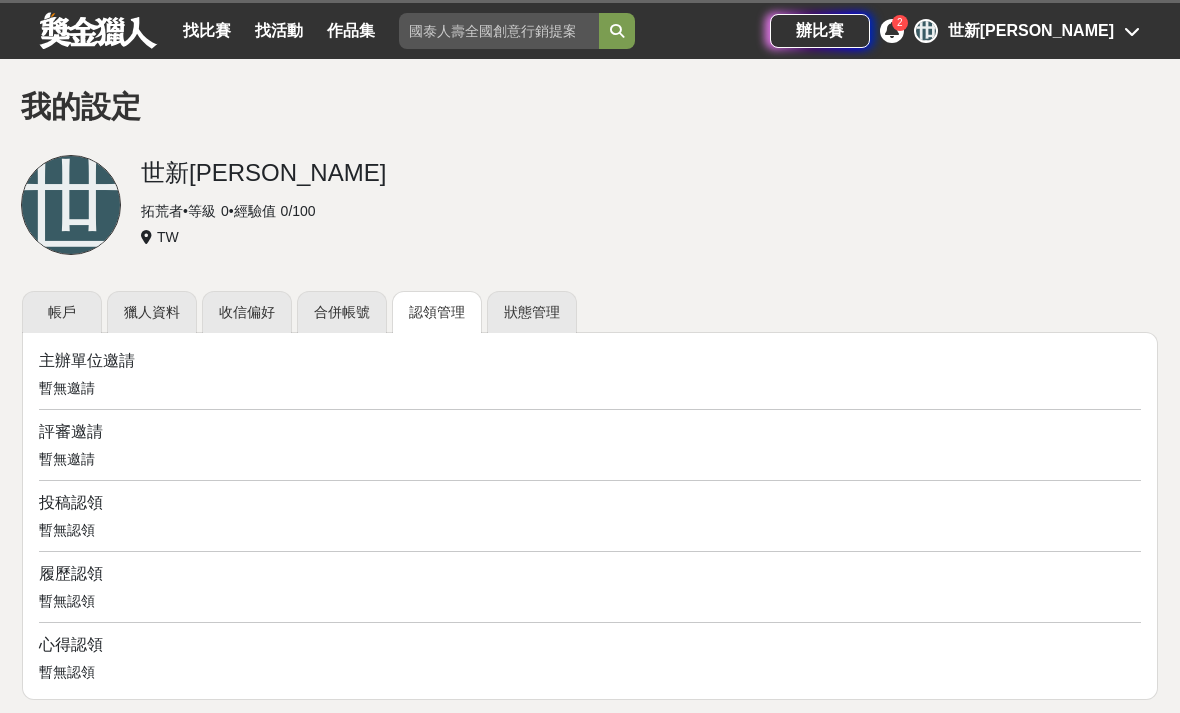 click on "合併帳號" at bounding box center [342, 312] 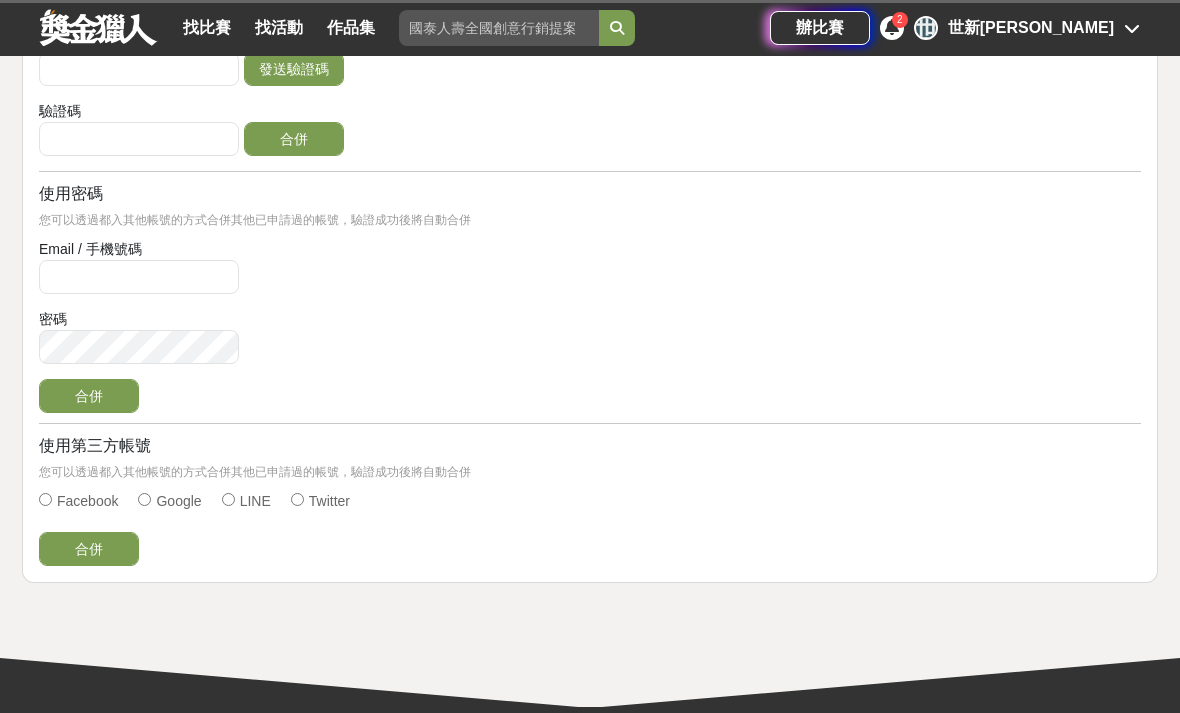 scroll, scrollTop: 0, scrollLeft: 0, axis: both 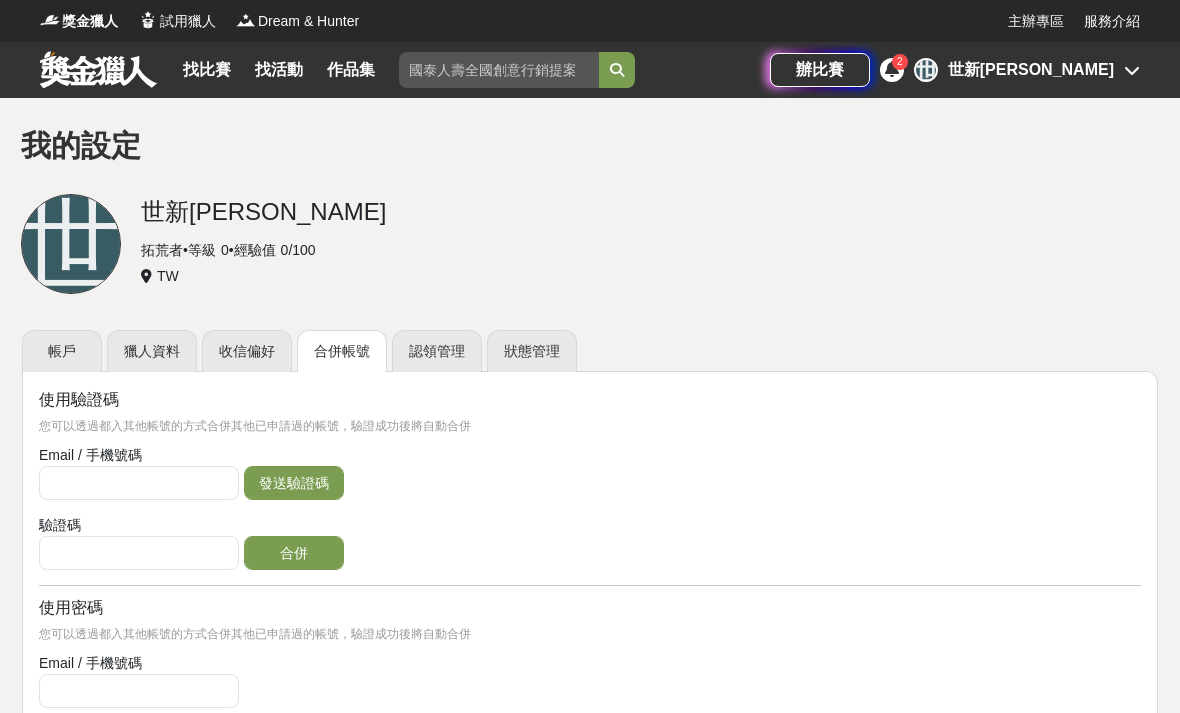 click on "收信偏好" at bounding box center (247, 351) 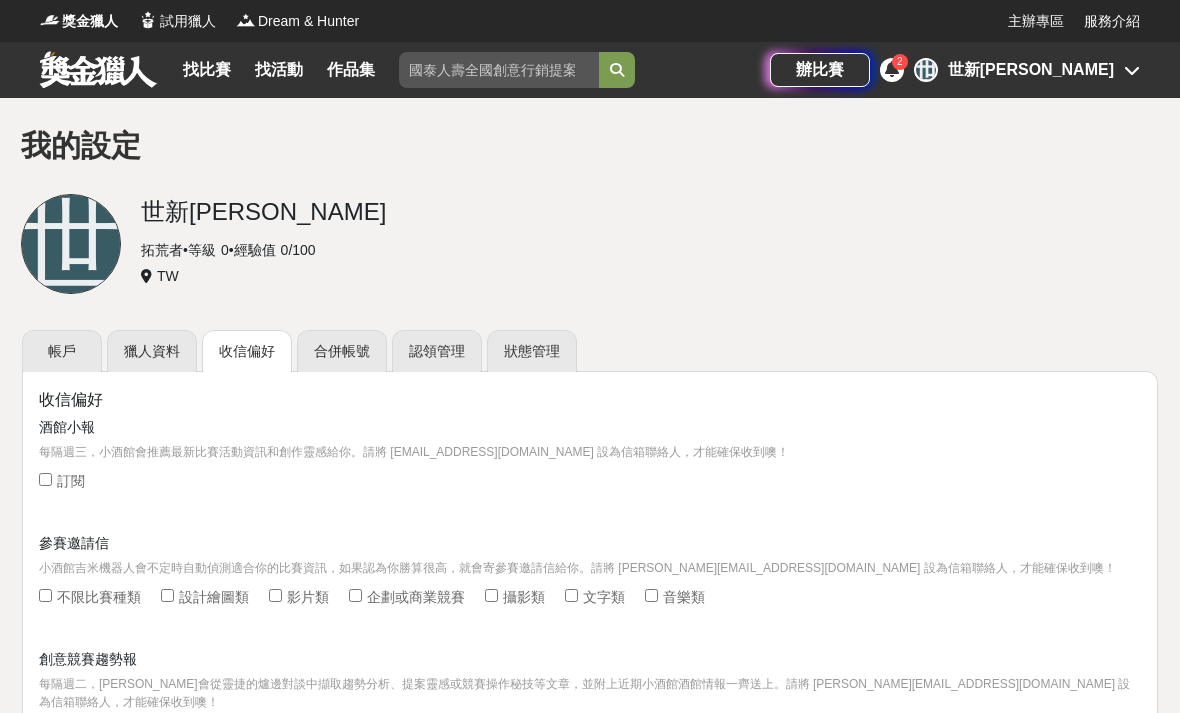 click on "獵人資料" at bounding box center (152, 351) 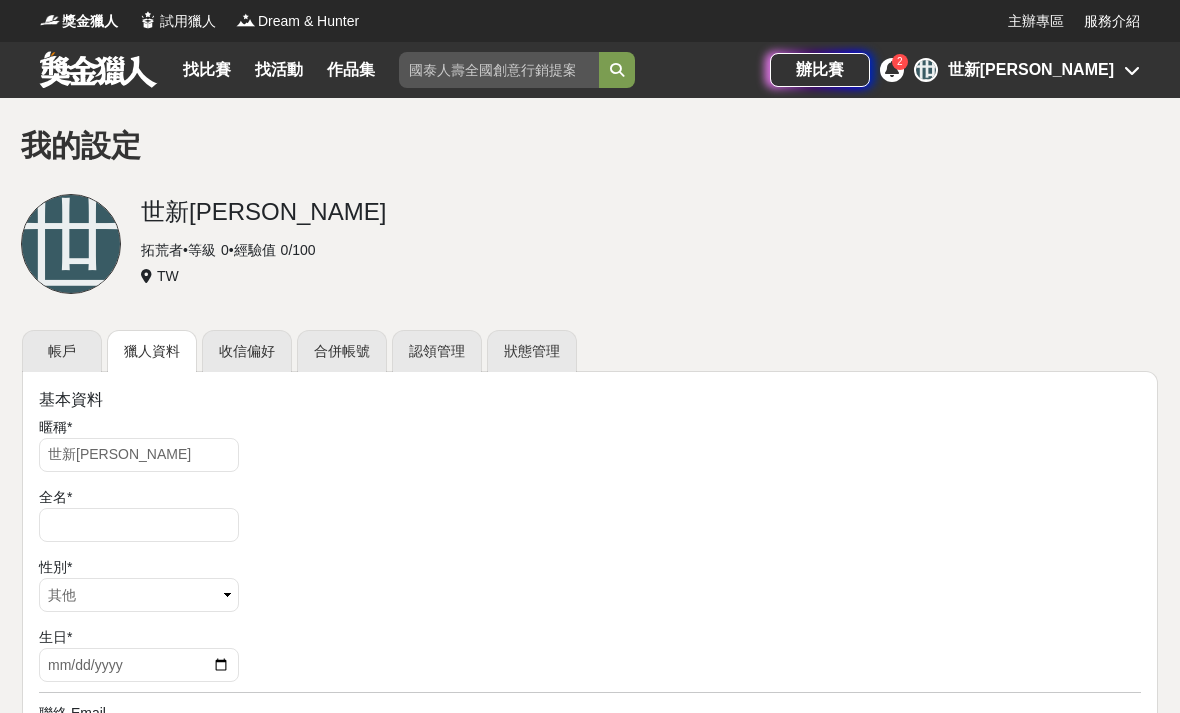 click on "帳戶" at bounding box center [62, 351] 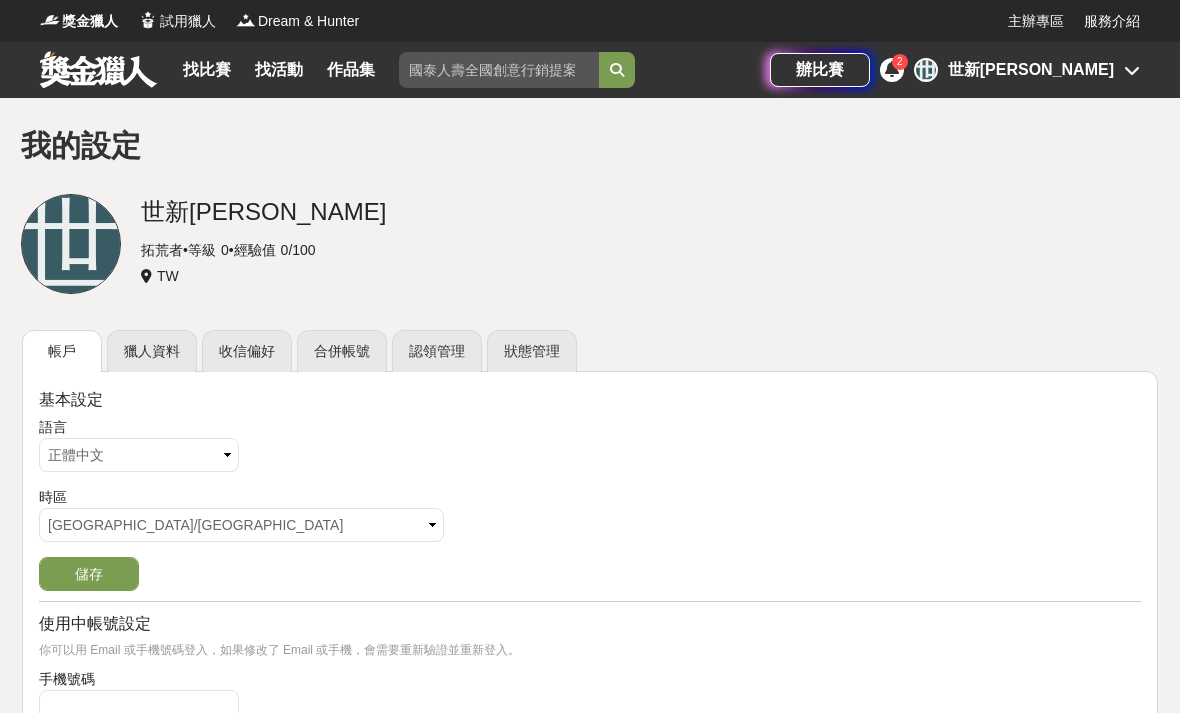 click on "獵人資料" at bounding box center (152, 351) 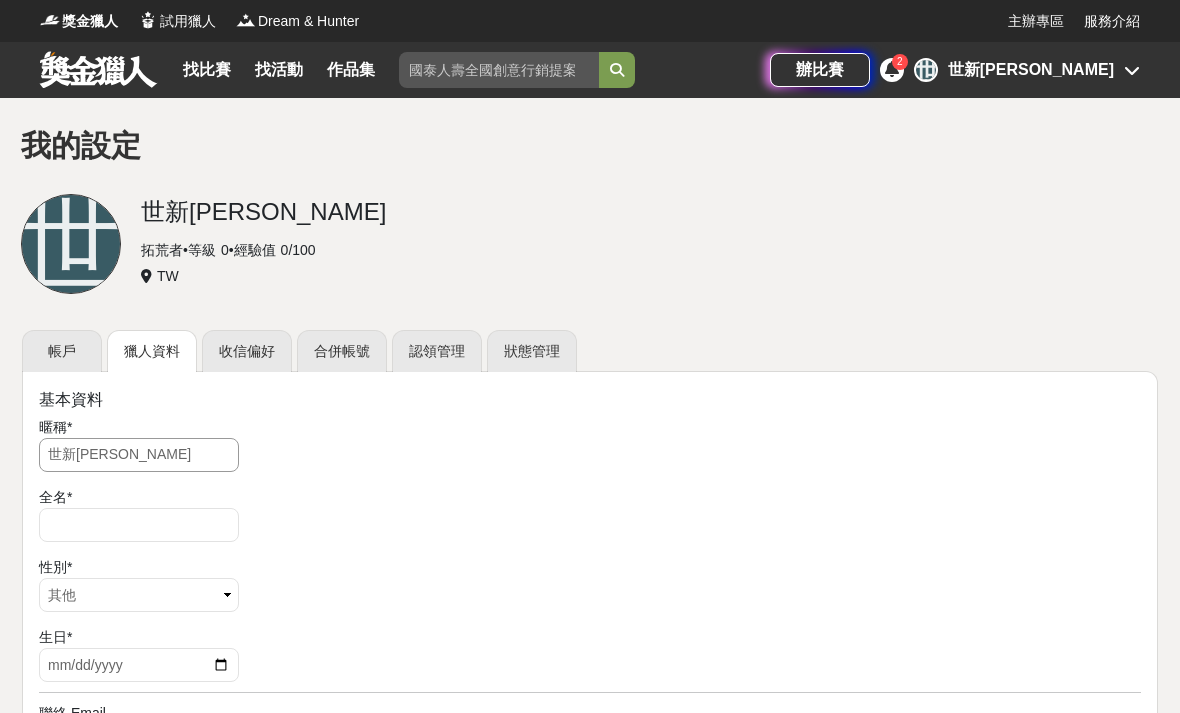 click on "世新鄧詳馨" at bounding box center (139, 455) 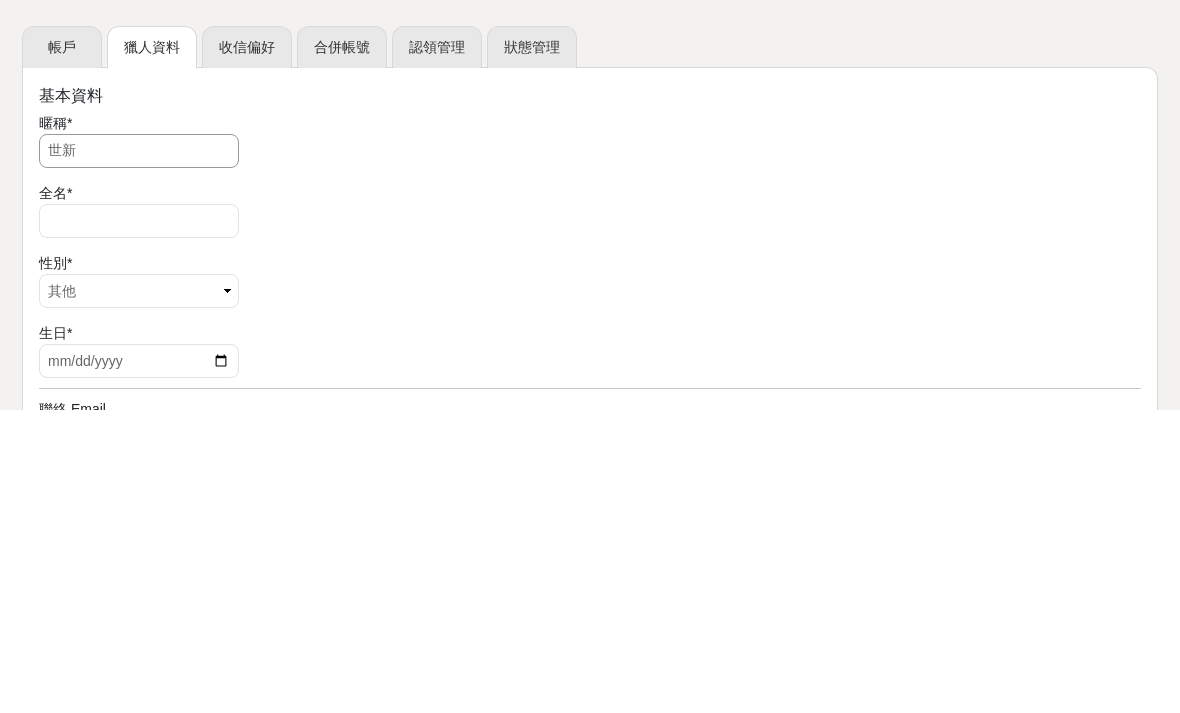 type on "世" 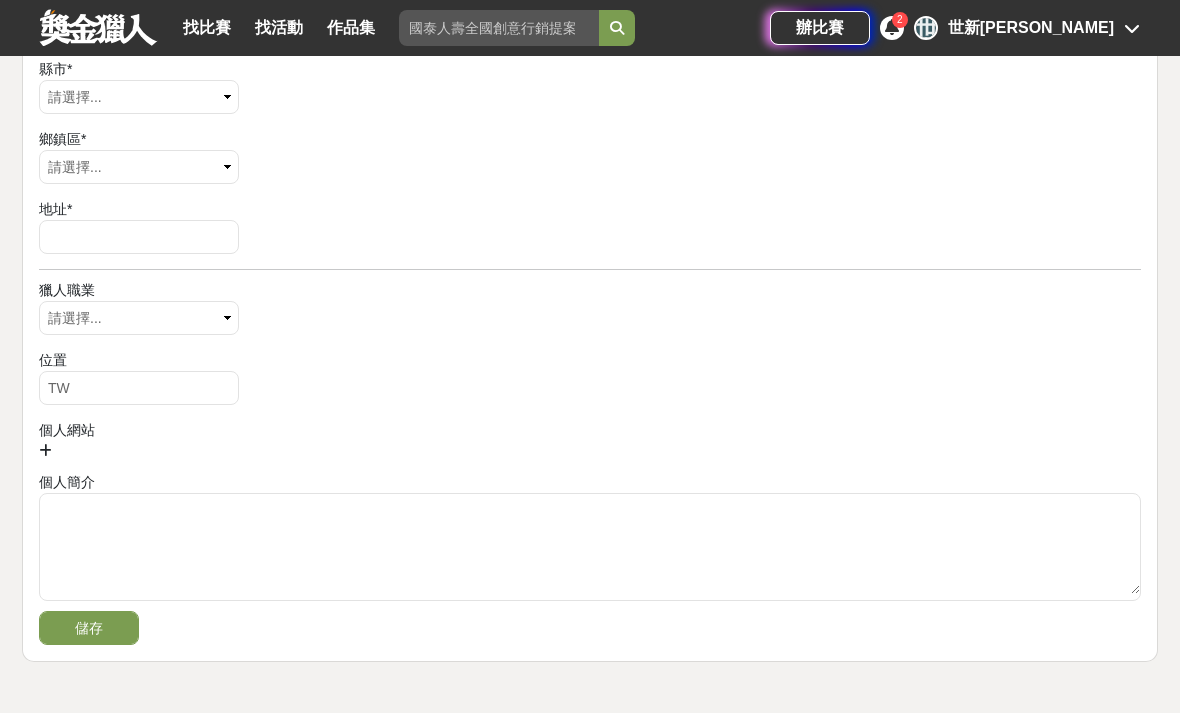 scroll, scrollTop: 1150, scrollLeft: 0, axis: vertical 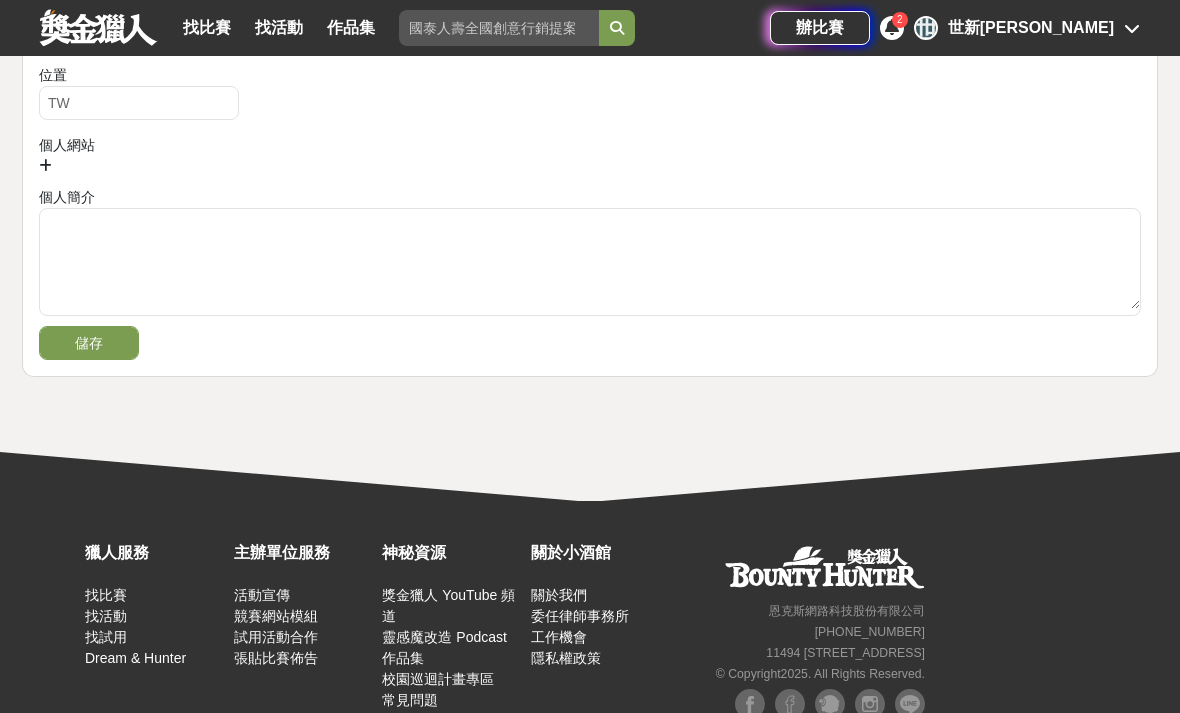 type on "樂樂" 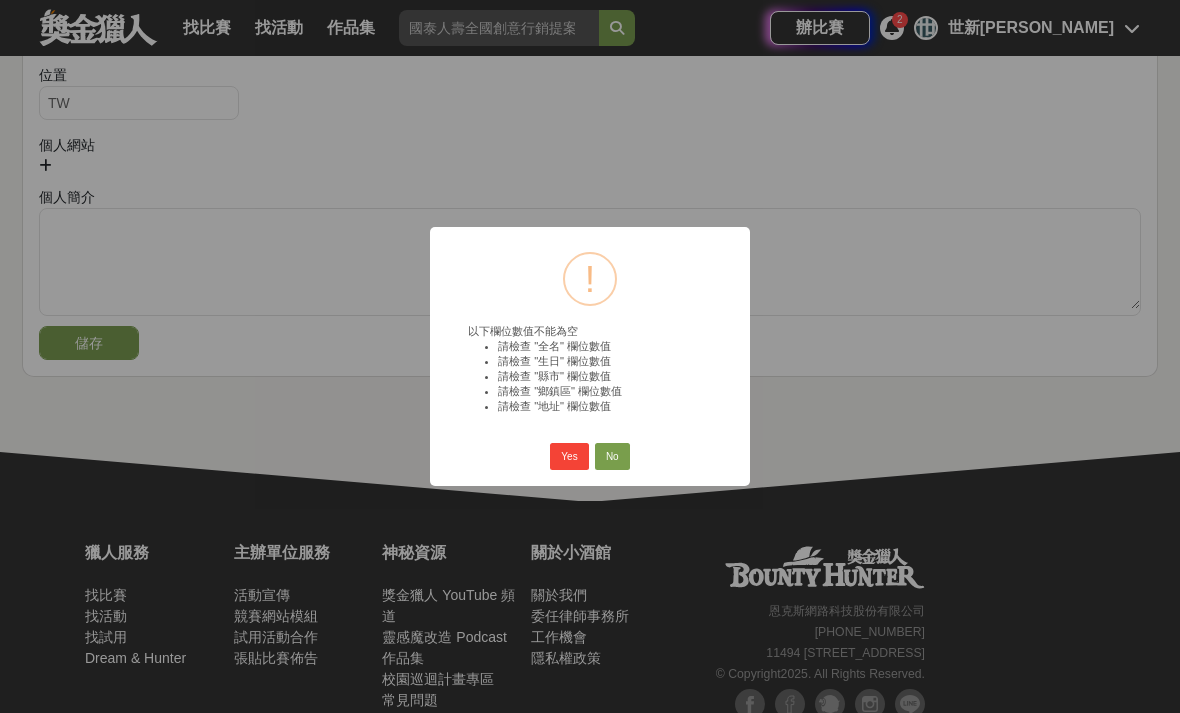click on "Yes" at bounding box center [569, 457] 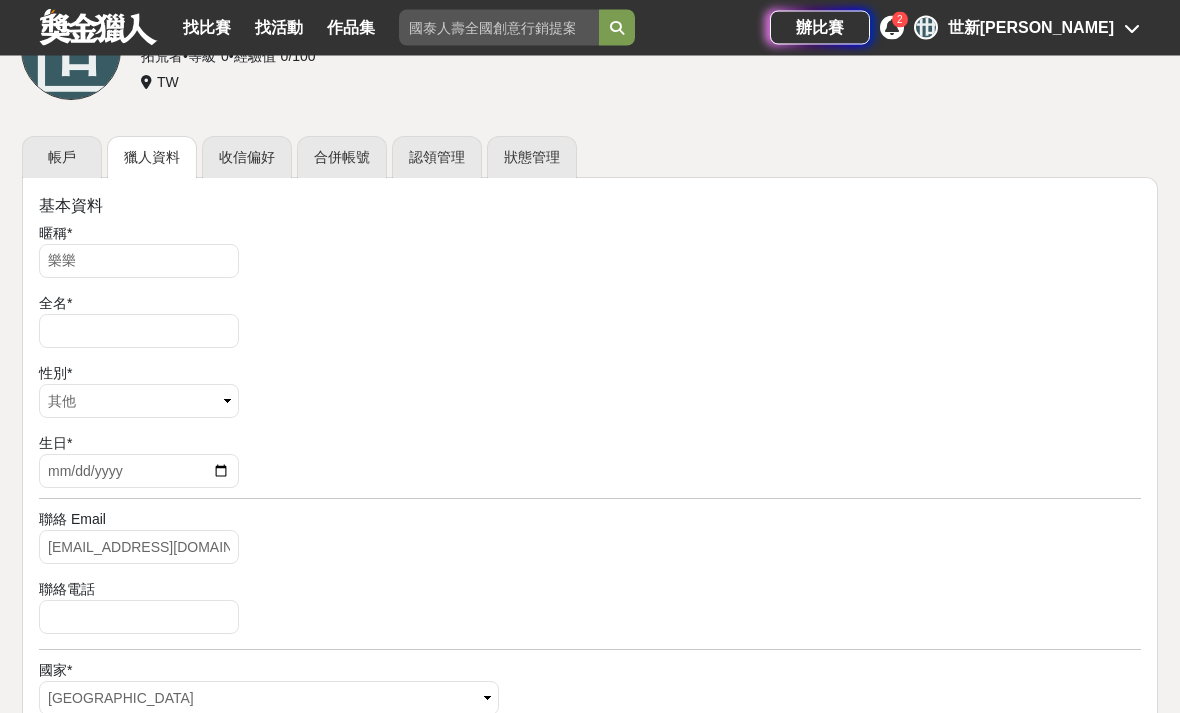 scroll, scrollTop: 191, scrollLeft: 0, axis: vertical 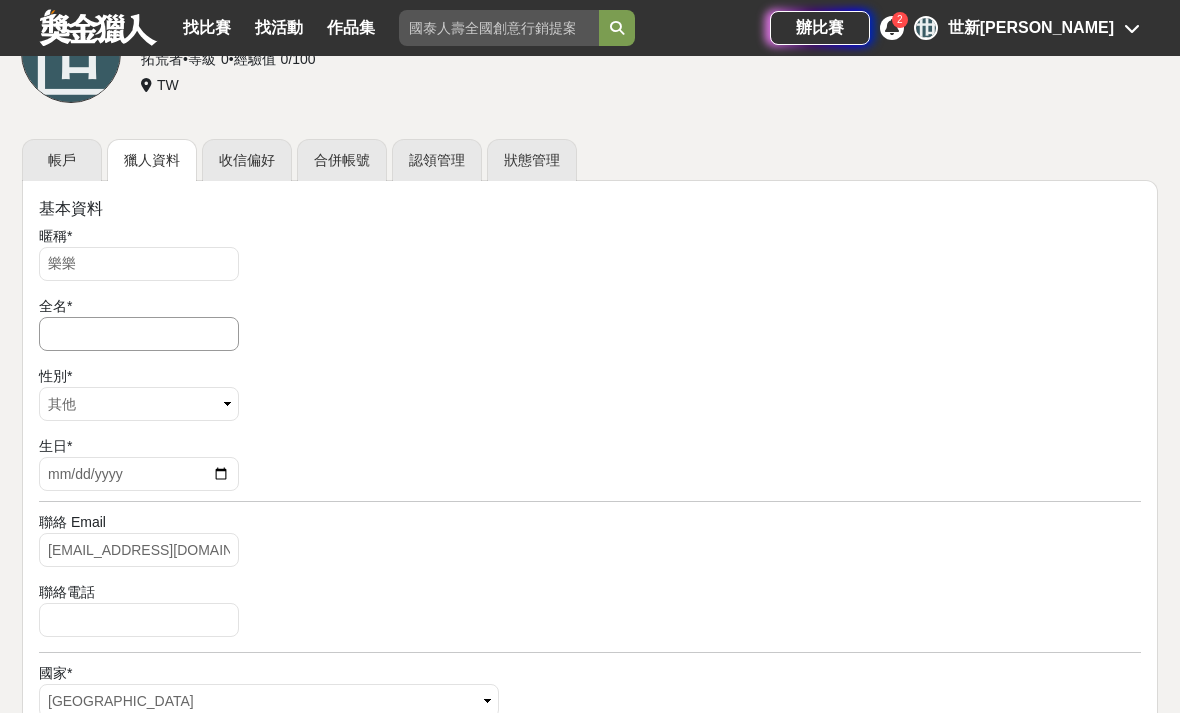 click at bounding box center (139, 334) 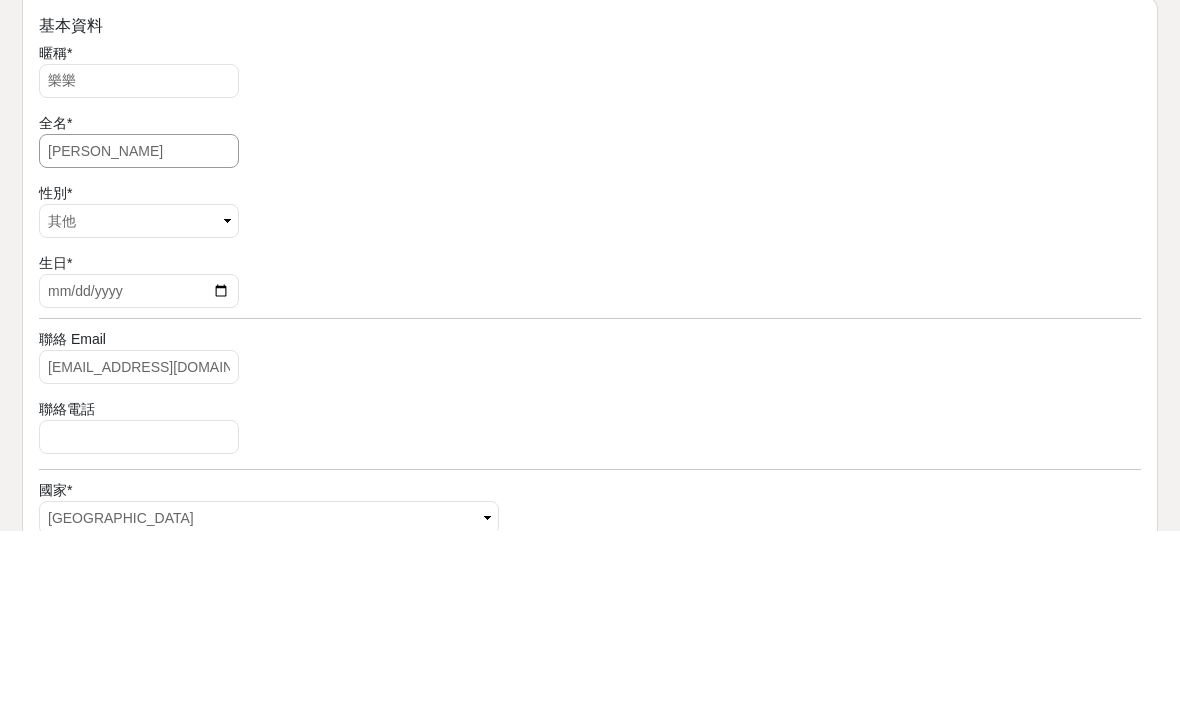 type on "鄧詳馨" 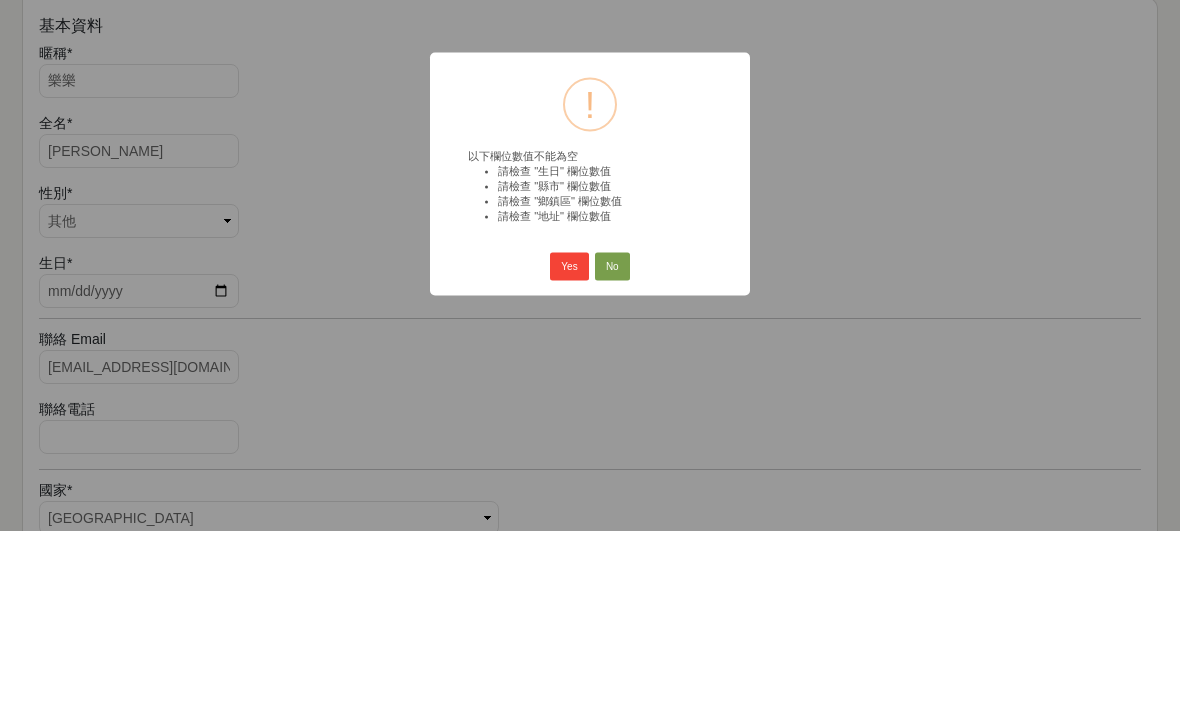 scroll, scrollTop: 374, scrollLeft: 0, axis: vertical 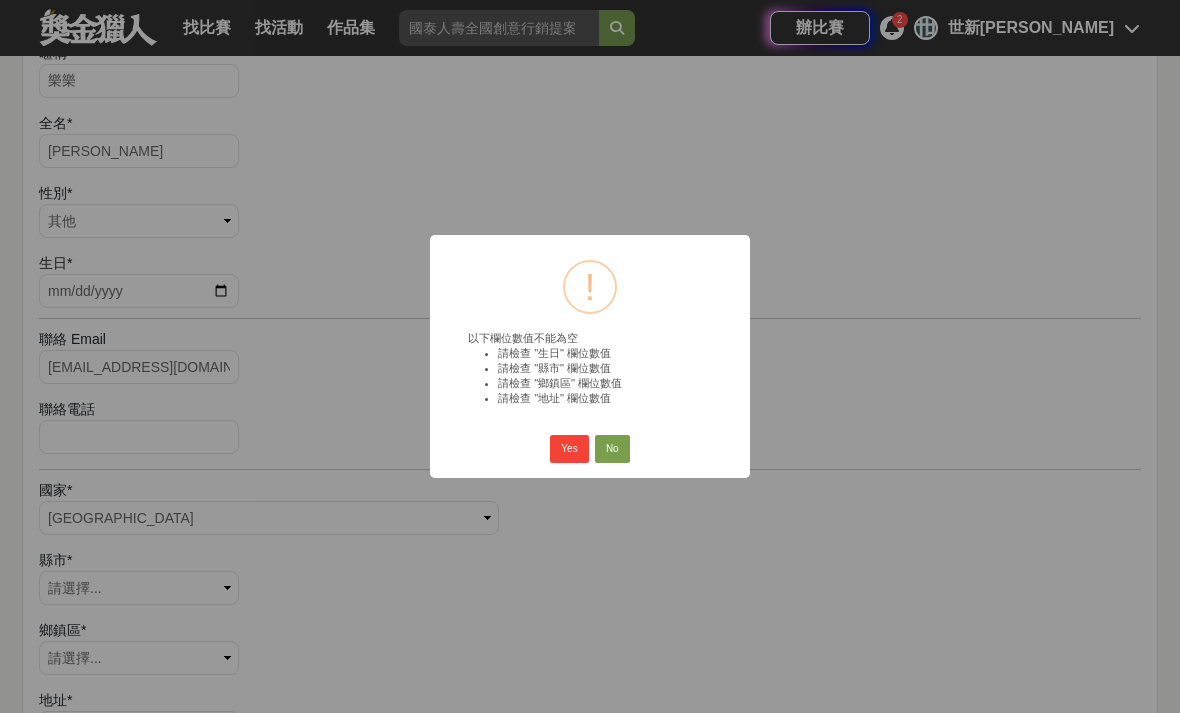 click on "Yes" at bounding box center [569, 449] 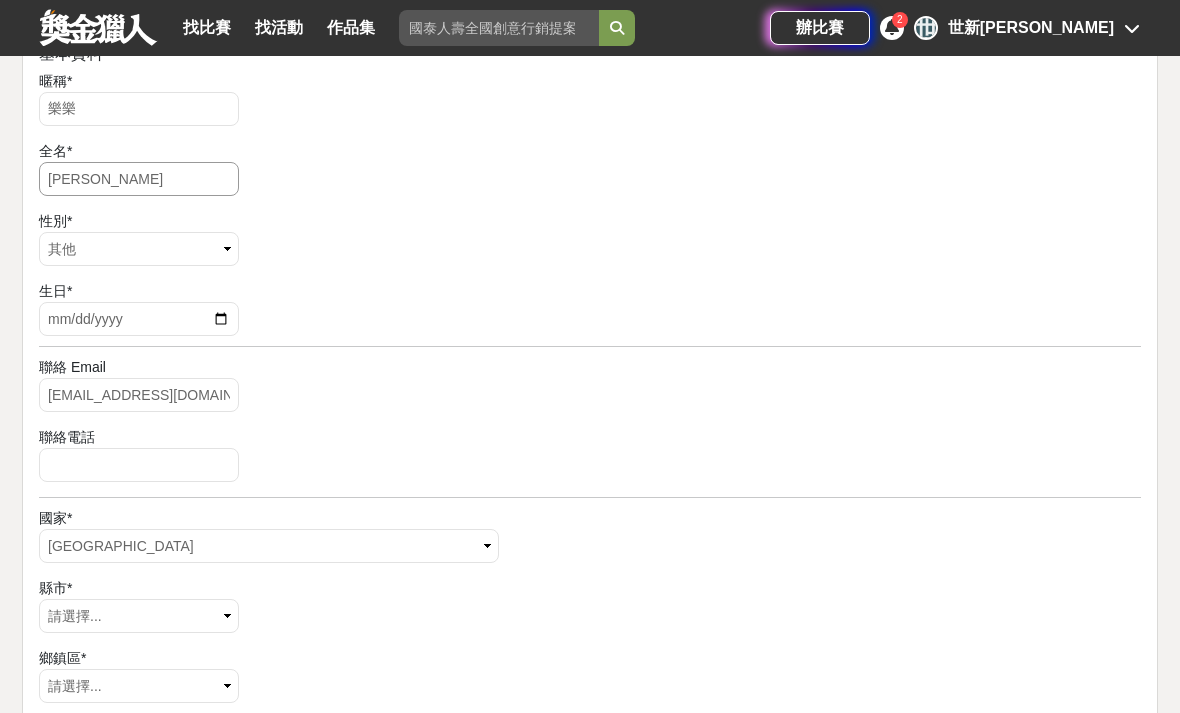 scroll, scrollTop: 336, scrollLeft: 0, axis: vertical 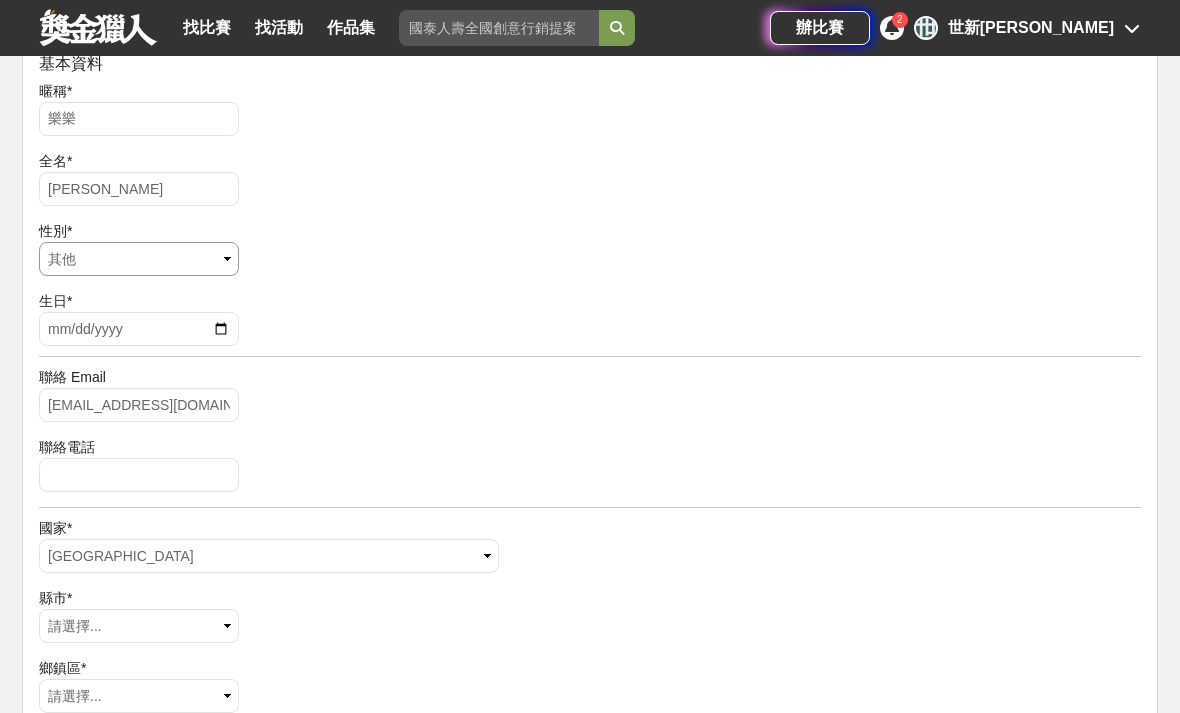 click on "請選擇... 男 女 其他" at bounding box center [139, 259] 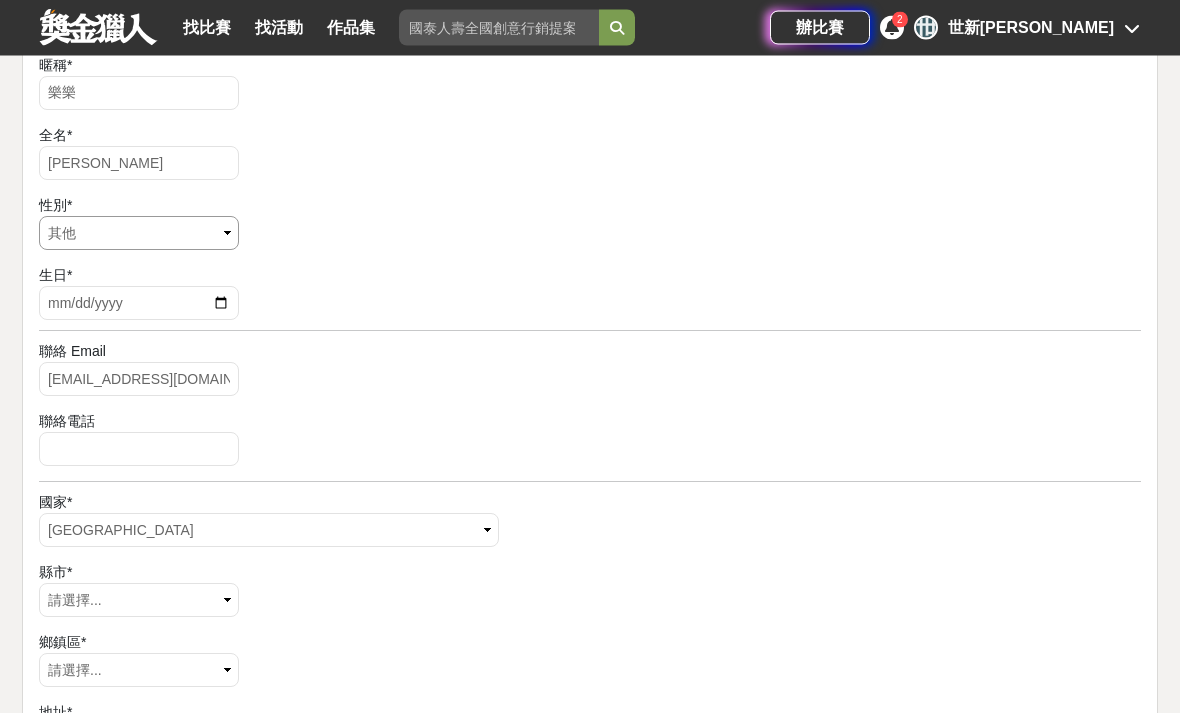 scroll, scrollTop: 362, scrollLeft: 0, axis: vertical 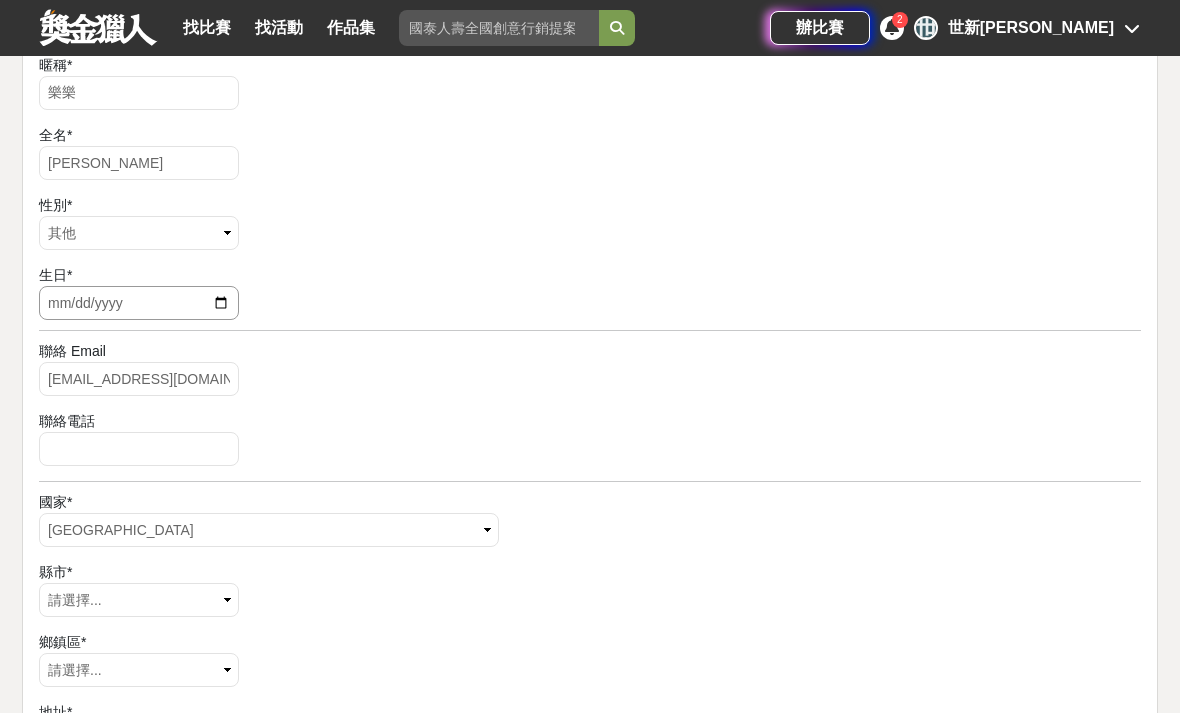click at bounding box center [139, 303] 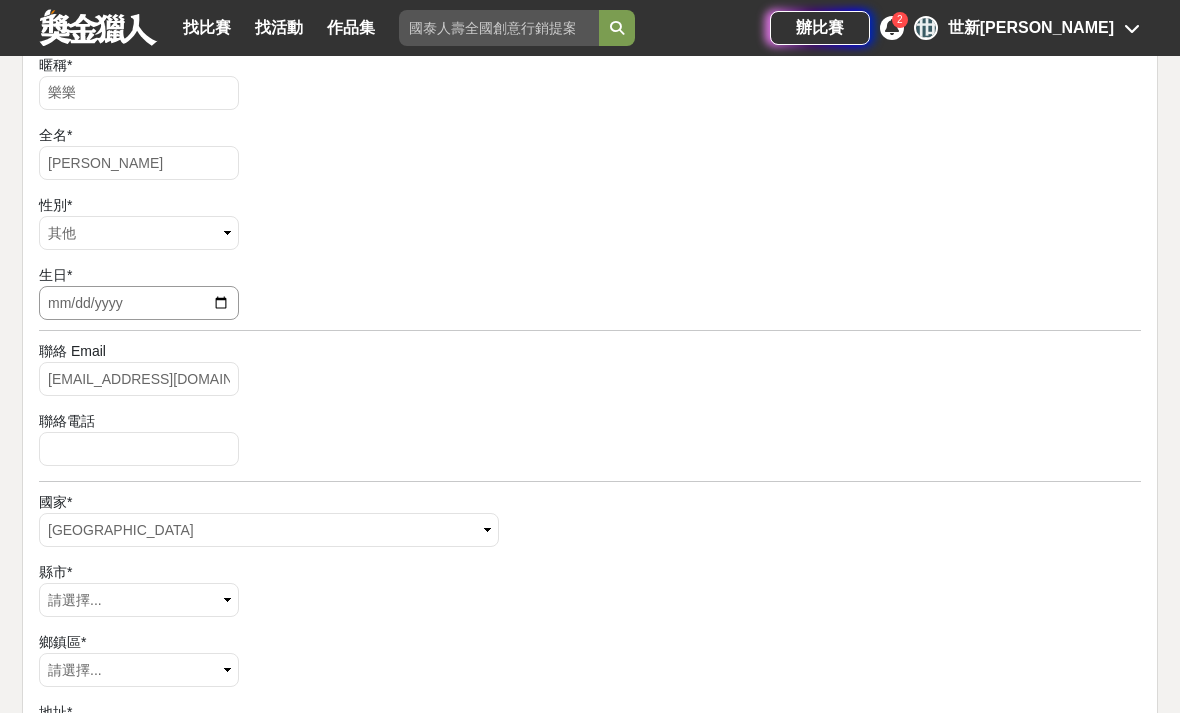 click on "2006-01-11" at bounding box center (139, 303) 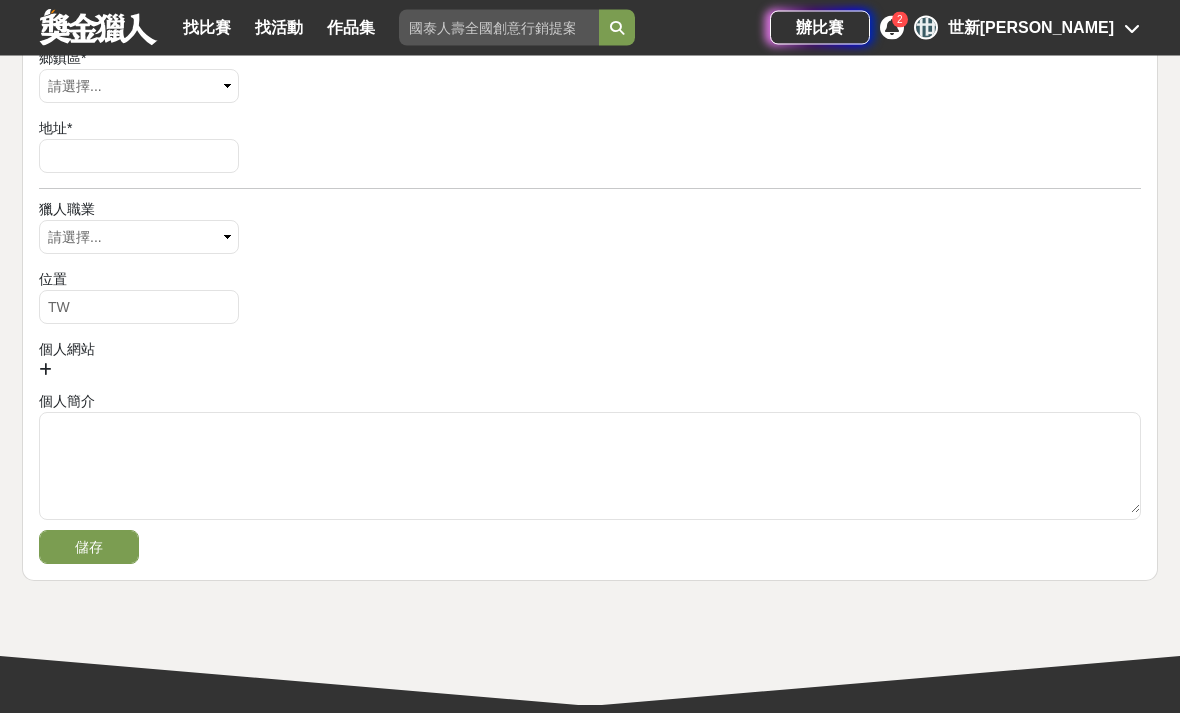 scroll, scrollTop: 946, scrollLeft: 0, axis: vertical 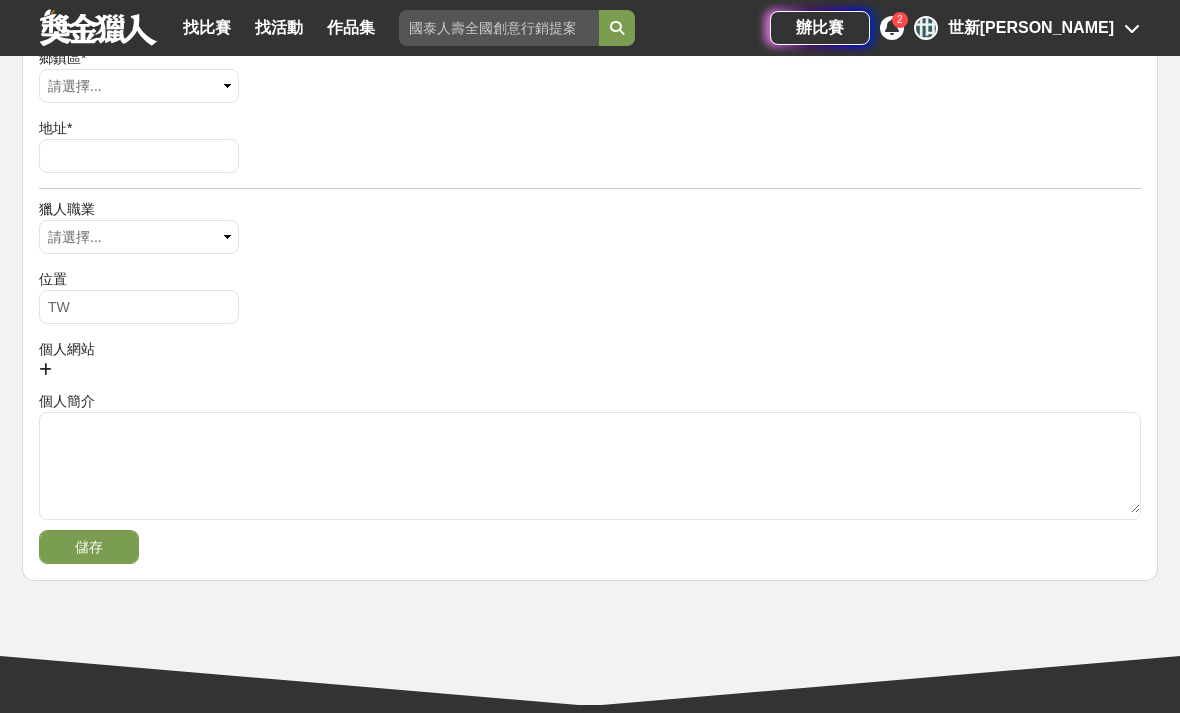 click on "儲存" at bounding box center [89, 547] 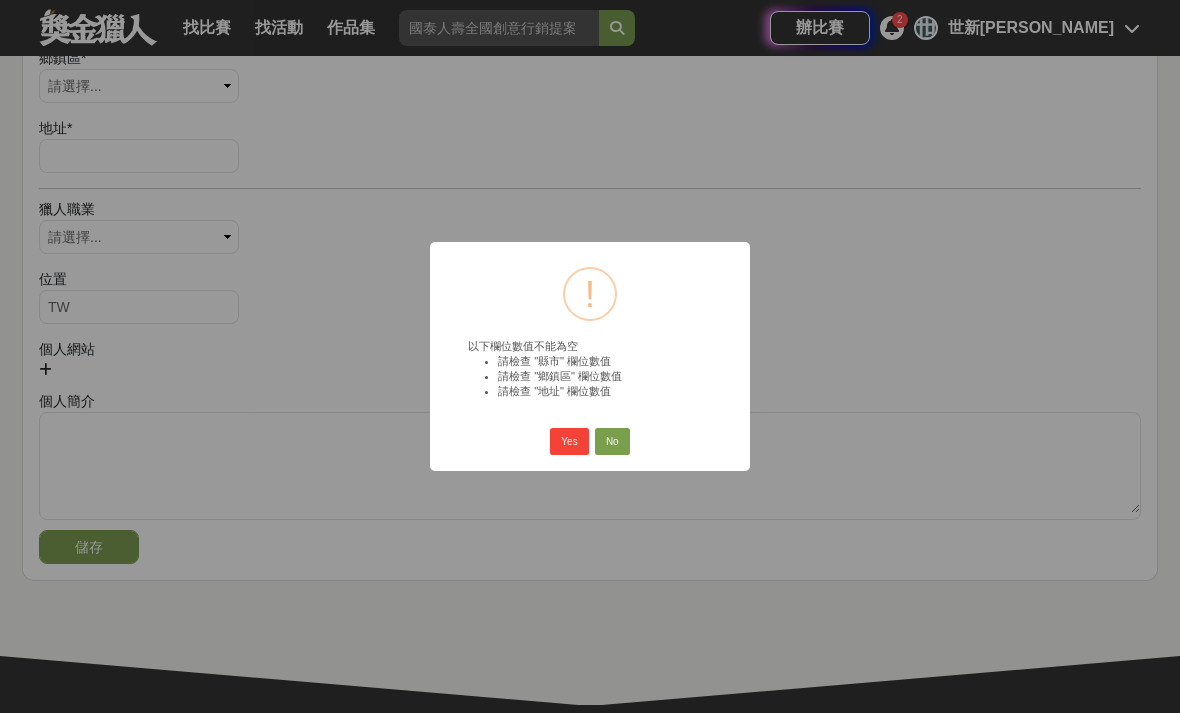 click on "Yes" at bounding box center (569, 442) 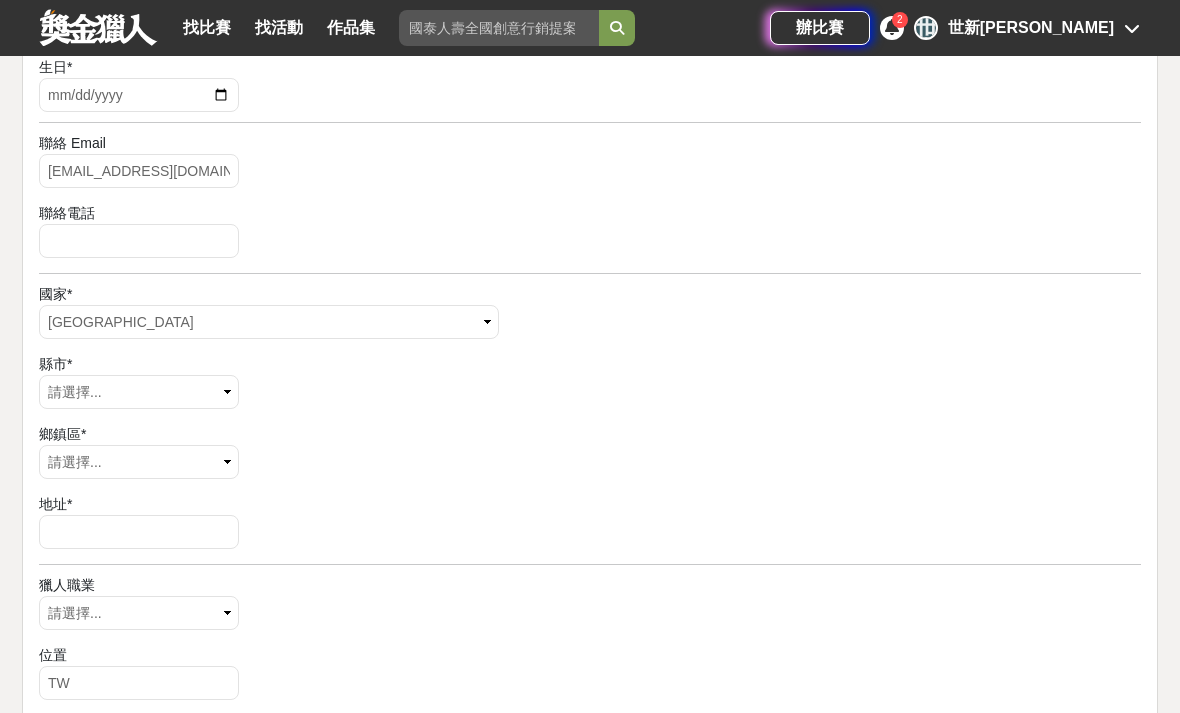 scroll, scrollTop: 572, scrollLeft: 0, axis: vertical 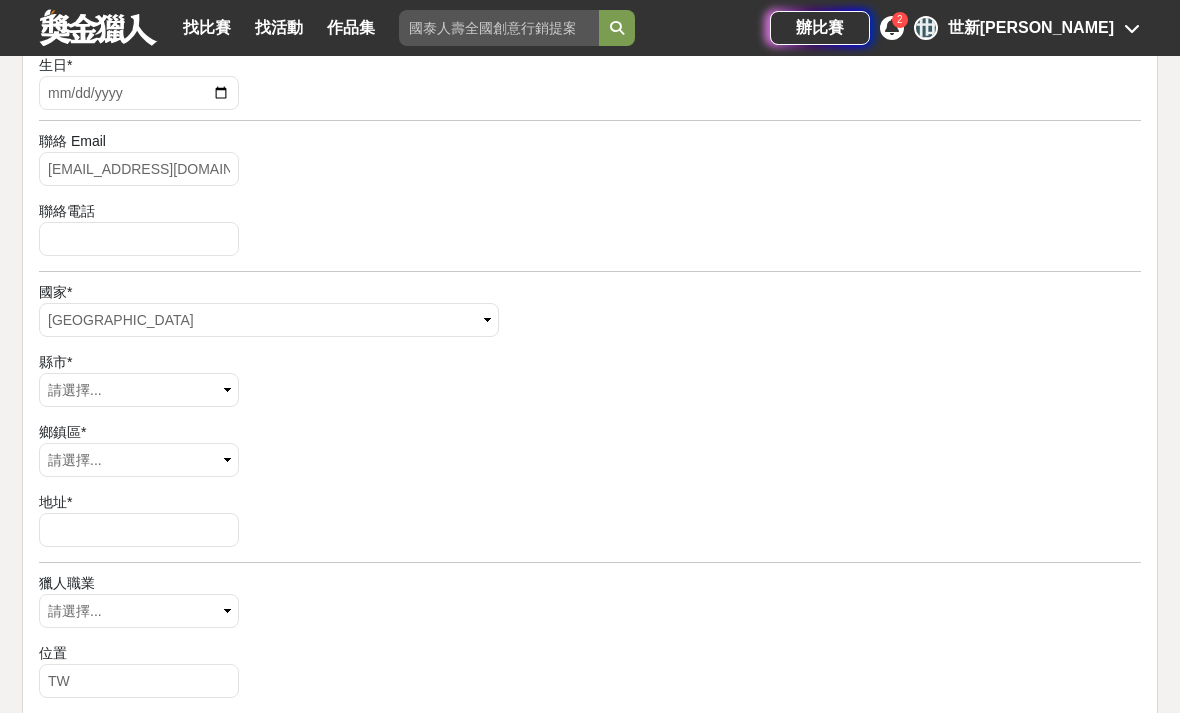 click on "請選擇... 臺北市 基隆市 新北市 連江縣 宜蘭縣 釣魚臺 新竹市 新竹縣 桃園市 苗栗縣 臺中市 彰化縣 南投縣 嘉義市 嘉義縣 雲林縣 臺南市 高雄市 南海島 澎湖縣 金門縣 屏東縣 臺東縣 花蓮縣" at bounding box center (139, 390) 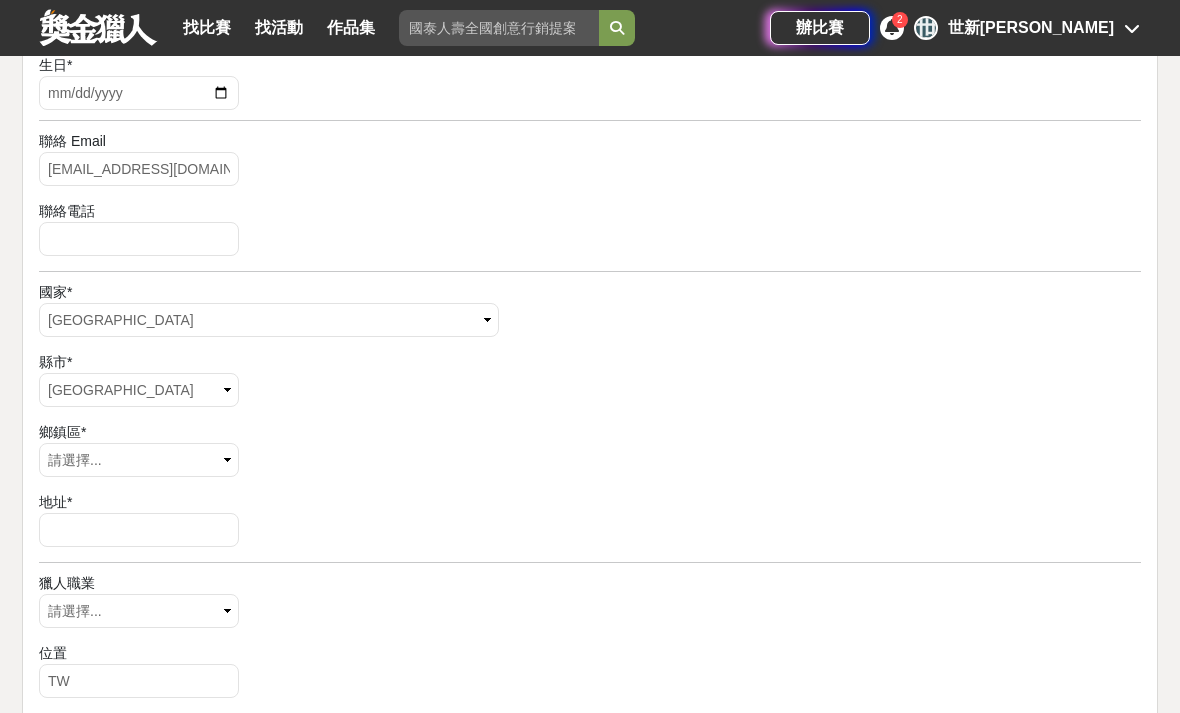 click on "請選擇... 東區 北區 香山區" at bounding box center (139, 460) 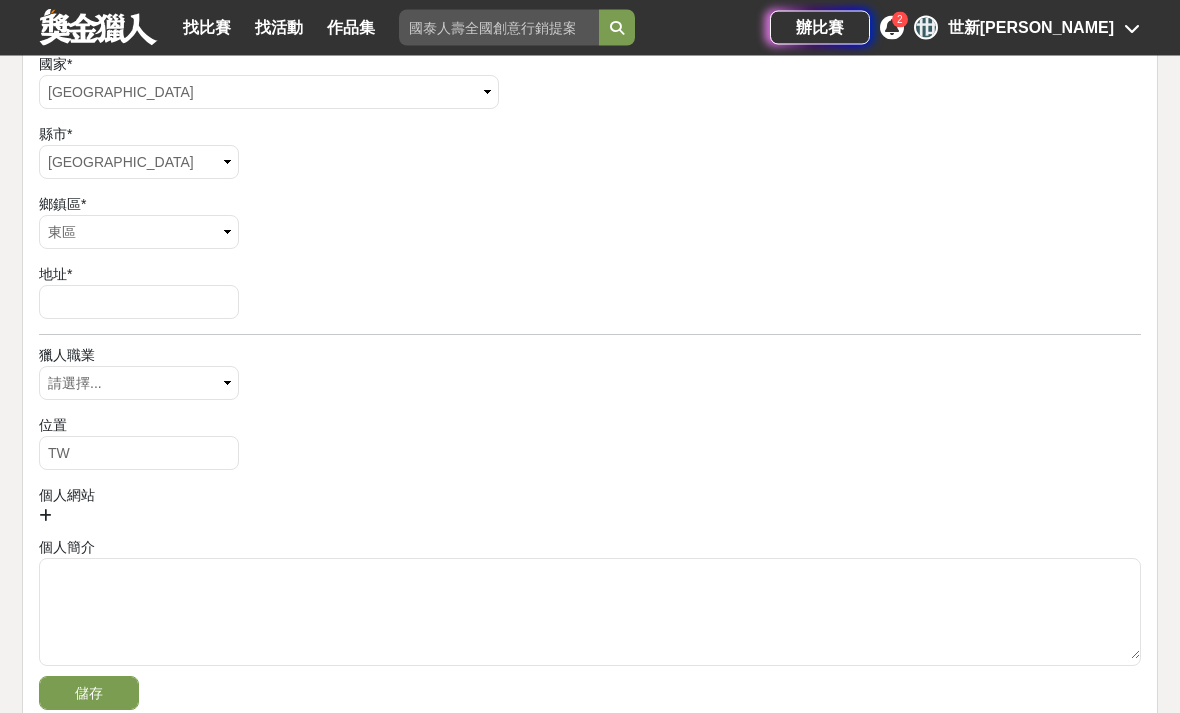 scroll, scrollTop: 800, scrollLeft: 0, axis: vertical 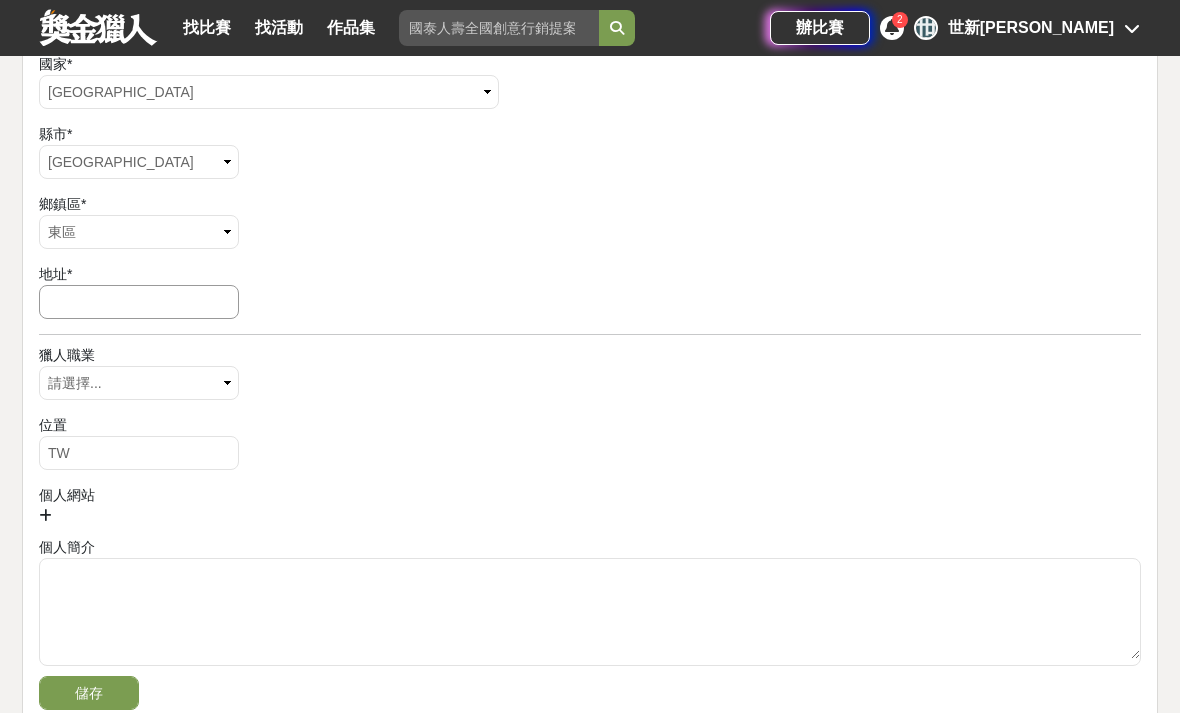 click at bounding box center [139, 302] 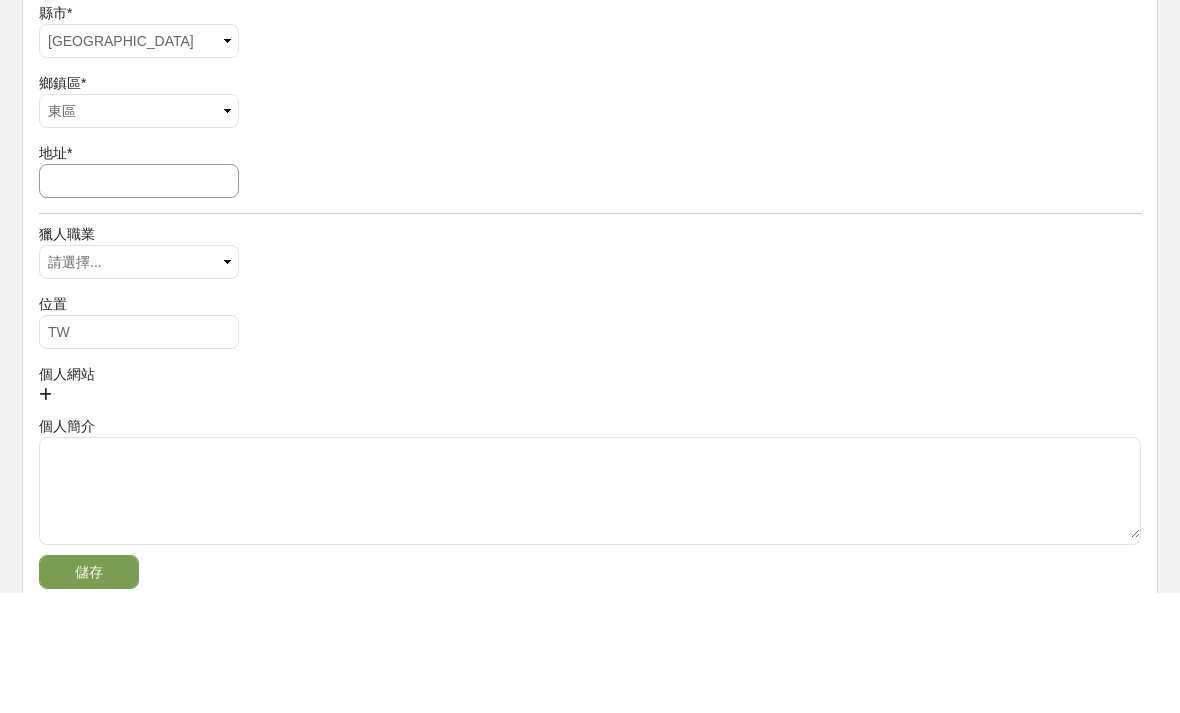 click at bounding box center [139, 302] 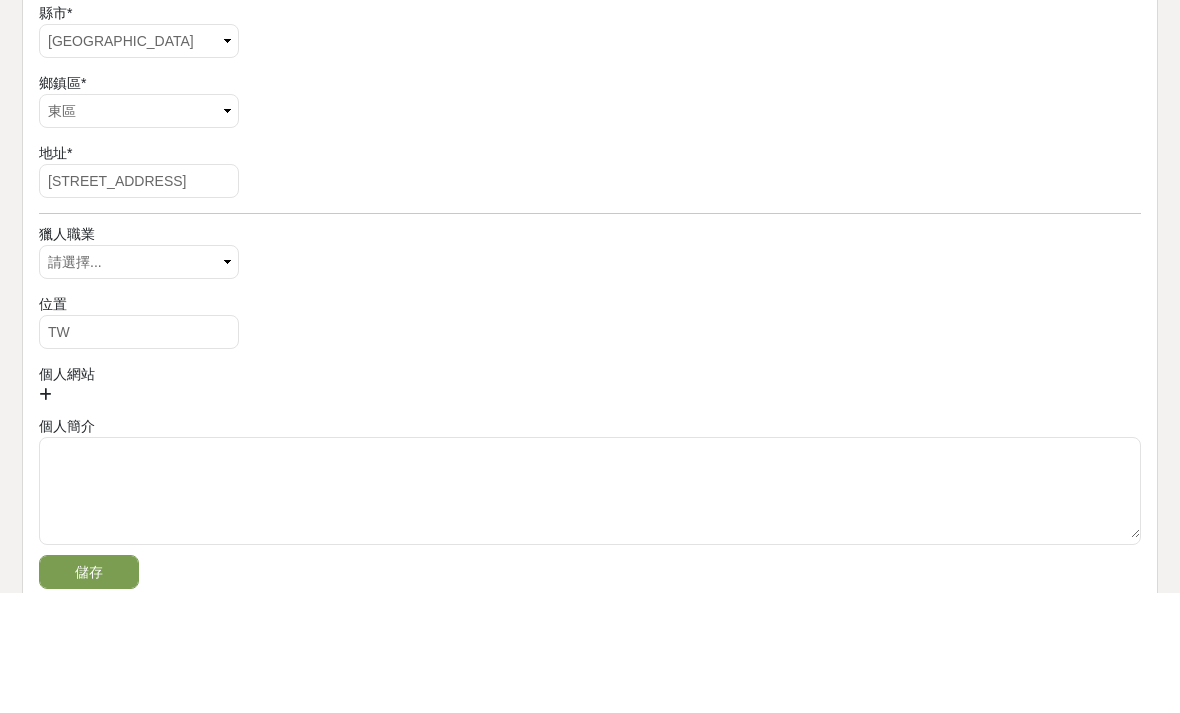 scroll, scrollTop: 921, scrollLeft: 0, axis: vertical 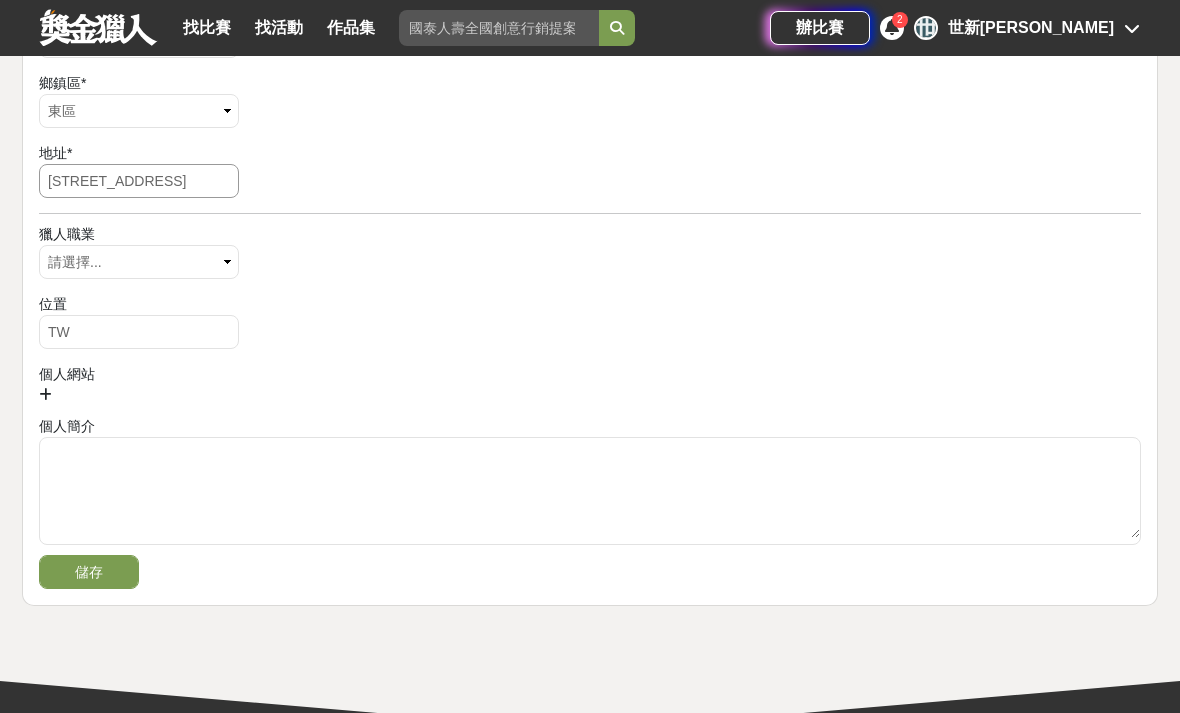 type on "新竹市東新路146號11樓之2" 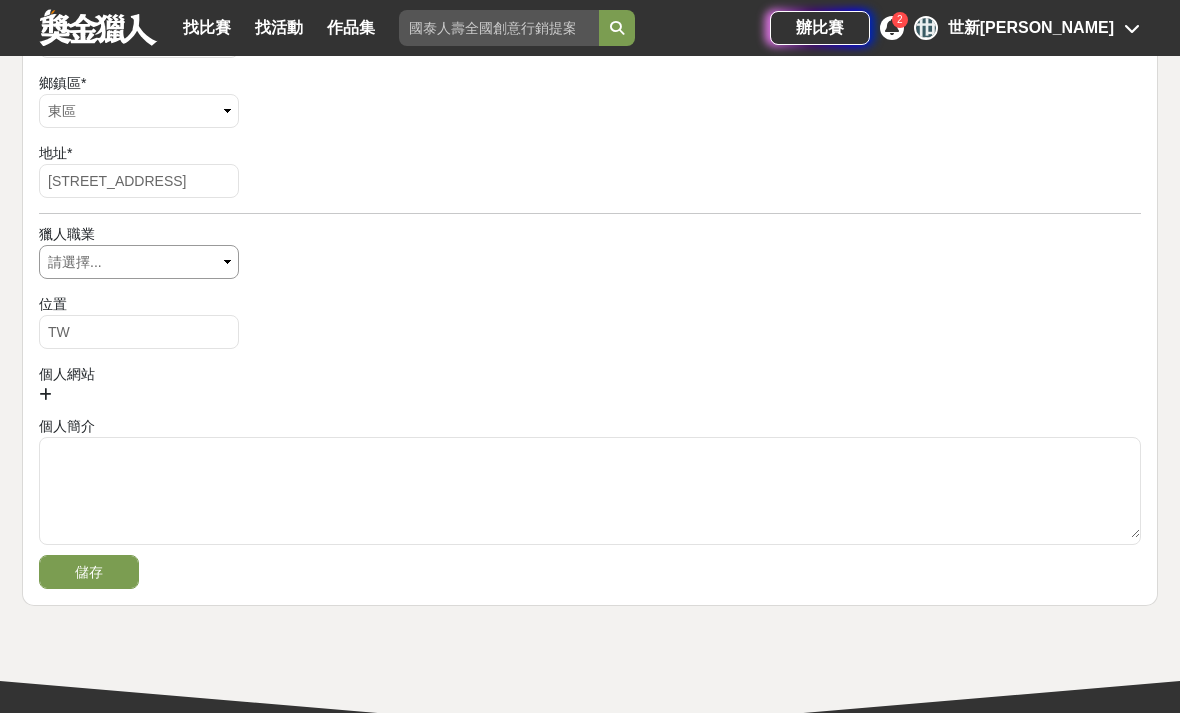 click on "請選擇... 視覺藝術 攝影師 作家 音樂家 工程師 達人 博學" at bounding box center [139, 262] 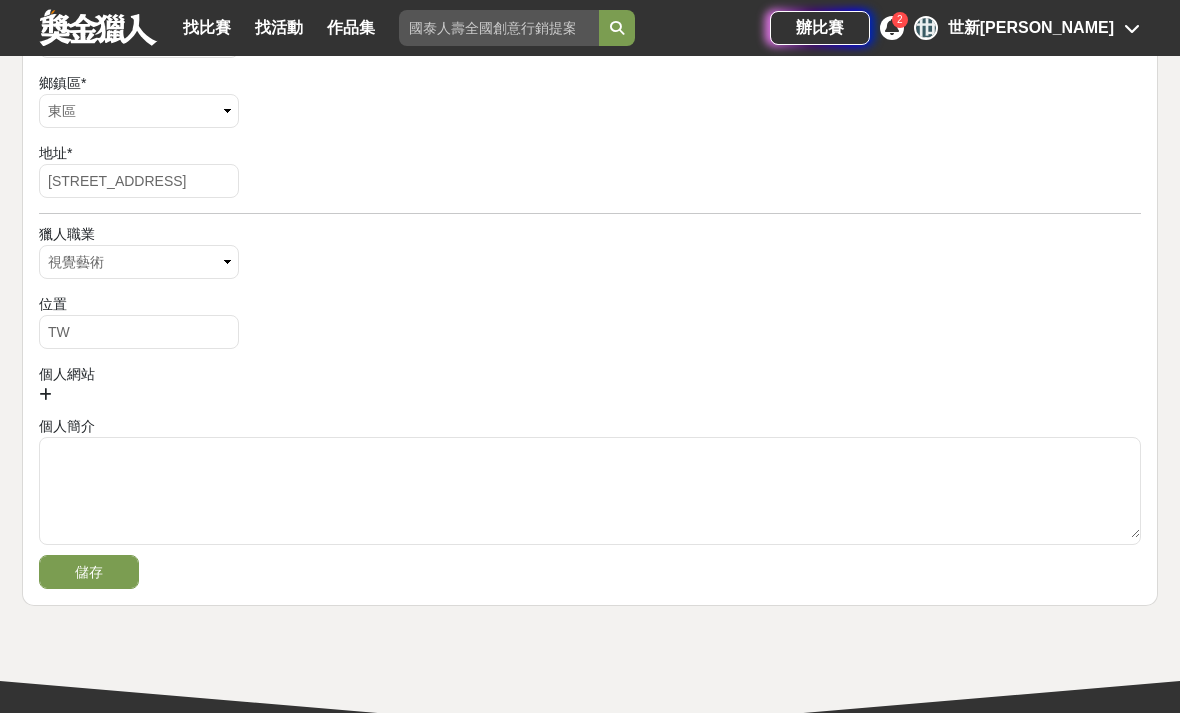 click on "儲存" at bounding box center [89, 572] 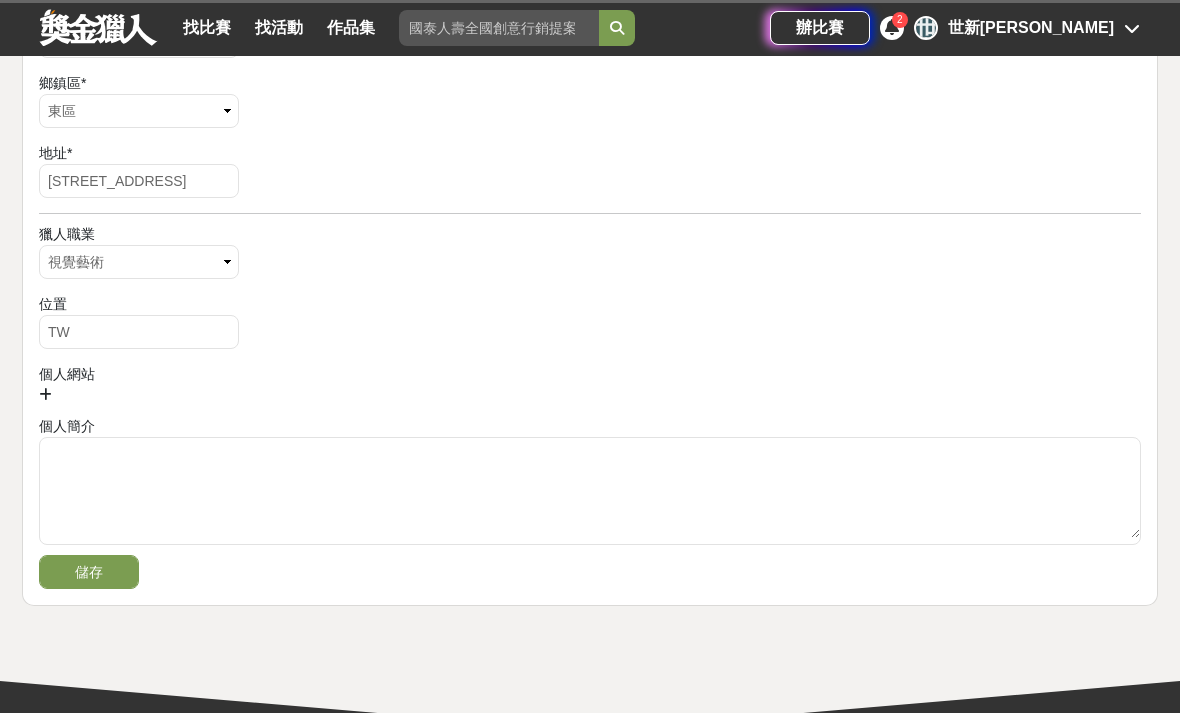 click on "儲存" at bounding box center [89, 572] 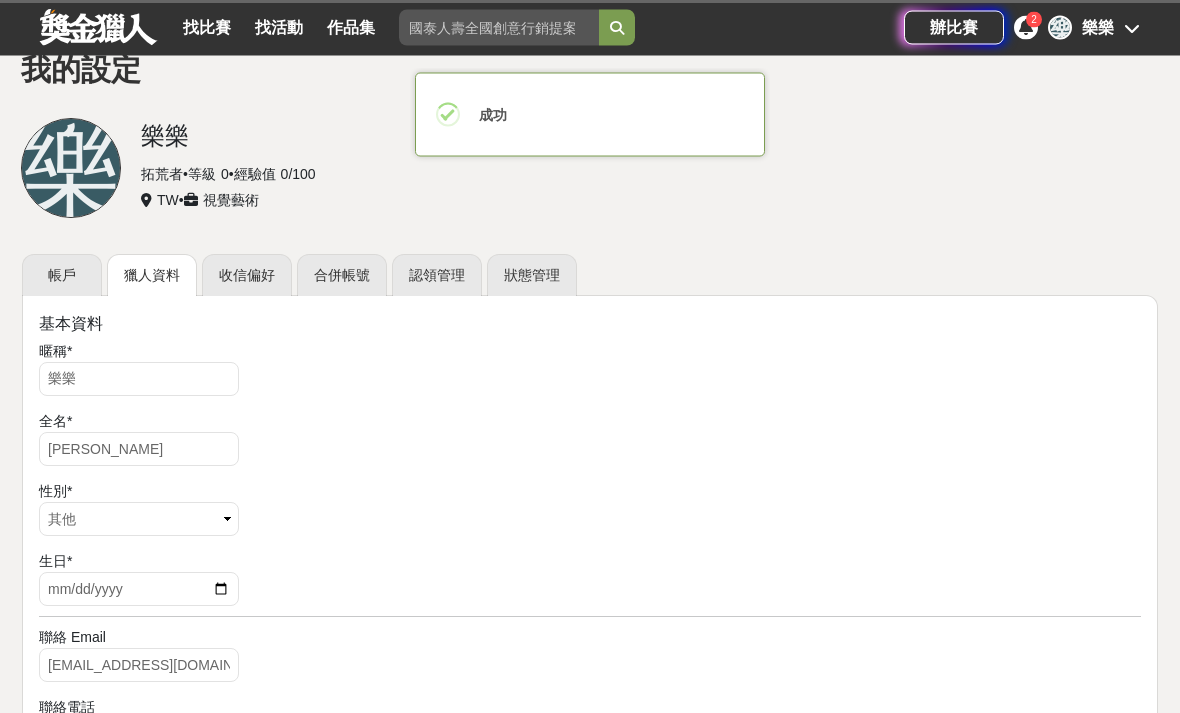 scroll, scrollTop: 0, scrollLeft: 0, axis: both 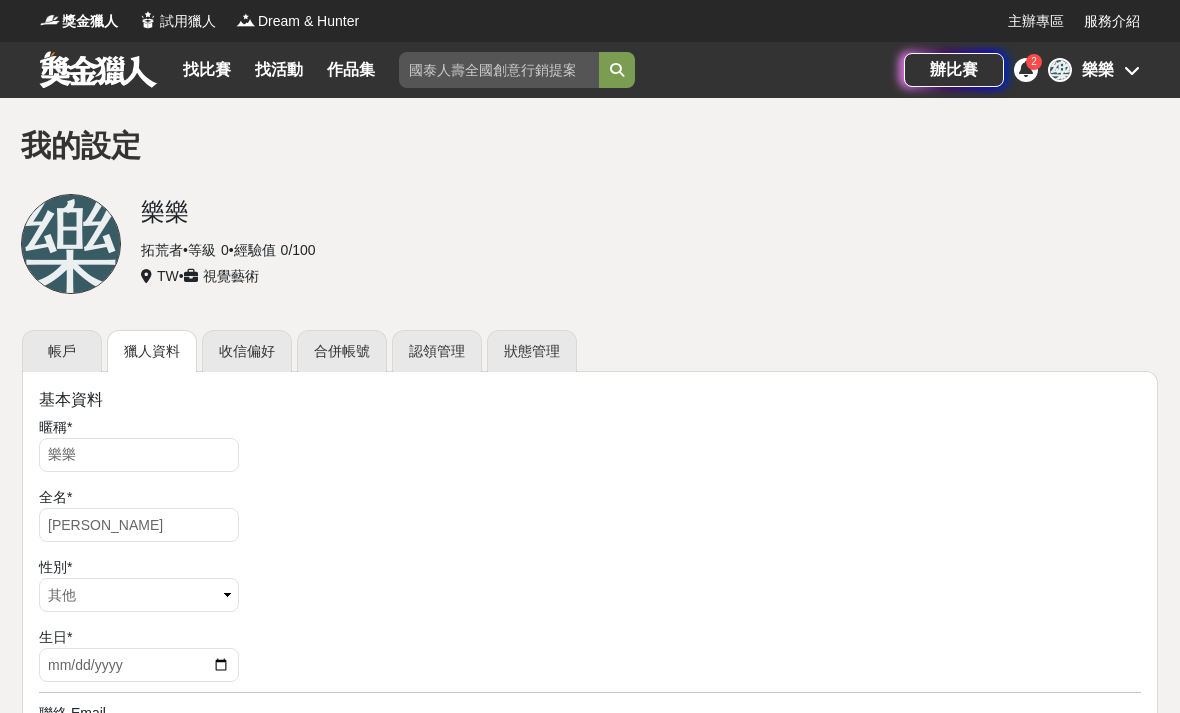 click on "帳戶" at bounding box center (62, 351) 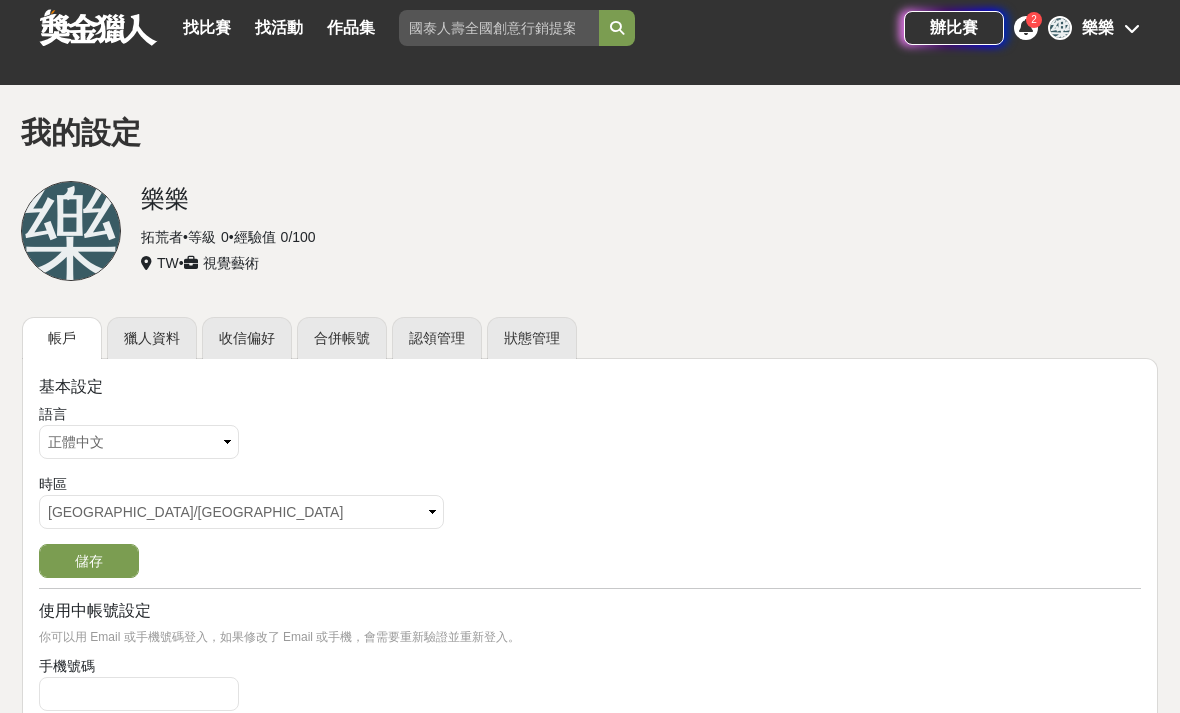 scroll, scrollTop: 0, scrollLeft: 0, axis: both 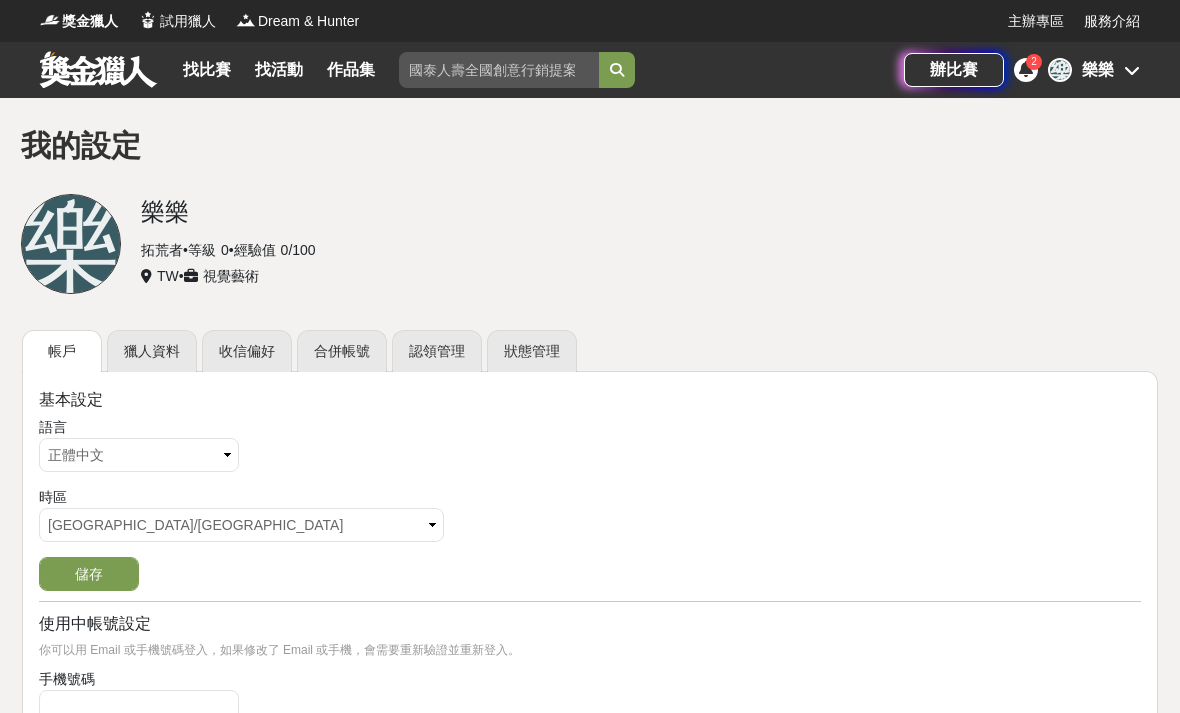click on "2" at bounding box center [1026, 70] 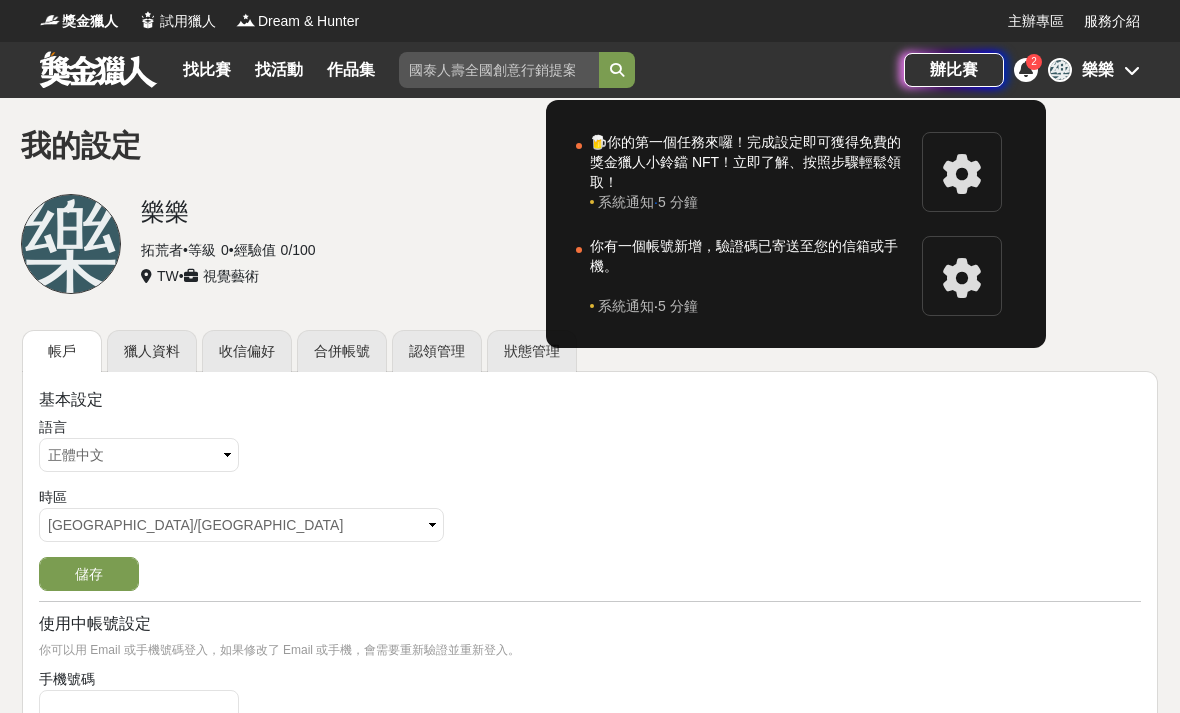 click at bounding box center [590, 356] 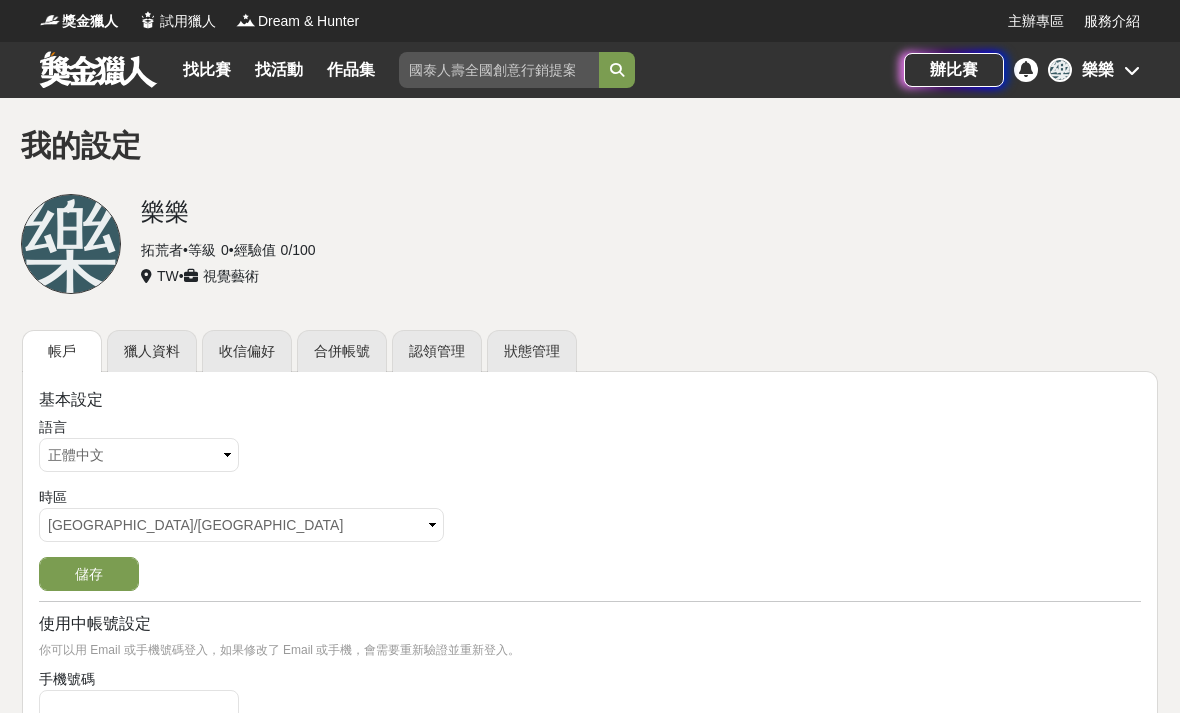 click on "樂 樂樂" at bounding box center [1094, 70] 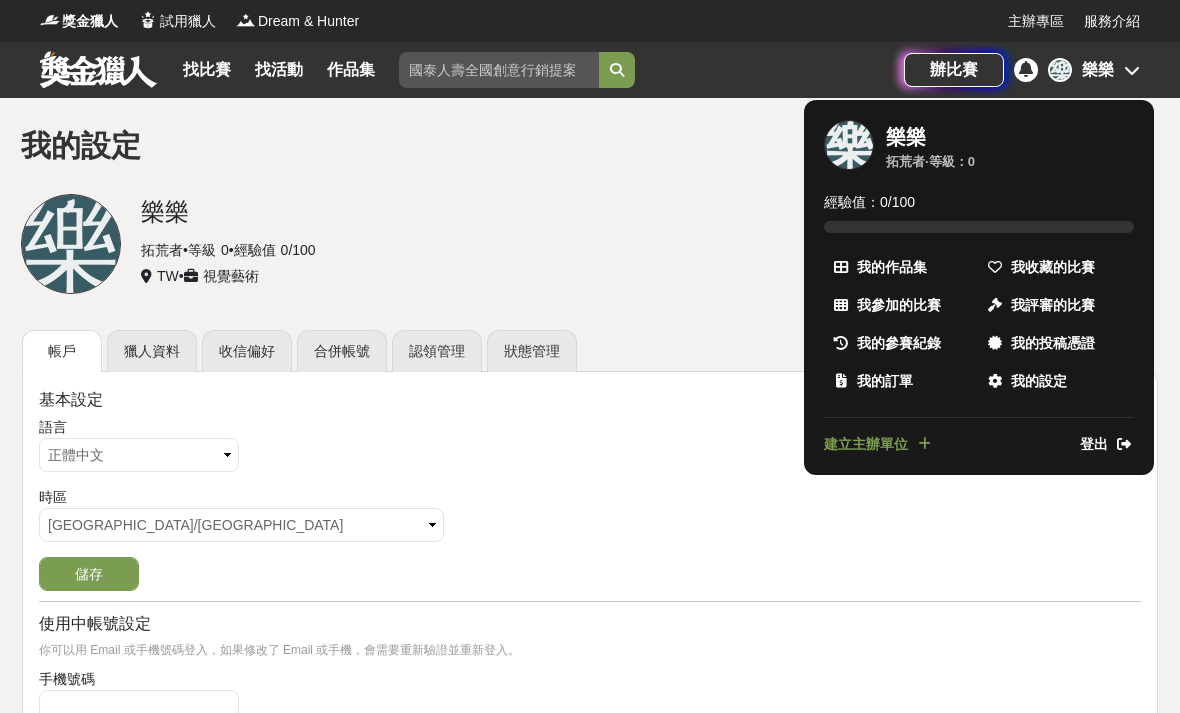 click on "我的作品集" at bounding box center (892, 267) 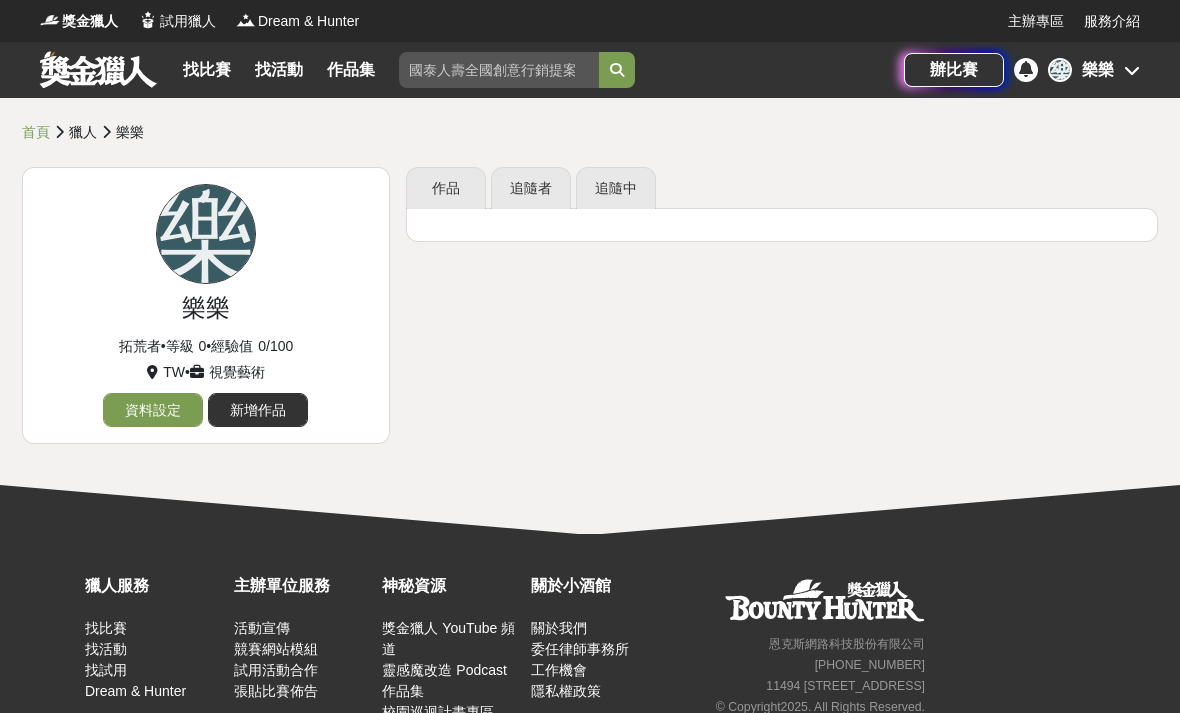 click on "找比賽" at bounding box center (207, 70) 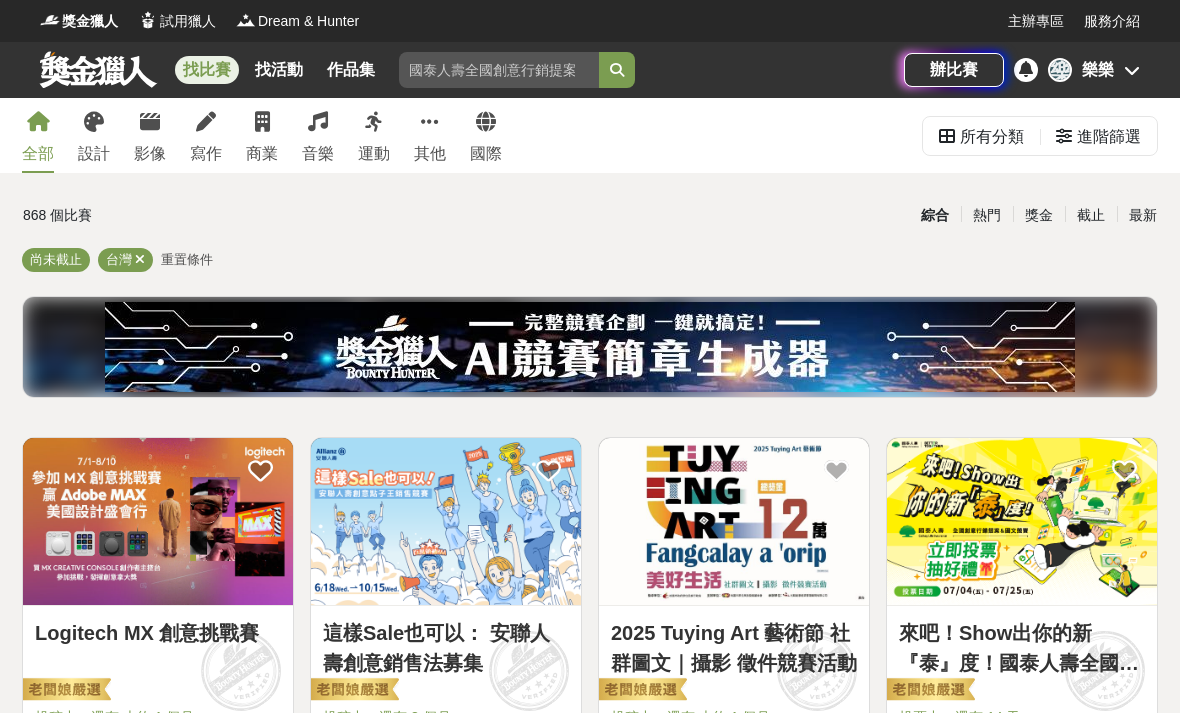 click on "設計" at bounding box center (94, 135) 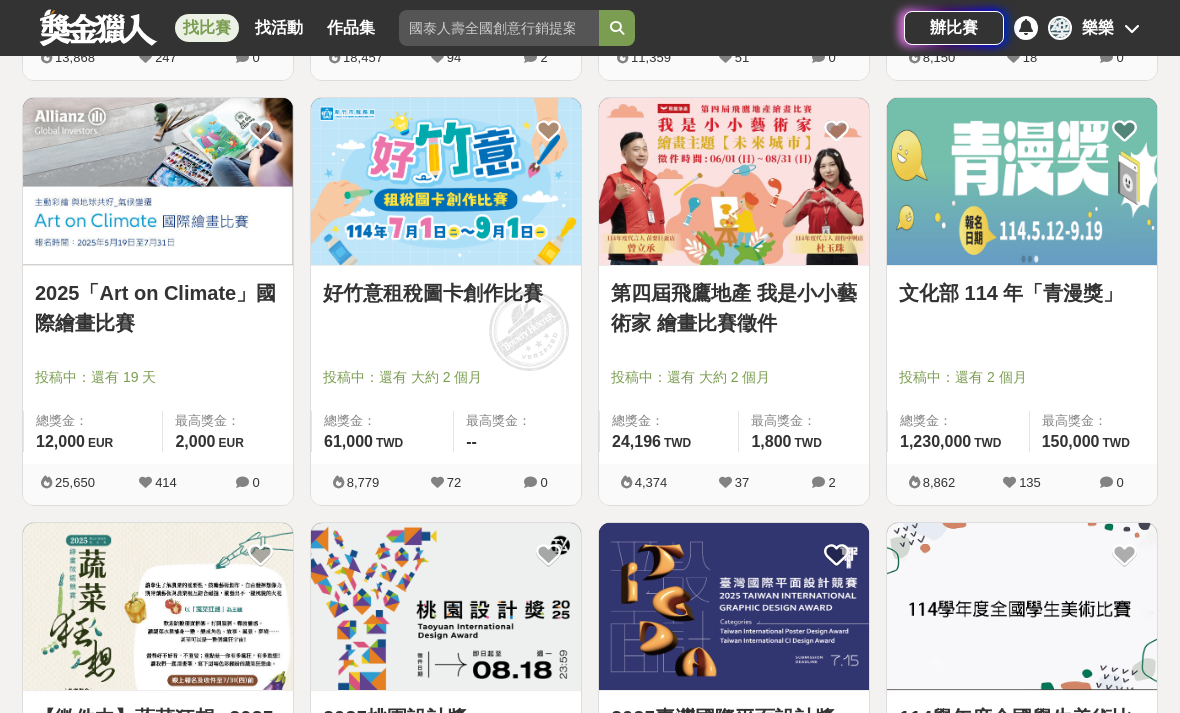 scroll, scrollTop: 1190, scrollLeft: 0, axis: vertical 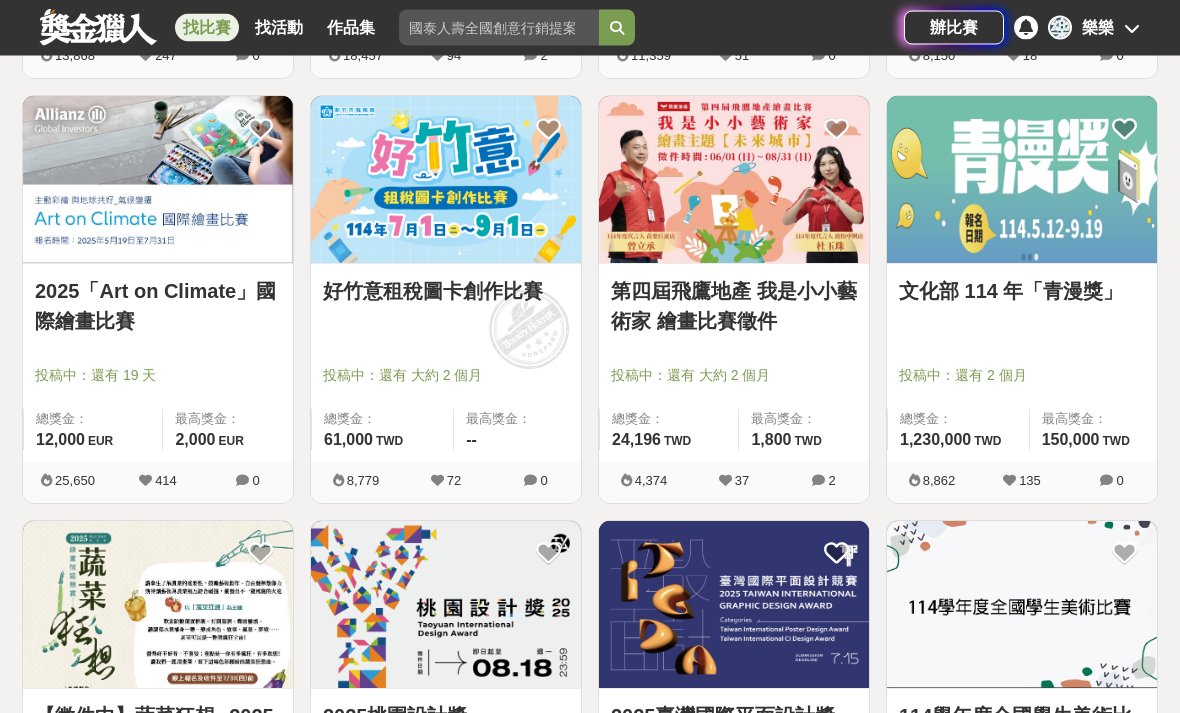 click at bounding box center [446, 180] 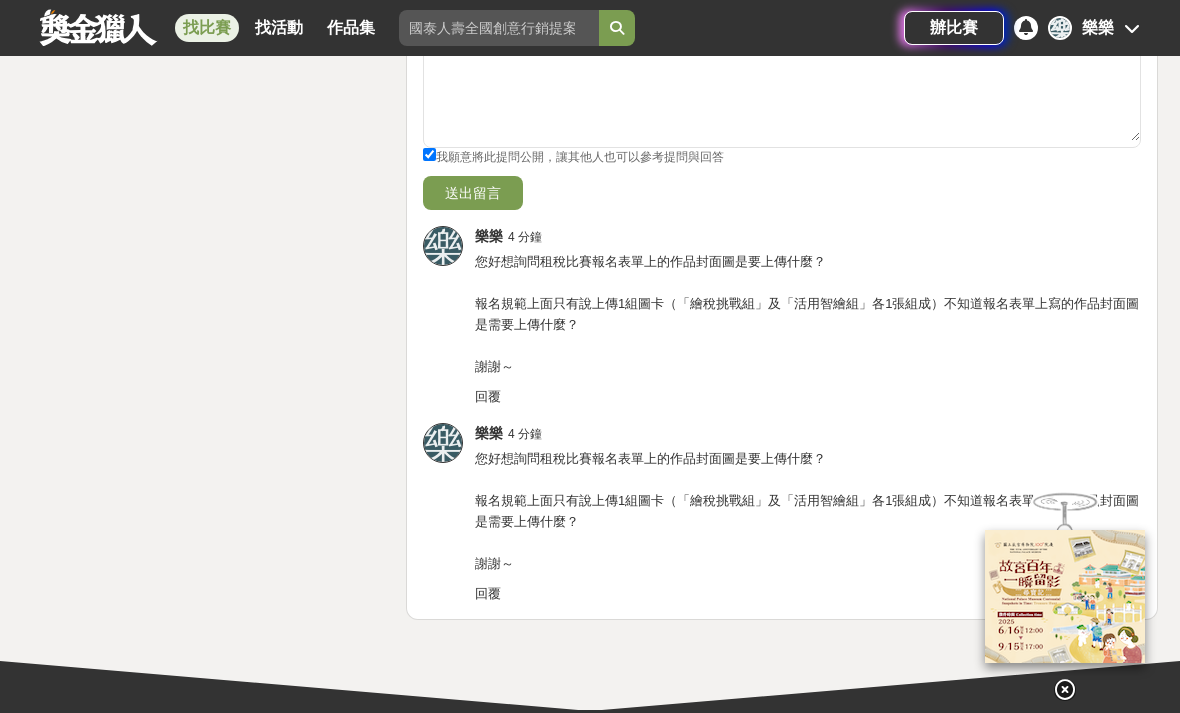 scroll, scrollTop: 5181, scrollLeft: 0, axis: vertical 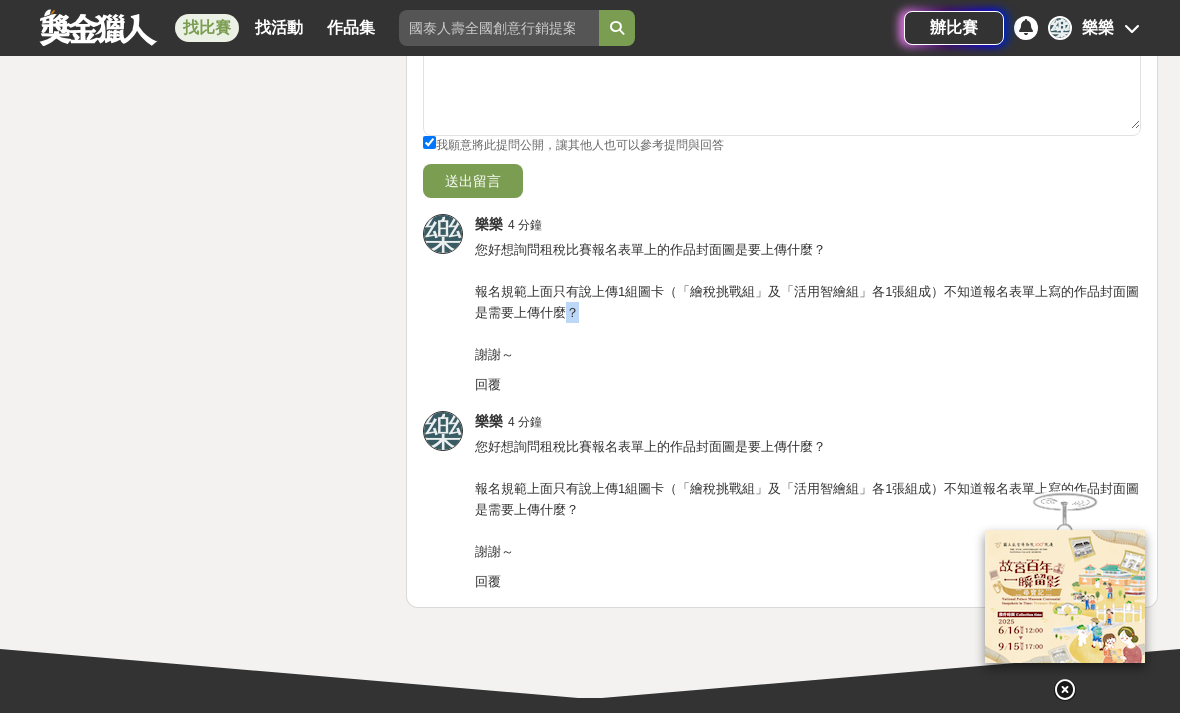click on "回覆" at bounding box center (808, 385) 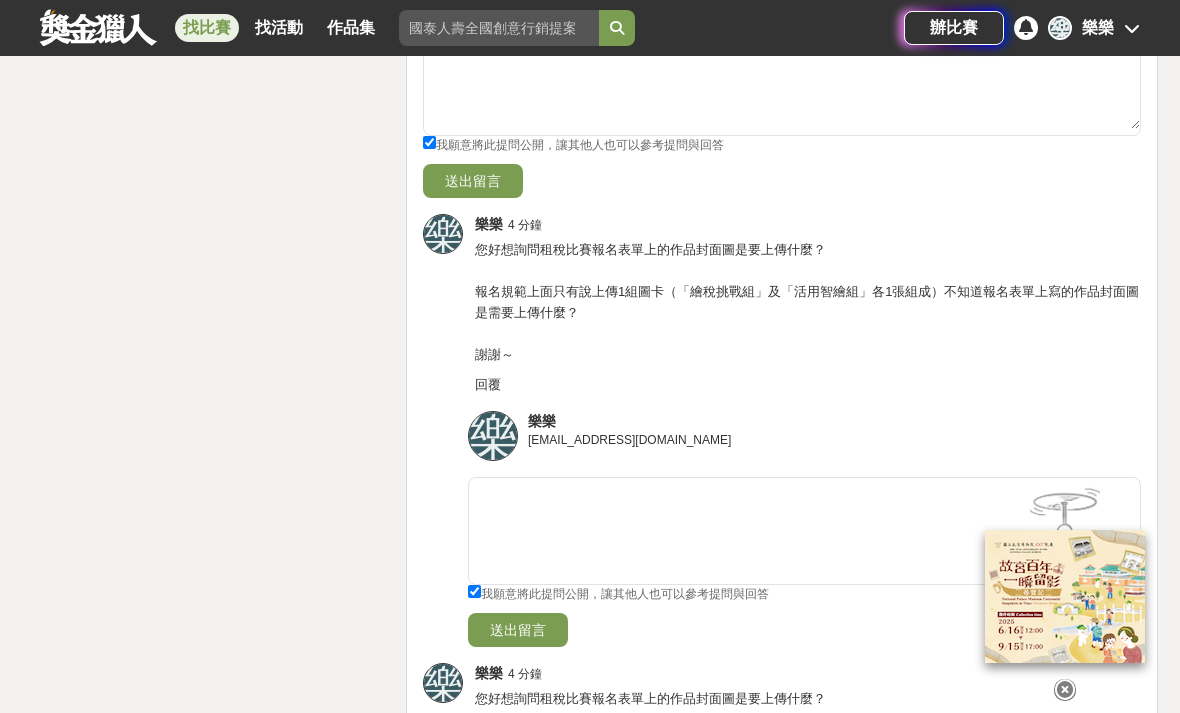 click on "樂樂 4 分鐘 您好想詢問租稅比賽報名表單上的作品封面圖是要上傳什麼？
報名規範上面只有說上傳1組圖卡（「繪稅挑戰組」及「活用智繪組」各1張組成）不知道報名表單上寫的作品封面圖是需要上傳什麼？
謝謝～ 回覆" at bounding box center [808, 304] 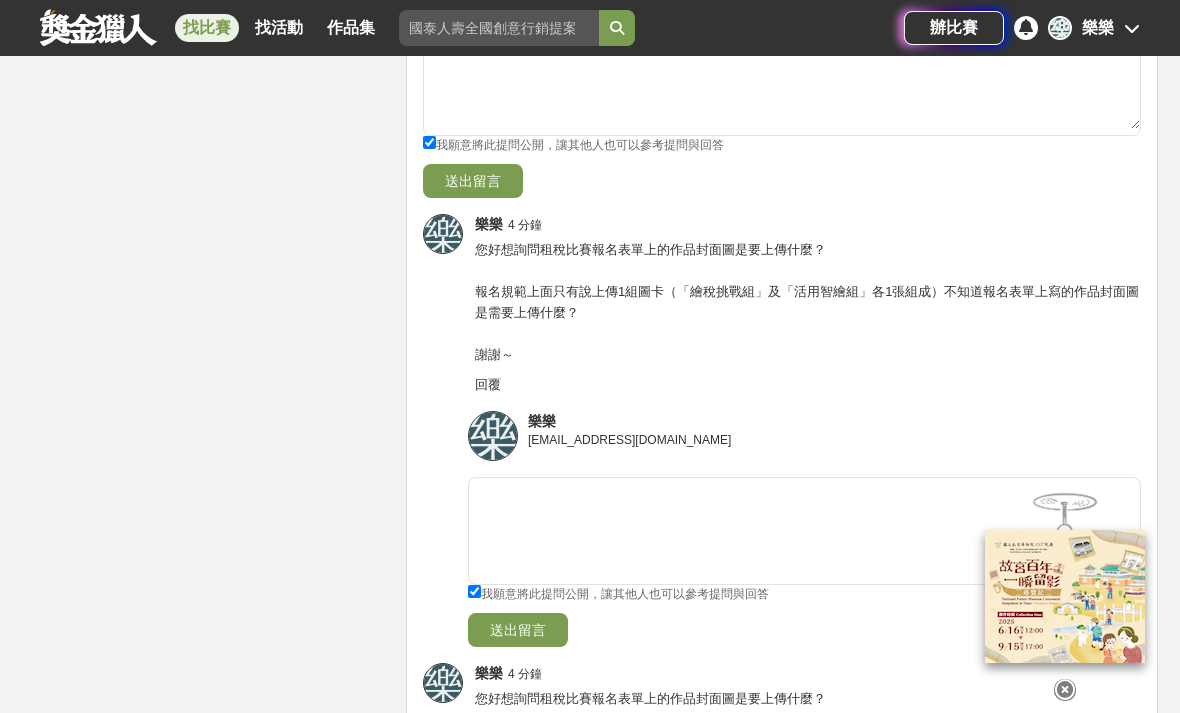 click on "樂" at bounding box center [443, 234] 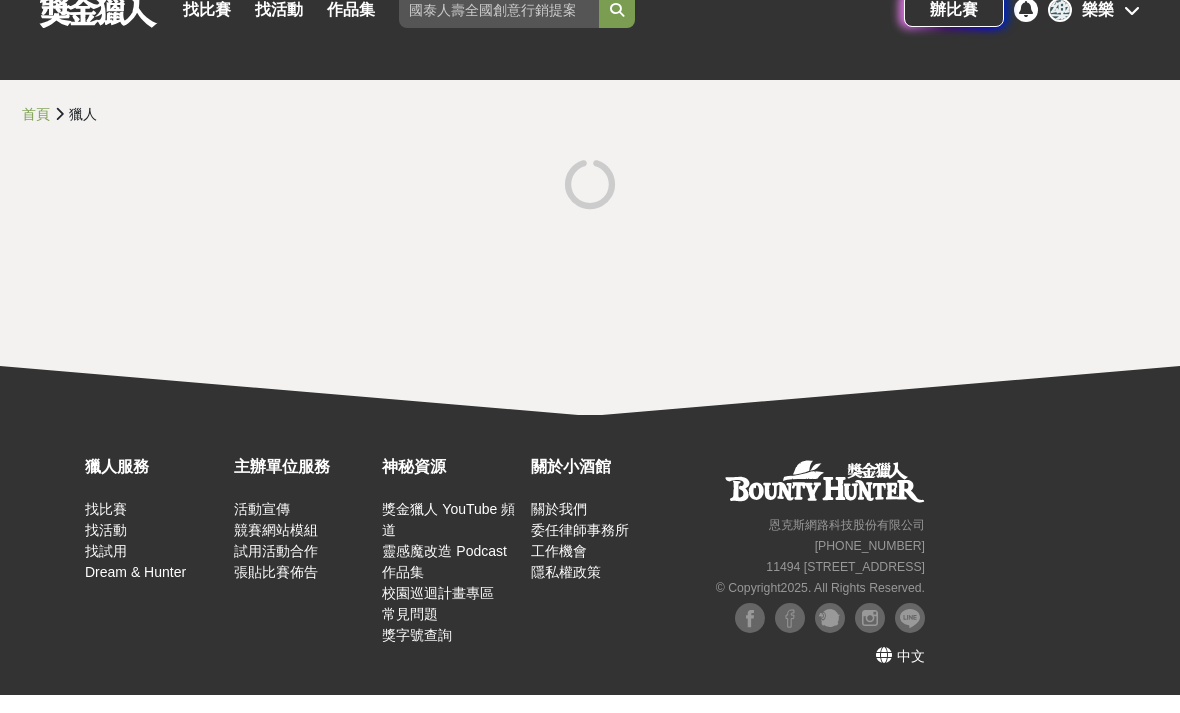 scroll, scrollTop: 0, scrollLeft: 0, axis: both 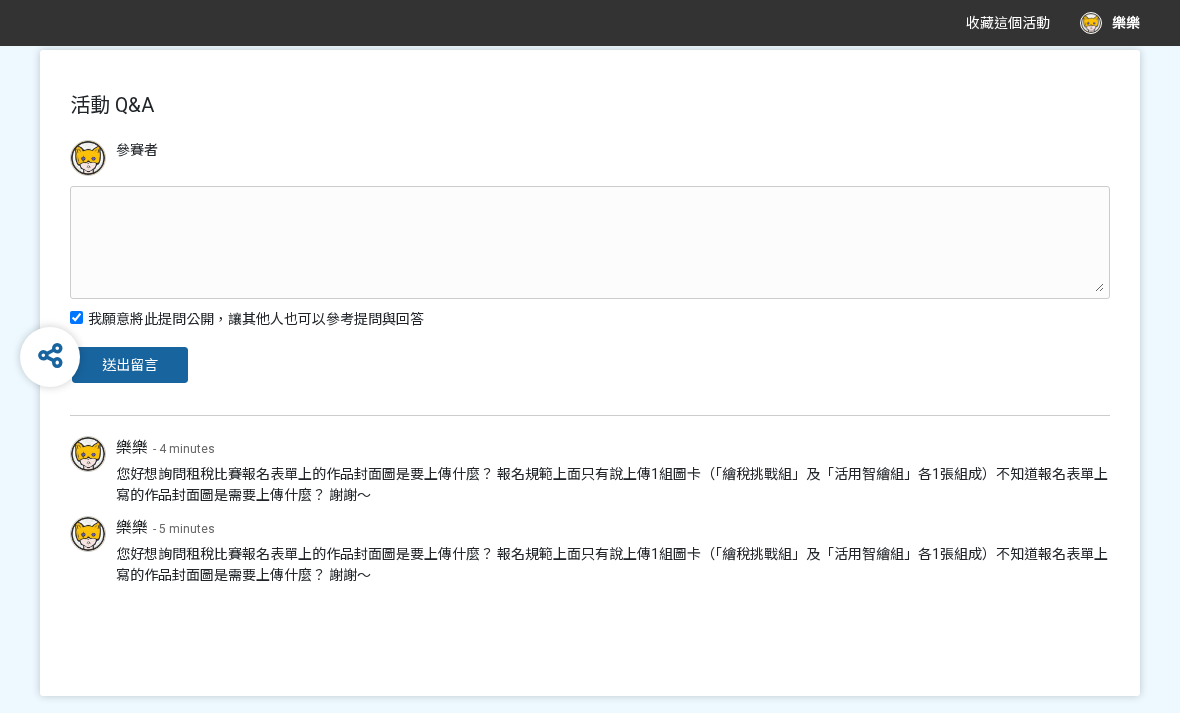 click on "樂樂 - 5 minutes 您好想詢問租稅比賽報名表單上的作品封面圖是要上傳什麼？
報名規範上面只有說上傳1組圖卡（「繪稅挑戰組」及「活用智繪組」各1張組成）不知道報名表單上寫的作品封面圖是需要上傳什麼？
謝謝～" 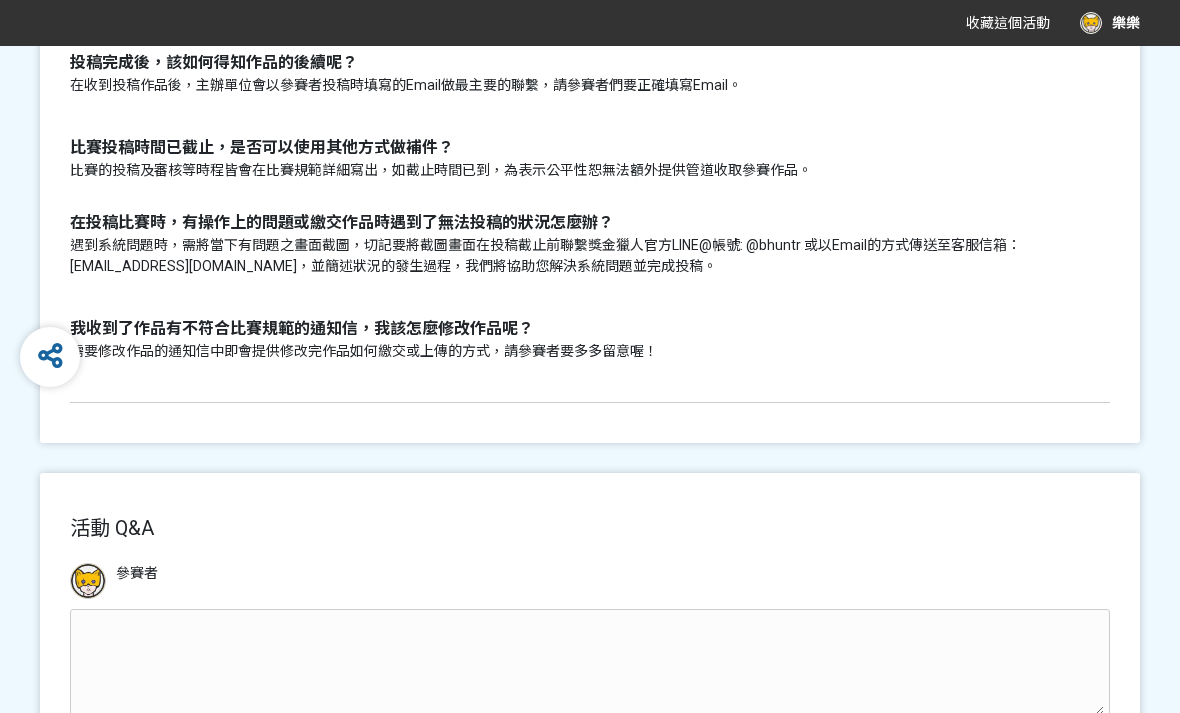 scroll, scrollTop: 0, scrollLeft: 0, axis: both 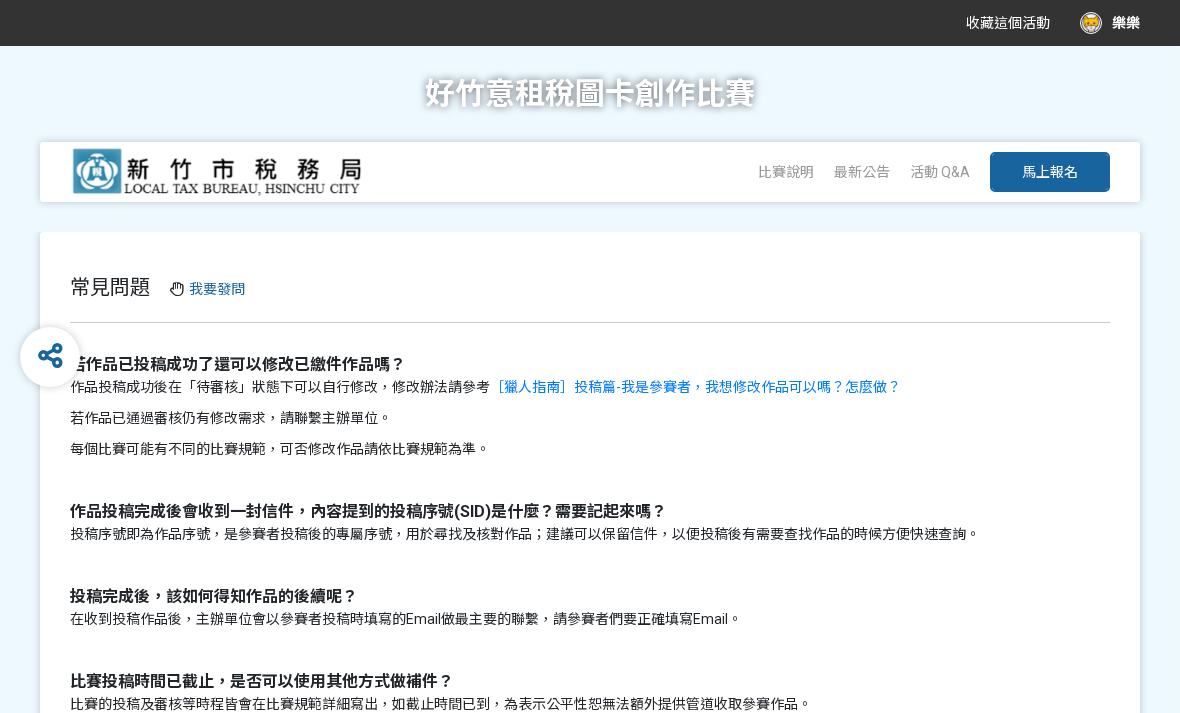 click on "馬上報名" at bounding box center [1050, 172] 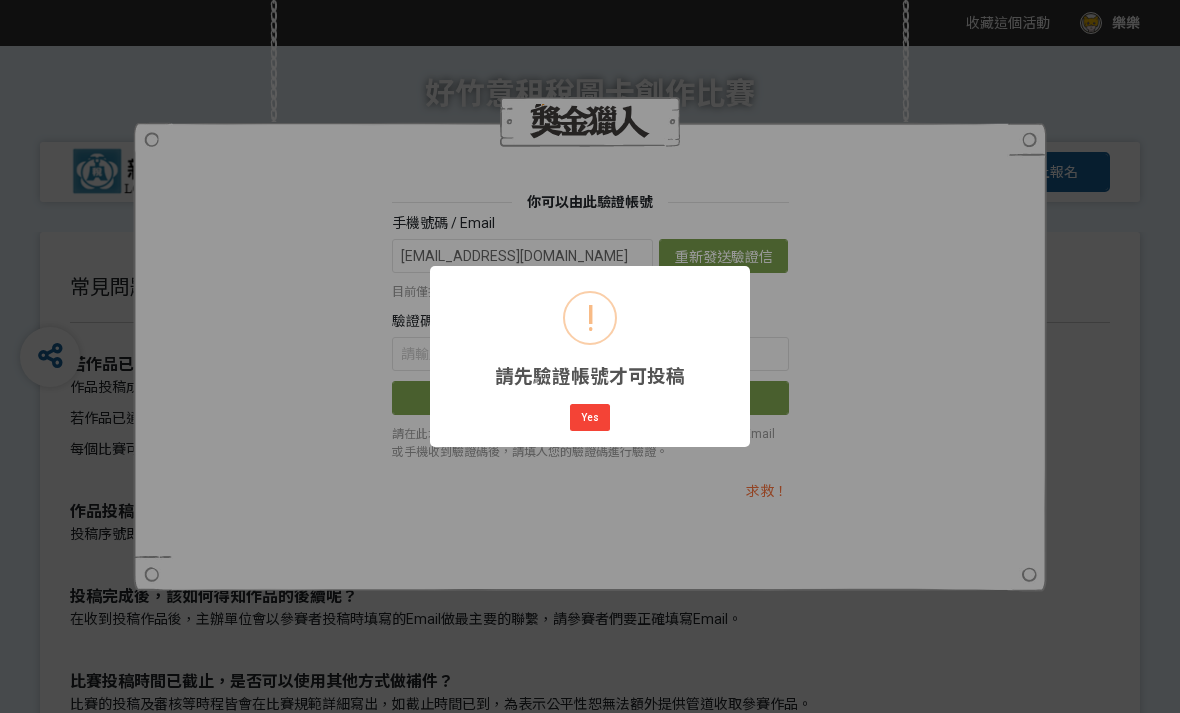click on "Yes" at bounding box center (590, 418) 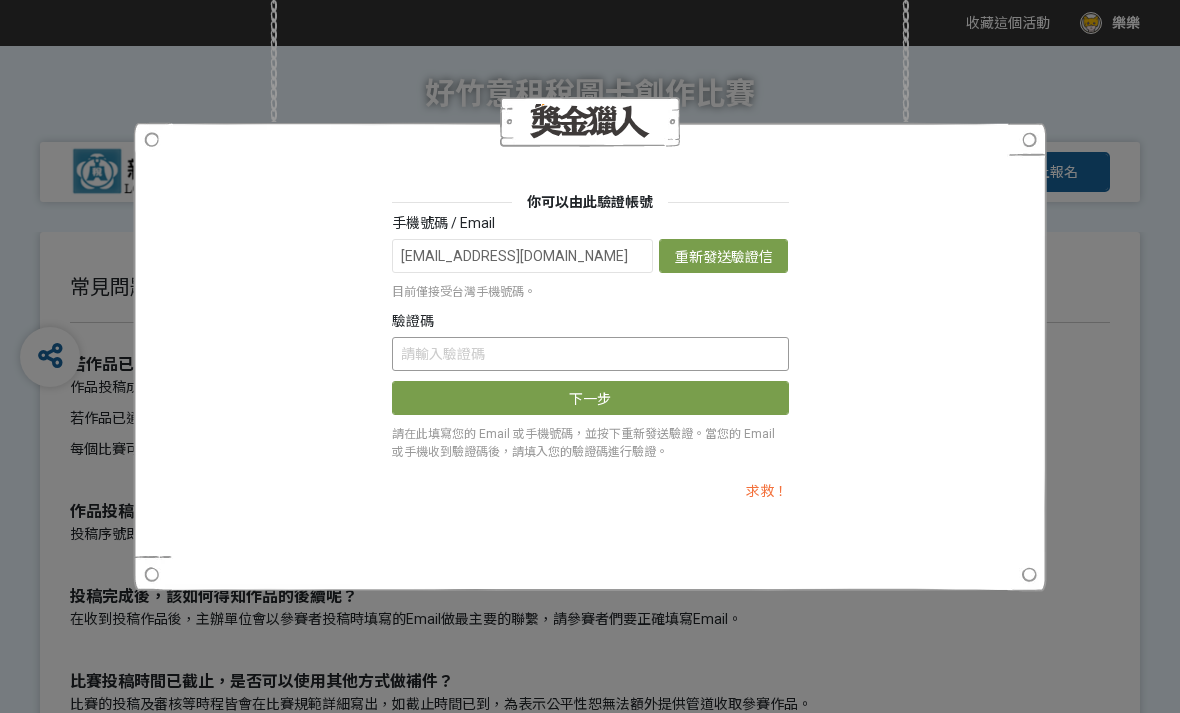 click at bounding box center [590, 354] 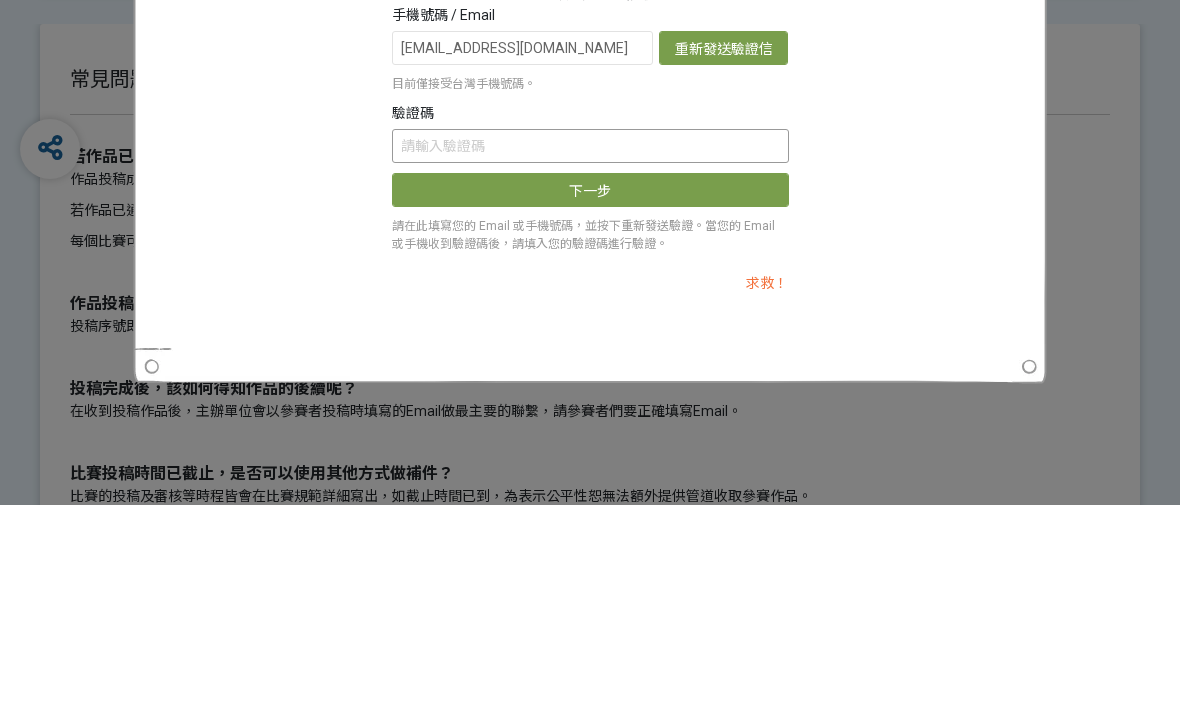 click at bounding box center (590, 354) 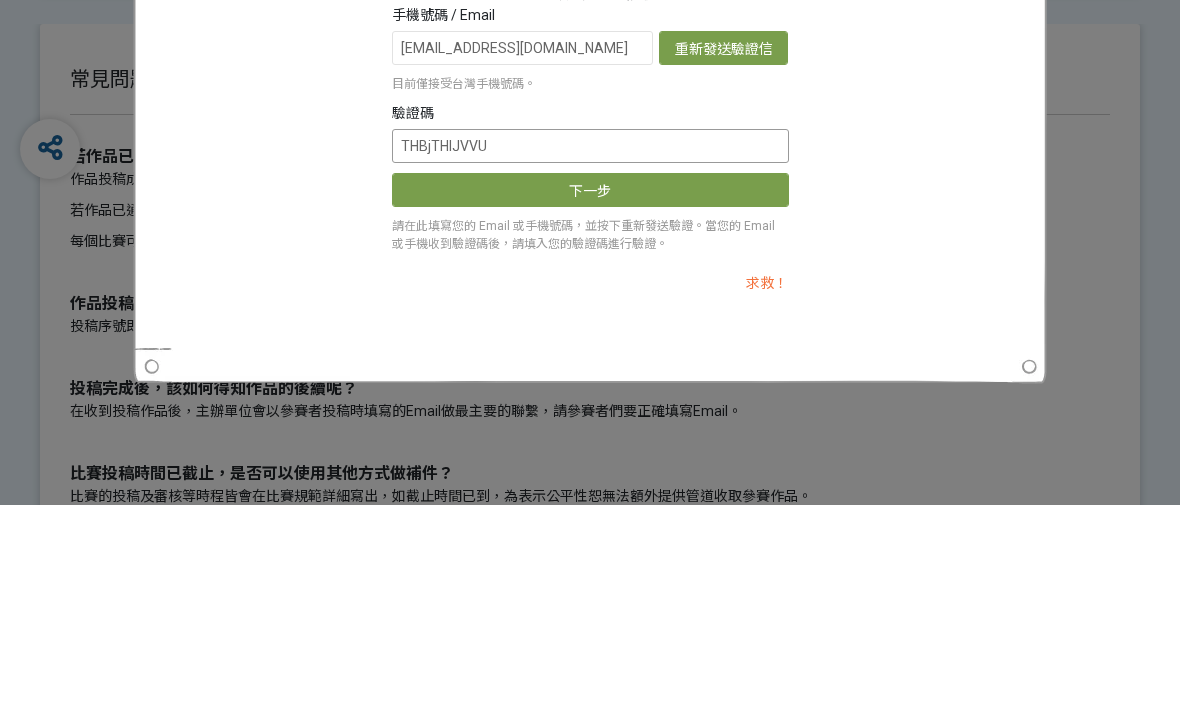 type on "THBjTHlJVVU" 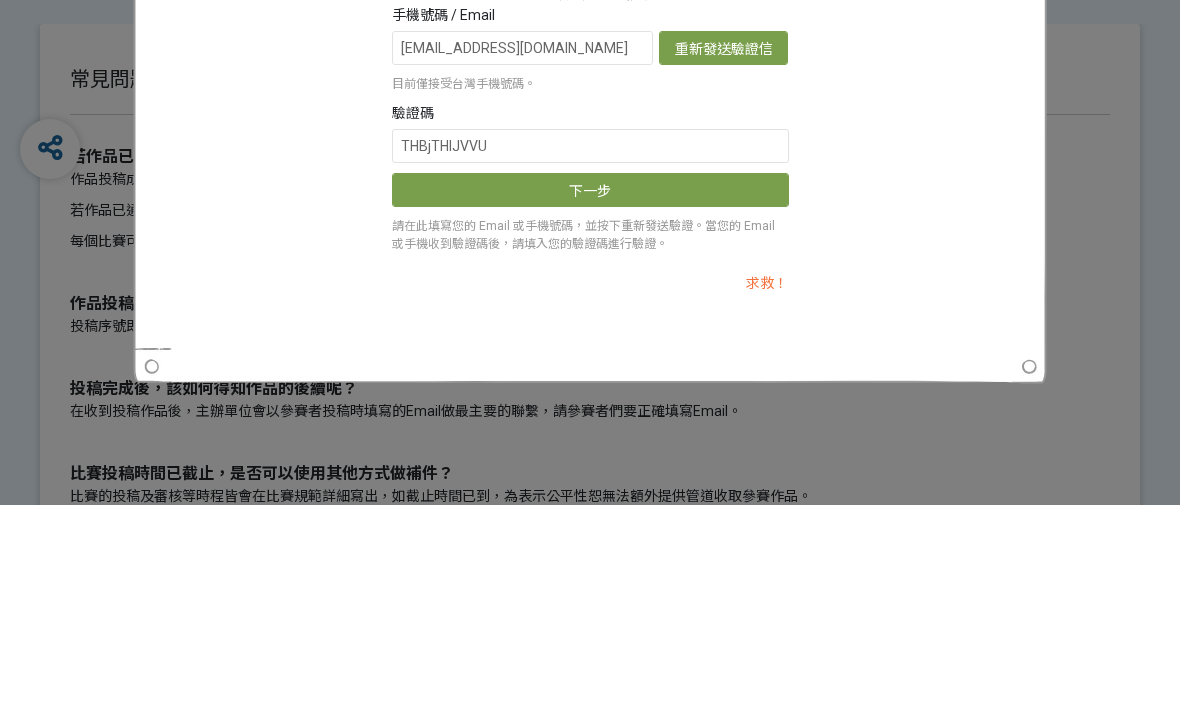 click on "下一步" at bounding box center (590, 398) 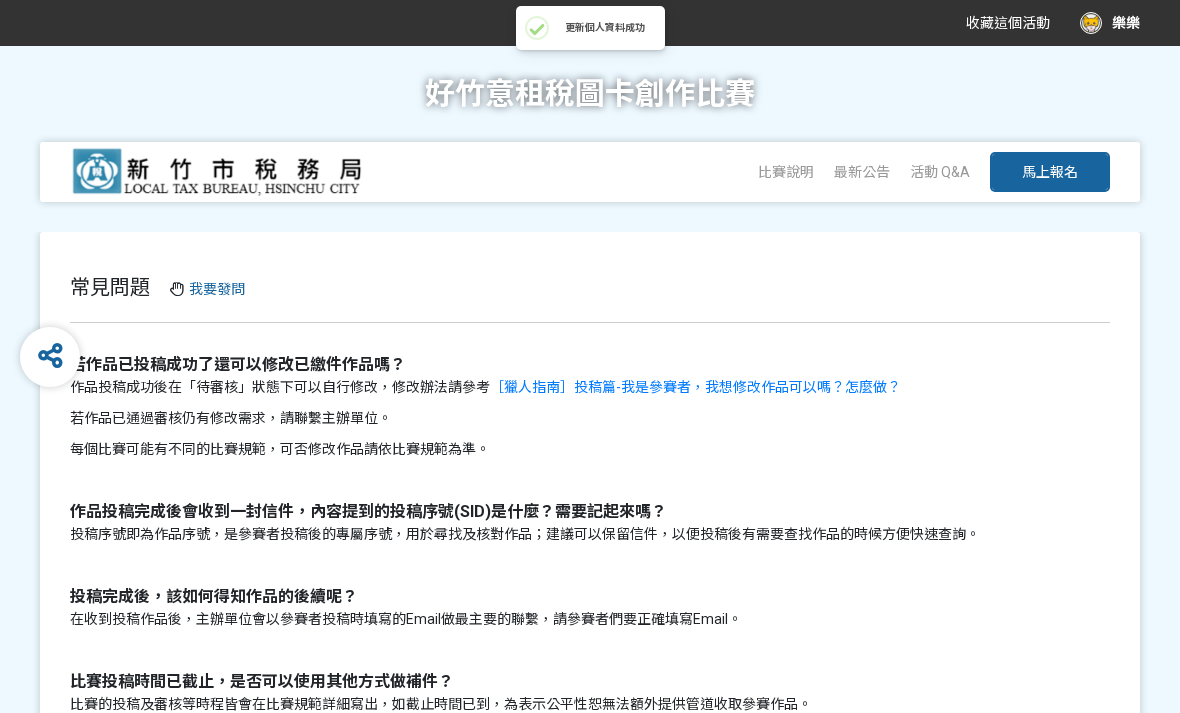 click on "馬上報名" at bounding box center [1050, 172] 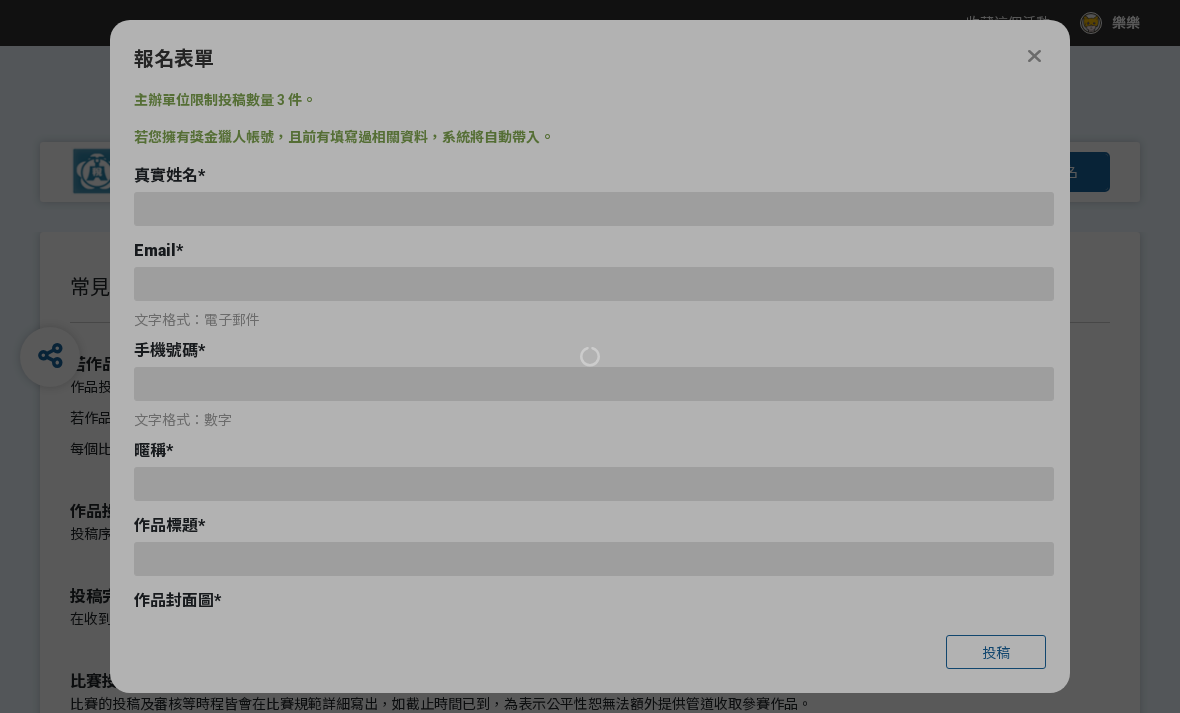 type on "鄧詳馨" 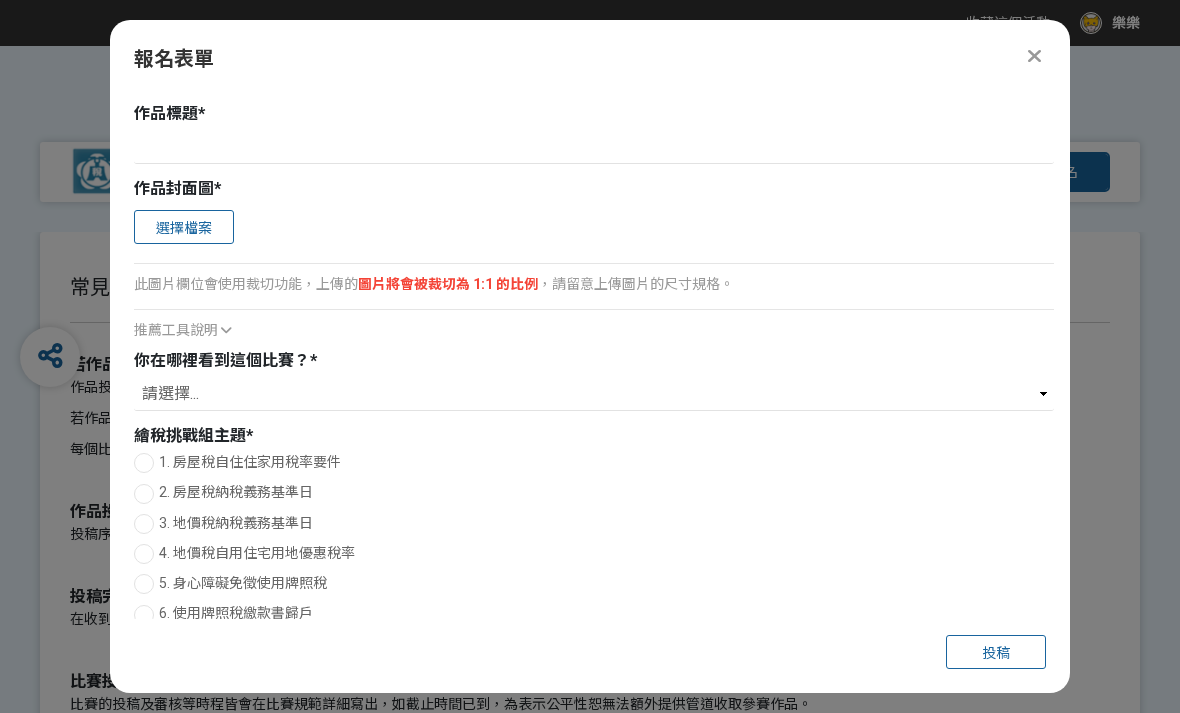 scroll, scrollTop: 411, scrollLeft: 0, axis: vertical 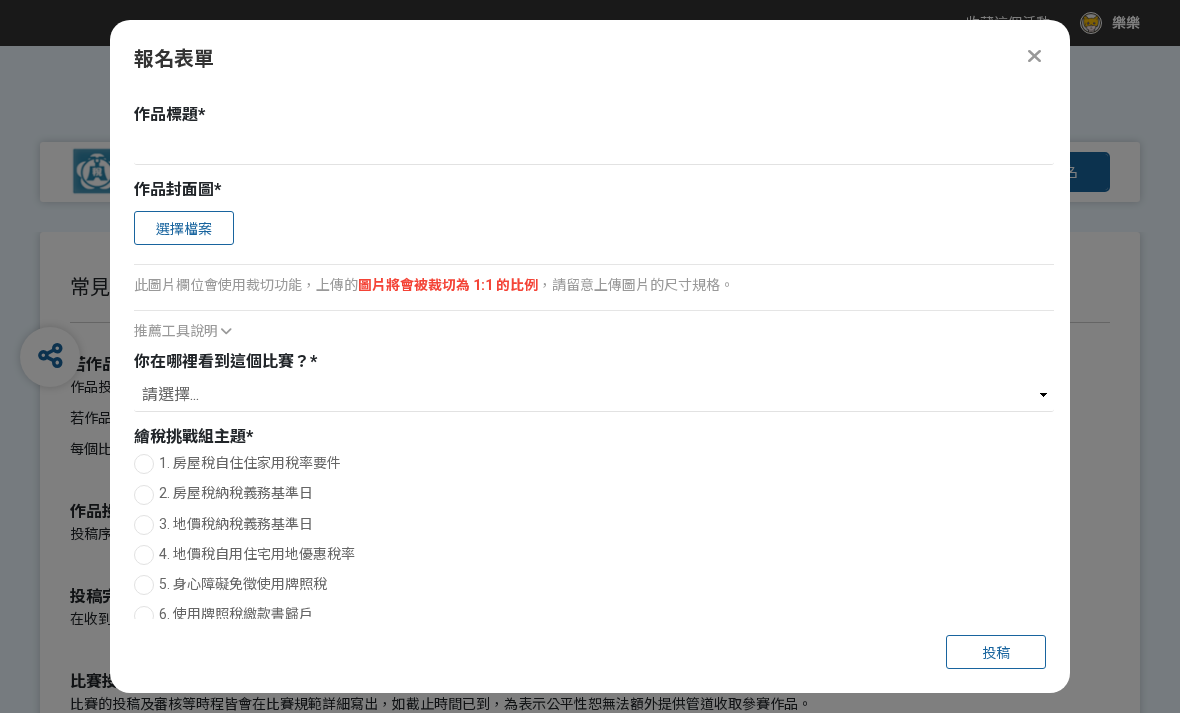 click on "常見問題 我要發問 若作品已投稿成功了還可以修改已繳件作品嗎？ 作品投稿成功後在「待審核」狀態下可以自行修改，修改辦法請參考  ［獵人指南］投稿篇-我是參賽者，我想修改作品可以嗎？怎麼做？ 若作品已通過審核仍有修改需求，請聯繫主辦單位。 每個比賽可能有不同的比賽規範，可否修改作品請依比賽規範為準。 作品投稿完成後會收到一封信件，內容提到的投稿序號(SID)是什麼？需要記起來嗎？ 投稿序號即為作品序號，是參賽者投稿後的專屬序號，用於尋找及核對作品；建議可以保留信件，以便投稿後有需要查找作品的時候方便快速查詢。 投稿完成後，該如何得知作品的後續呢？ 在收到投稿作品後，主辦單位會以參賽者投稿時填寫的Email做最主要的聯繫，請參賽者們要正確填寫Email。 比賽投稿時間已截止，是否可以使用其他方式做補件？" at bounding box center (590, 604) 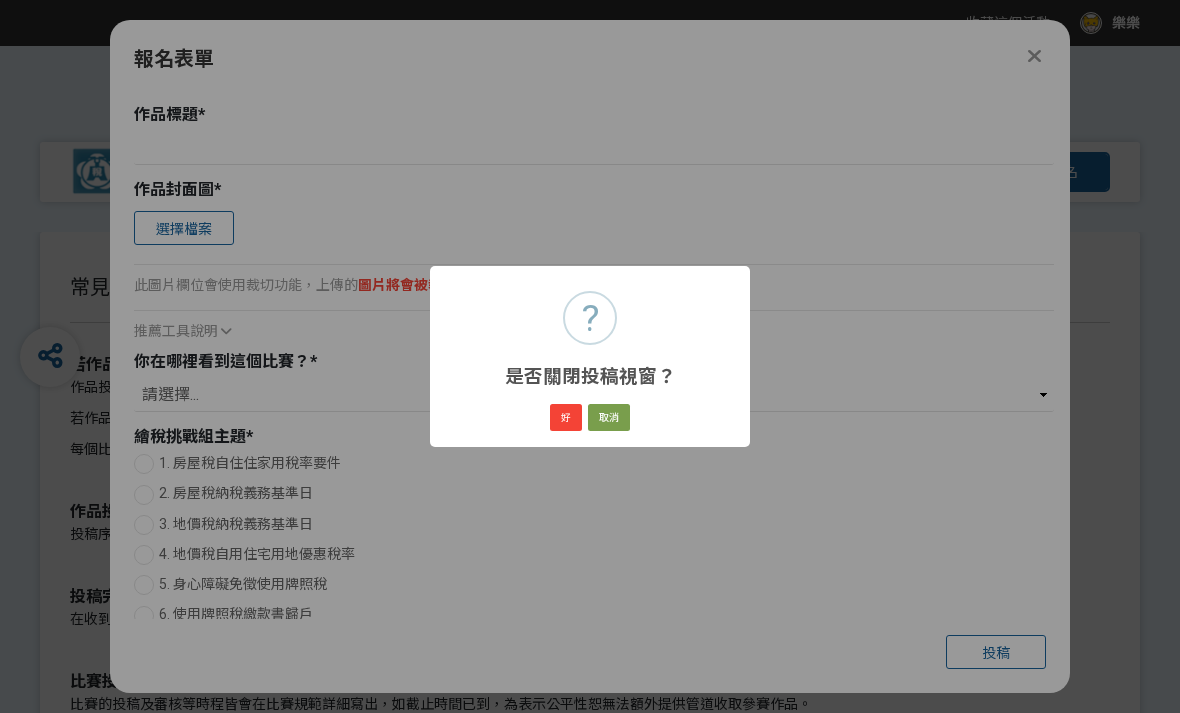 click on "好" at bounding box center [566, 418] 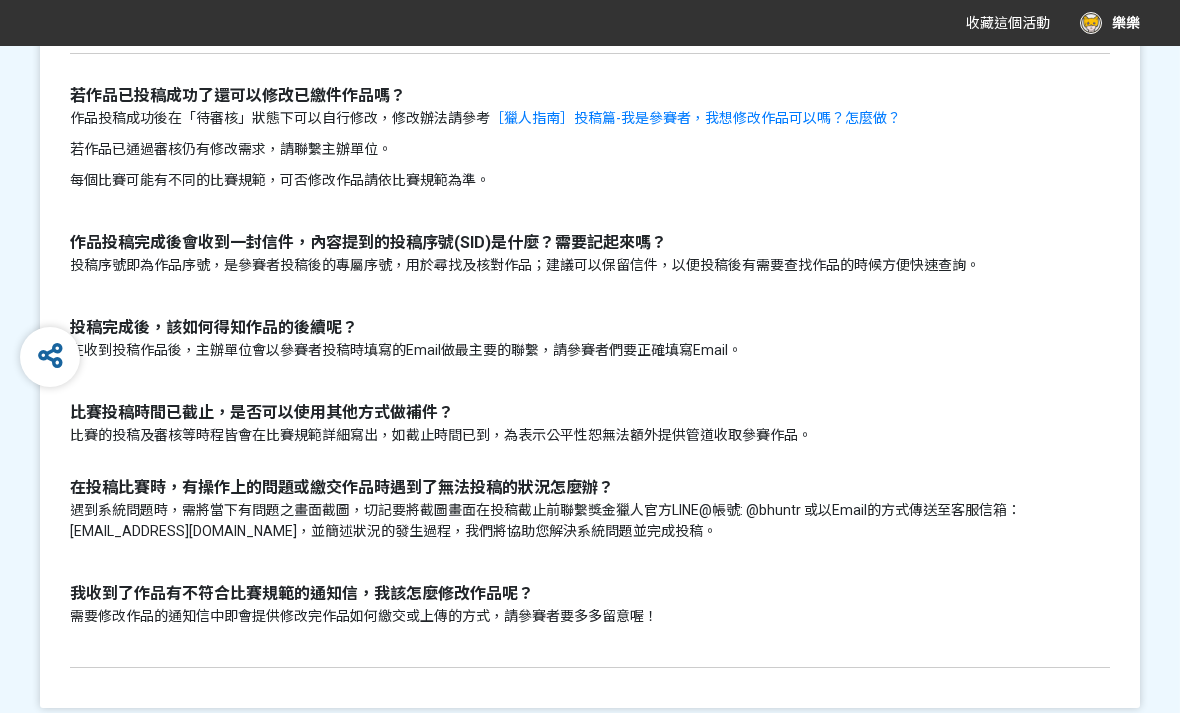 scroll, scrollTop: 0, scrollLeft: 0, axis: both 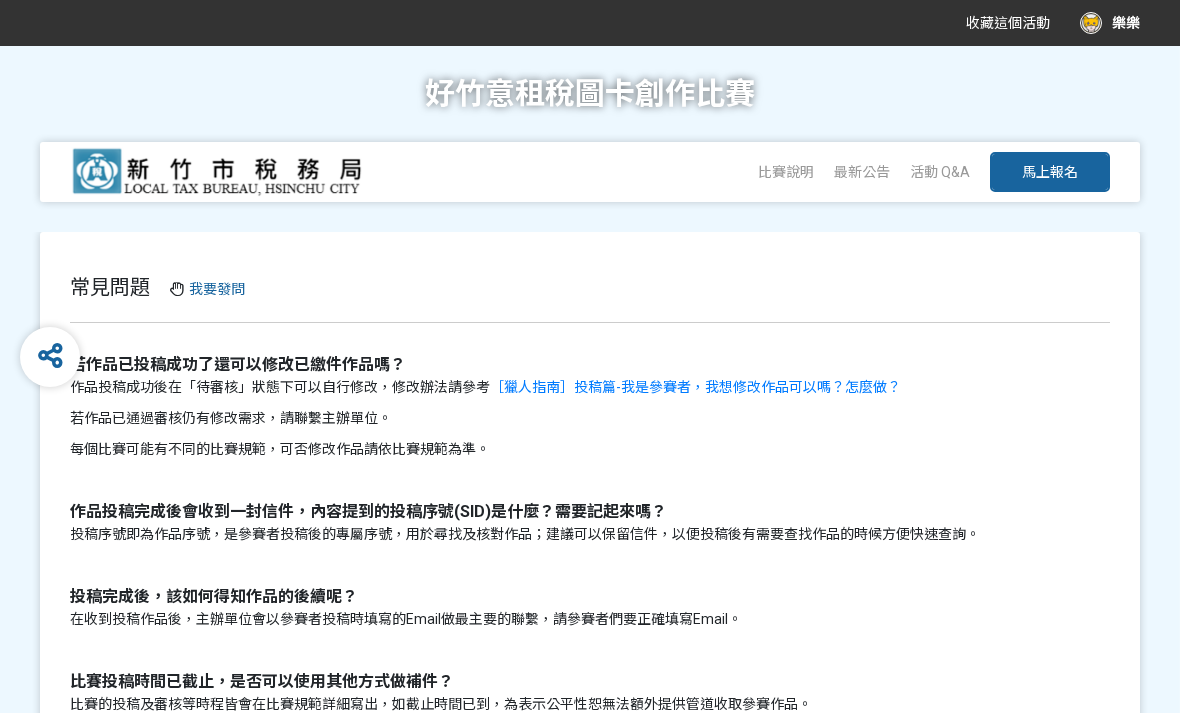click on "樂樂" at bounding box center (1110, 23) 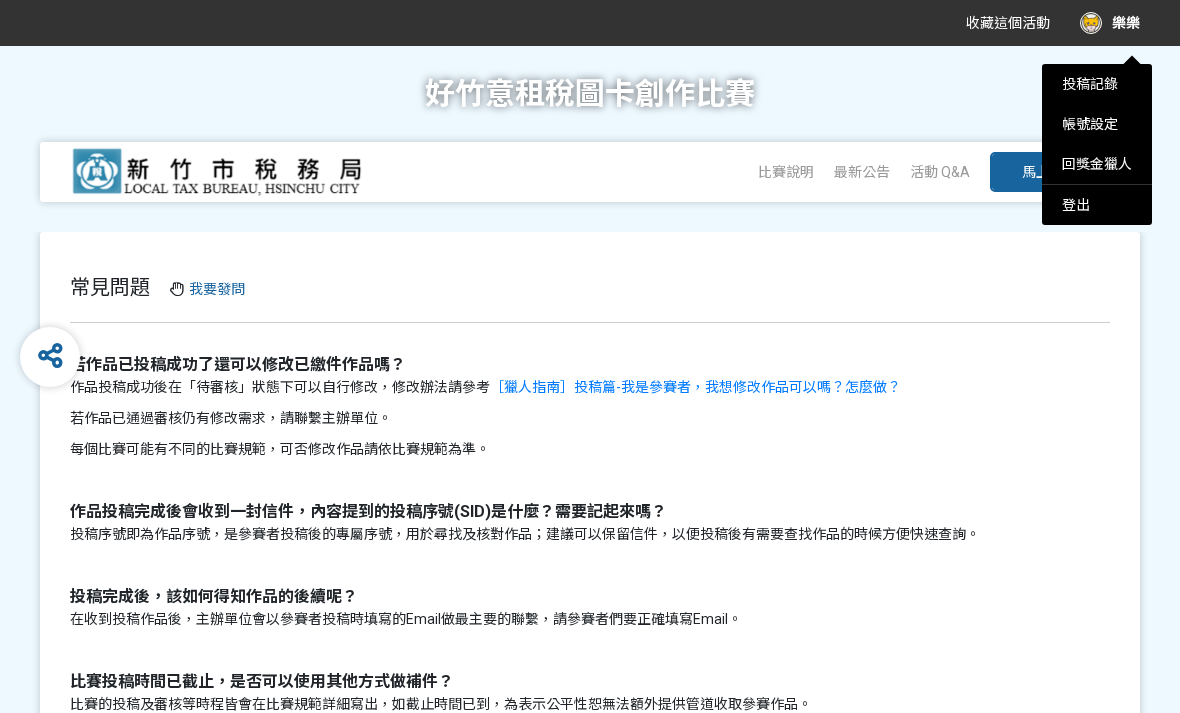 click on "帳號設定" at bounding box center (1090, 124) 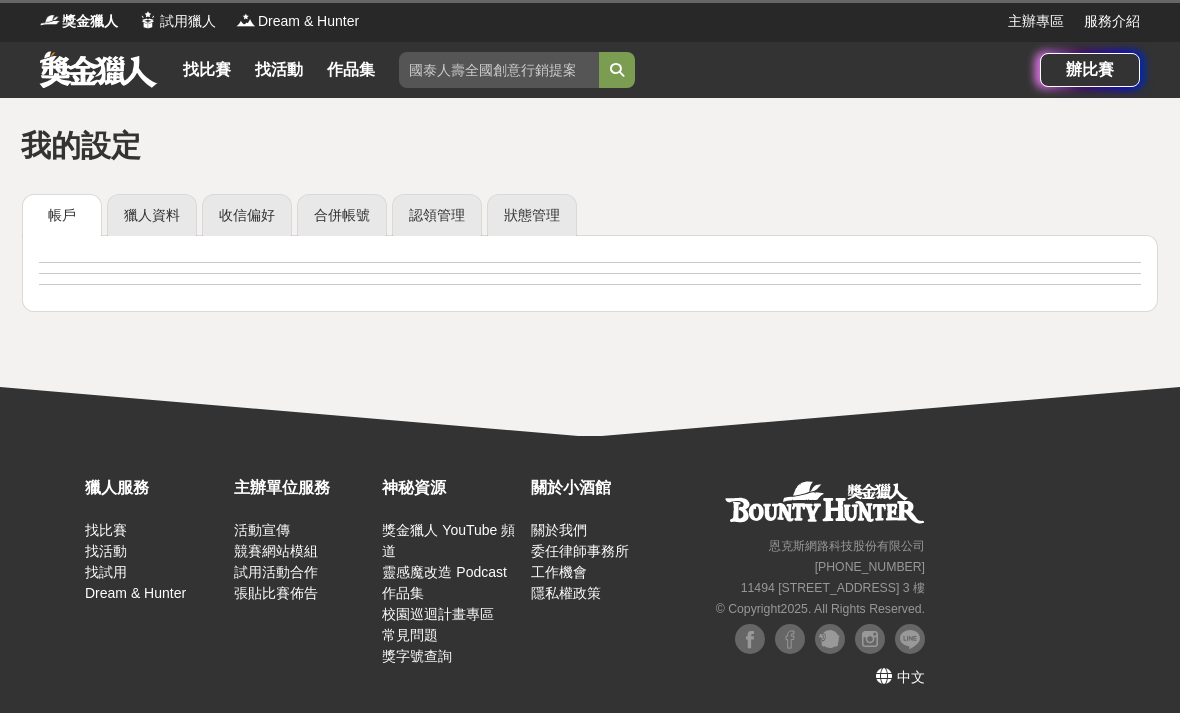 scroll, scrollTop: 0, scrollLeft: 0, axis: both 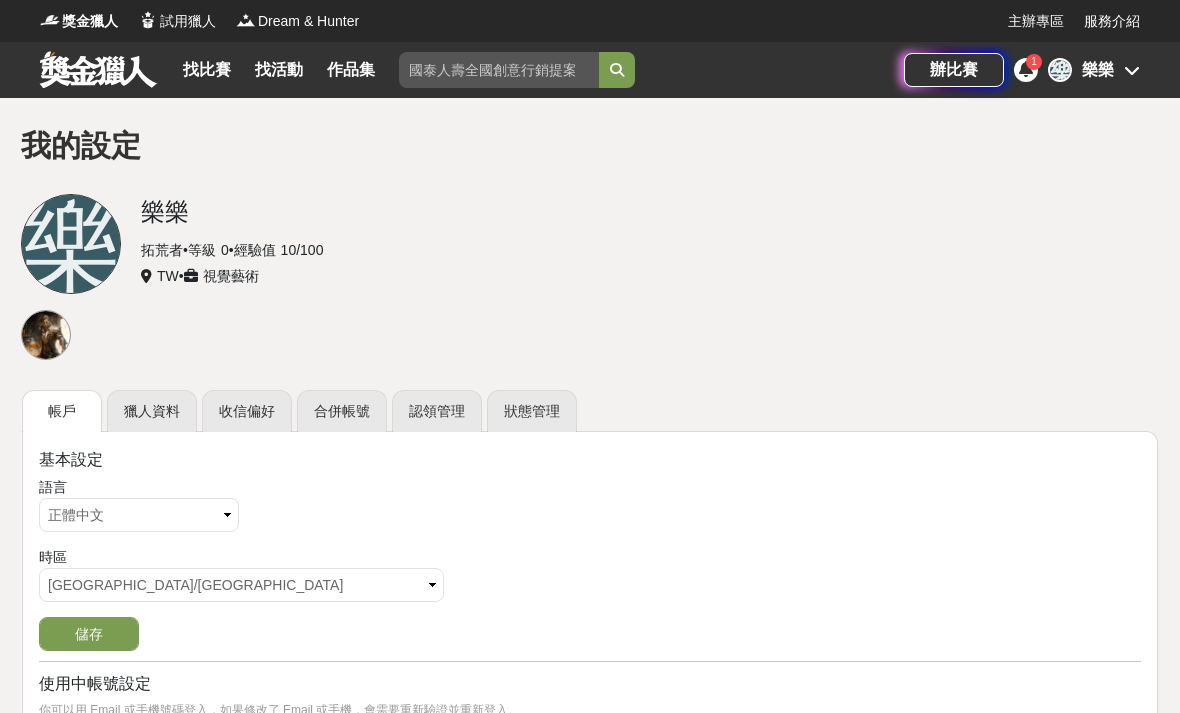 click at bounding box center (0, 0) 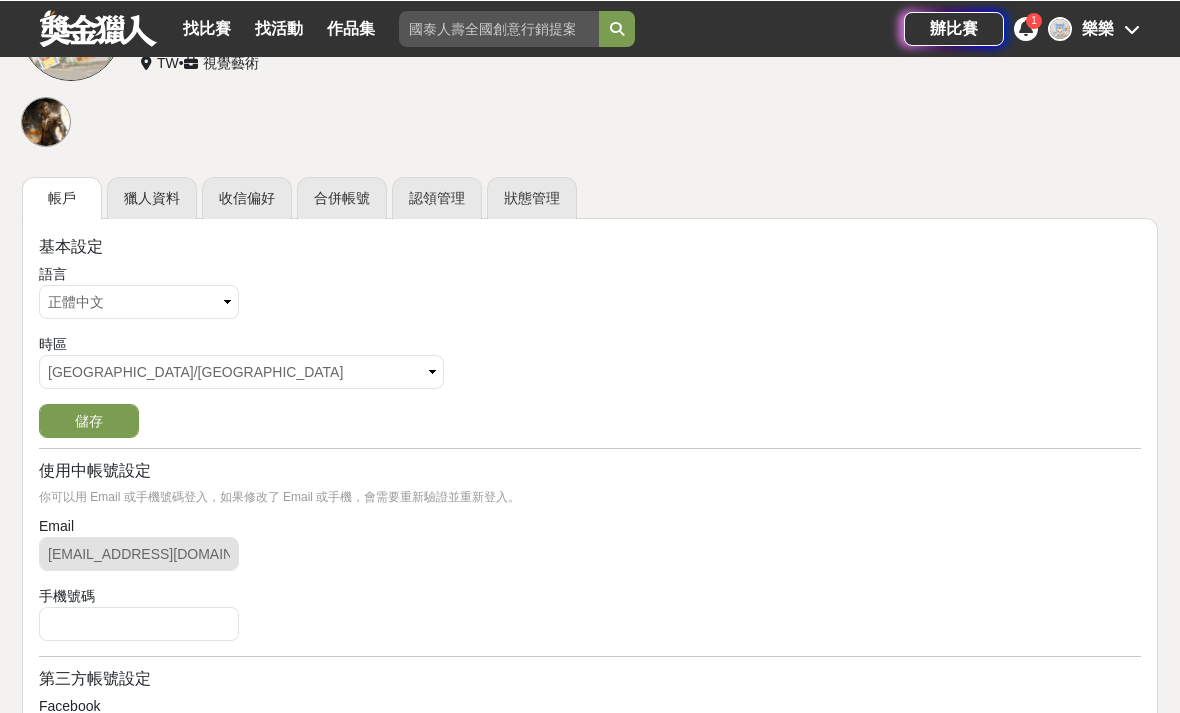 click on "獵人資料" at bounding box center [152, 197] 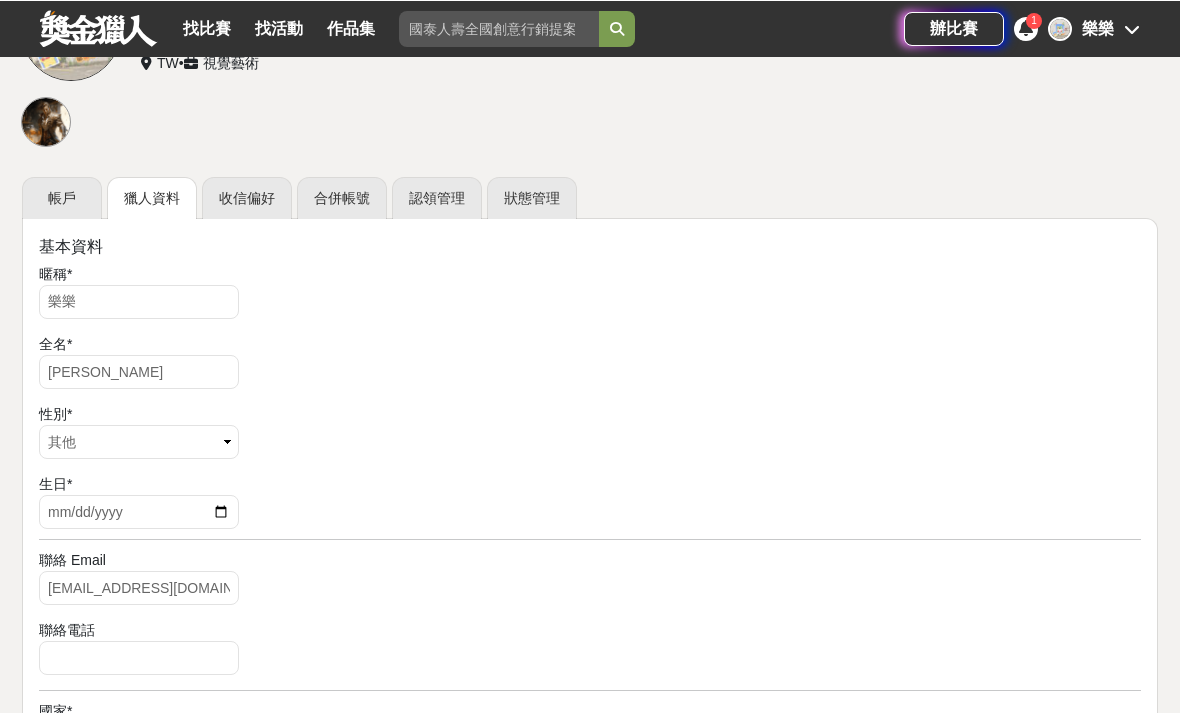 scroll, scrollTop: 92, scrollLeft: 0, axis: vertical 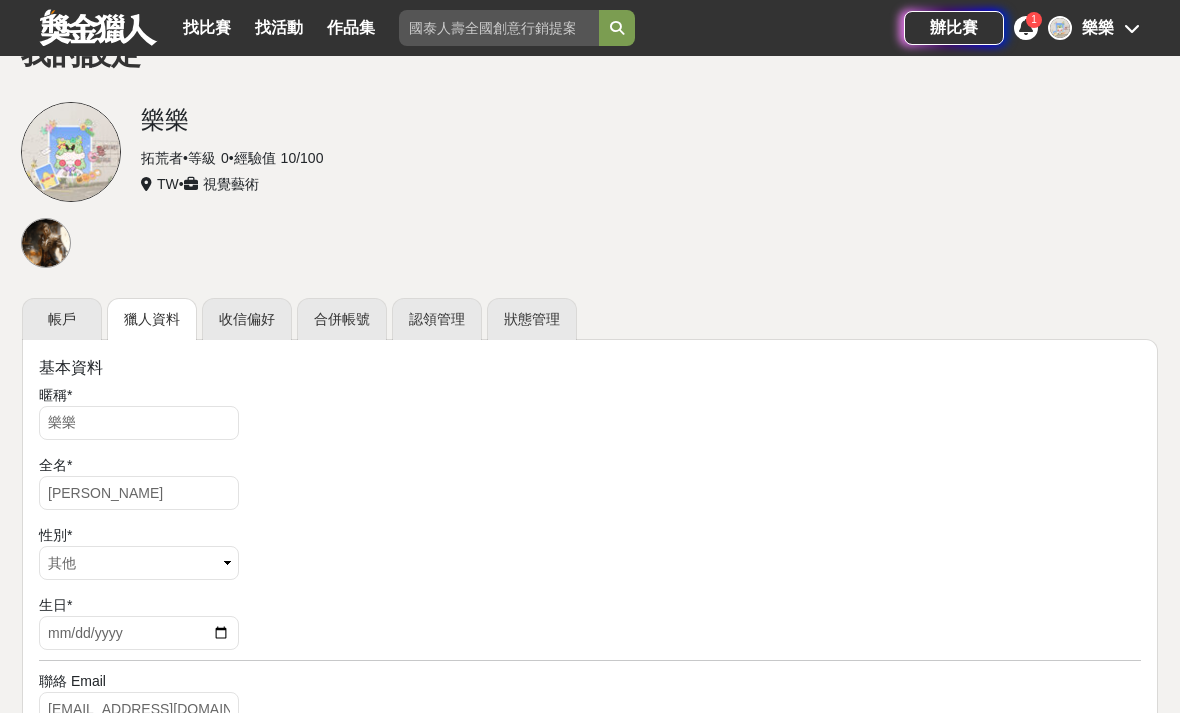 click on "TW" at bounding box center [168, 184] 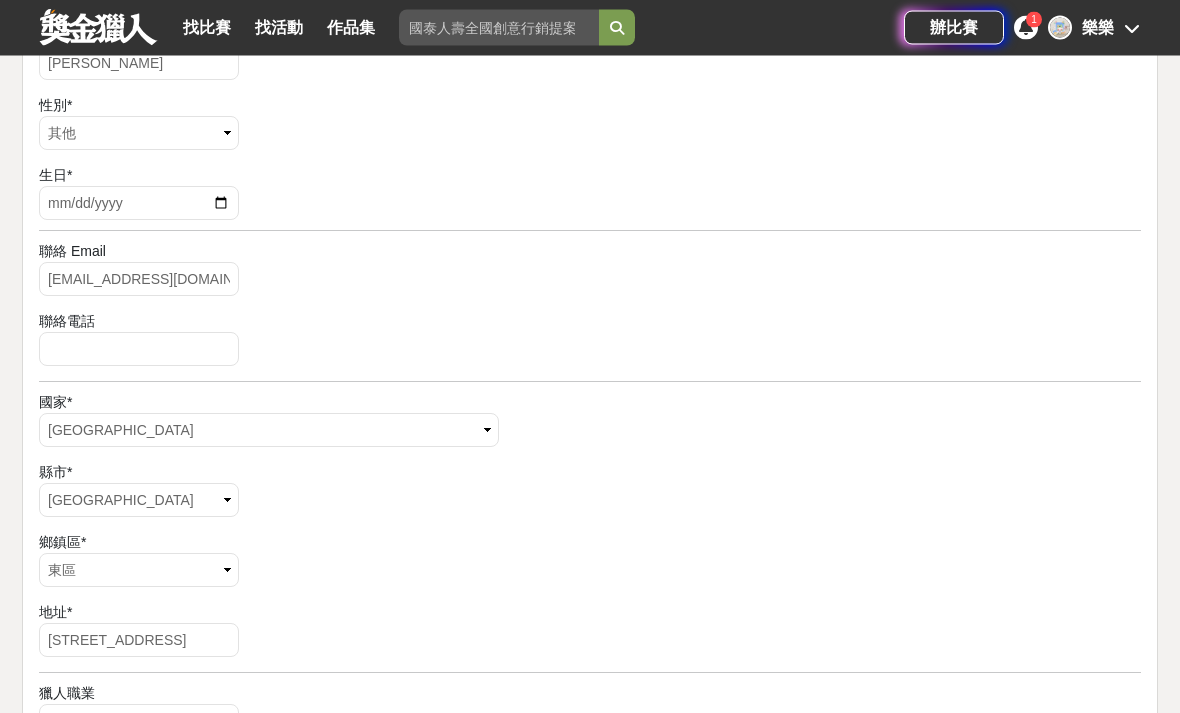 scroll, scrollTop: 522, scrollLeft: 0, axis: vertical 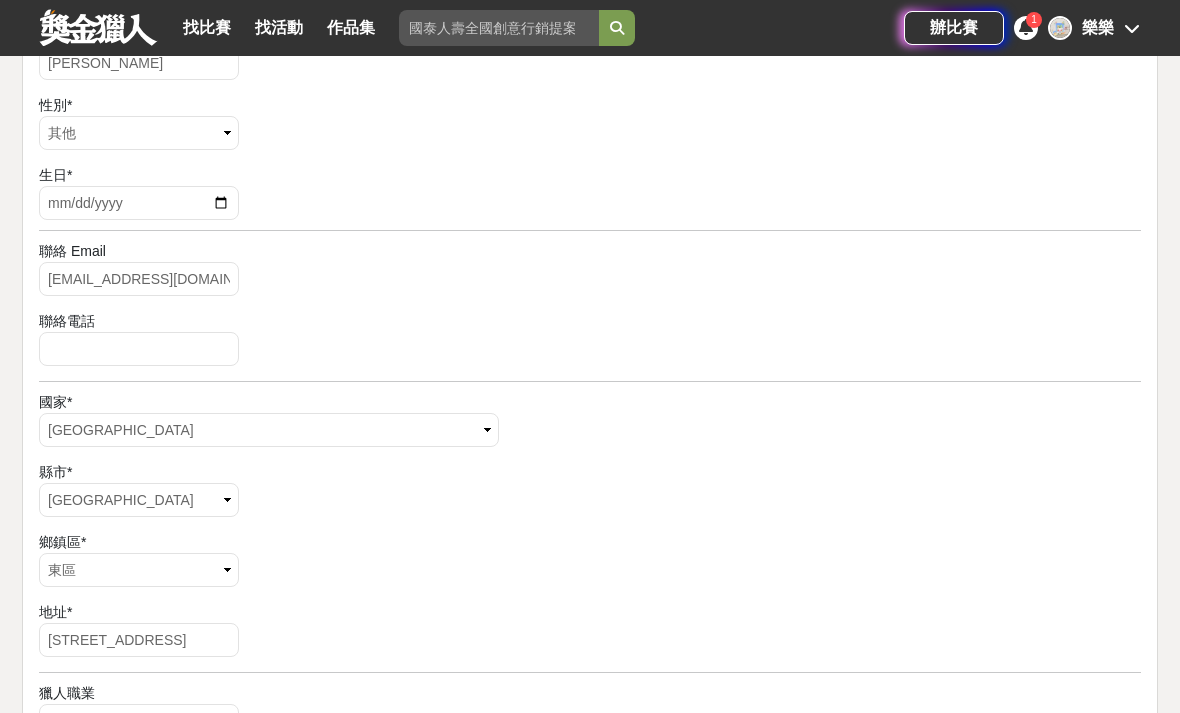click on "暱稱 * 樂樂 全名 * [PERSON_NAME] 性別 * 請選擇... 男 女 其他 生日 * [DEMOGRAPHIC_DATA] 聯絡 Email [EMAIL_ADDRESS][DOMAIN_NAME] 聯絡電話 國家 * 請選擇... [GEOGRAPHIC_DATA] [GEOGRAPHIC_DATA] [GEOGRAPHIC_DATA] [GEOGRAPHIC_DATA] [GEOGRAPHIC_DATA] [GEOGRAPHIC_DATA] [GEOGRAPHIC_DATA] [GEOGRAPHIC_DATA] [GEOGRAPHIC_DATA] [GEOGRAPHIC_DATA] [US_STATE] [GEOGRAPHIC_DATA] [GEOGRAPHIC_DATA] [GEOGRAPHIC_DATA] [GEOGRAPHIC_DATA] [GEOGRAPHIC_DATA] [GEOGRAPHIC_DATA] [GEOGRAPHIC_DATA] [GEOGRAPHIC_DATA] [GEOGRAPHIC_DATA] [GEOGRAPHIC_DATA] [GEOGRAPHIC_DATA] [GEOGRAPHIC_DATA] [GEOGRAPHIC_DATA] [GEOGRAPHIC_DATA] [GEOGRAPHIC_DATA] [GEOGRAPHIC_DATA] [GEOGRAPHIC_DATA] [GEOGRAPHIC_DATA], Plurinational [GEOGRAPHIC_DATA] [GEOGRAPHIC_DATA] [GEOGRAPHIC_DATA] [GEOGRAPHIC_DATA] [GEOGRAPHIC_DATA] [GEOGRAPHIC_DATA] [GEOGRAPHIC_DATA] [GEOGRAPHIC_DATA] [GEOGRAPHIC_DATA] [GEOGRAPHIC_DATA] [GEOGRAPHIC_DATA], [GEOGRAPHIC_DATA] [GEOGRAPHIC_DATA] [GEOGRAPHIC_DATA] [GEOGRAPHIC_DATA] [GEOGRAPHIC_DATA] [GEOGRAPHIC_DATA] [GEOGRAPHIC_DATA] [GEOGRAPHIC_DATA] [GEOGRAPHIC_DATA] [PERSON_NAME][GEOGRAPHIC_DATA] [GEOGRAPHIC_DATA] [GEOGRAPHIC_DATA] [GEOGRAPHIC_DATA] [GEOGRAPHIC_DATA] [GEOGRAPHIC_DATA] [GEOGRAPHIC_DATA] [GEOGRAPHIC_DATA] [GEOGRAPHIC_DATA] [GEOGRAPHIC_DATA] [GEOGRAPHIC_DATA] [GEOGRAPHIC_DATA] [GEOGRAPHIC_DATA] [GEOGRAPHIC_DATA] [GEOGRAPHIC_DATA] [GEOGRAPHIC_DATA] [GEOGRAPHIC_DATA] [GEOGRAPHIC_DATA] [GEOGRAPHIC_DATA] [GEOGRAPHIC_DATA] [GEOGRAPHIC_DATA] [GEOGRAPHIC_DATA] [GEOGRAPHIC_DATA] ([GEOGRAPHIC_DATA]) [GEOGRAPHIC_DATA]" at bounding box center (590, 501) 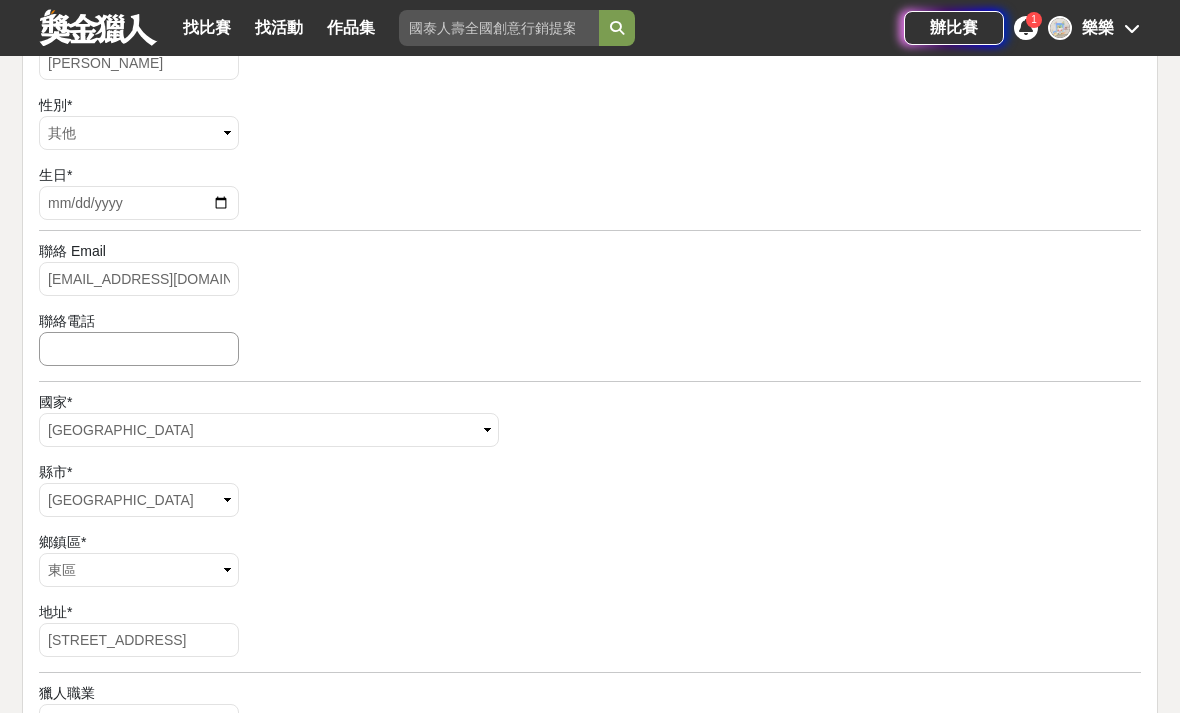click at bounding box center (139, 349) 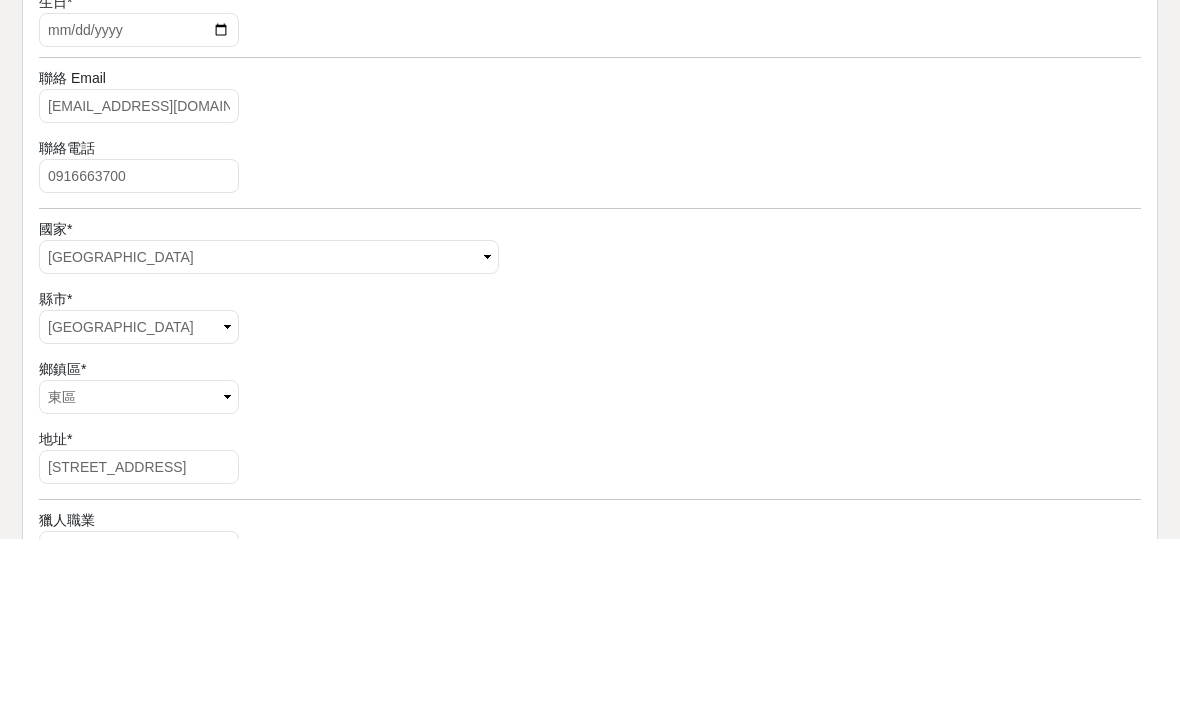 scroll, scrollTop: 696, scrollLeft: 0, axis: vertical 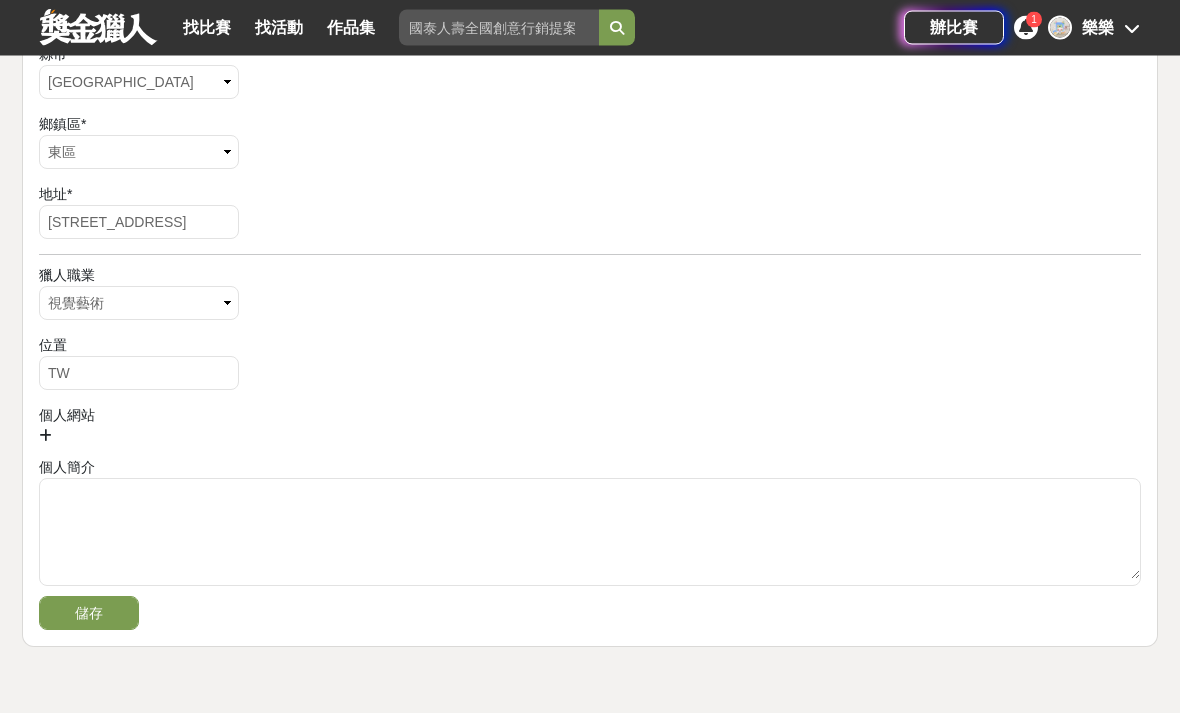 type on "0916663700" 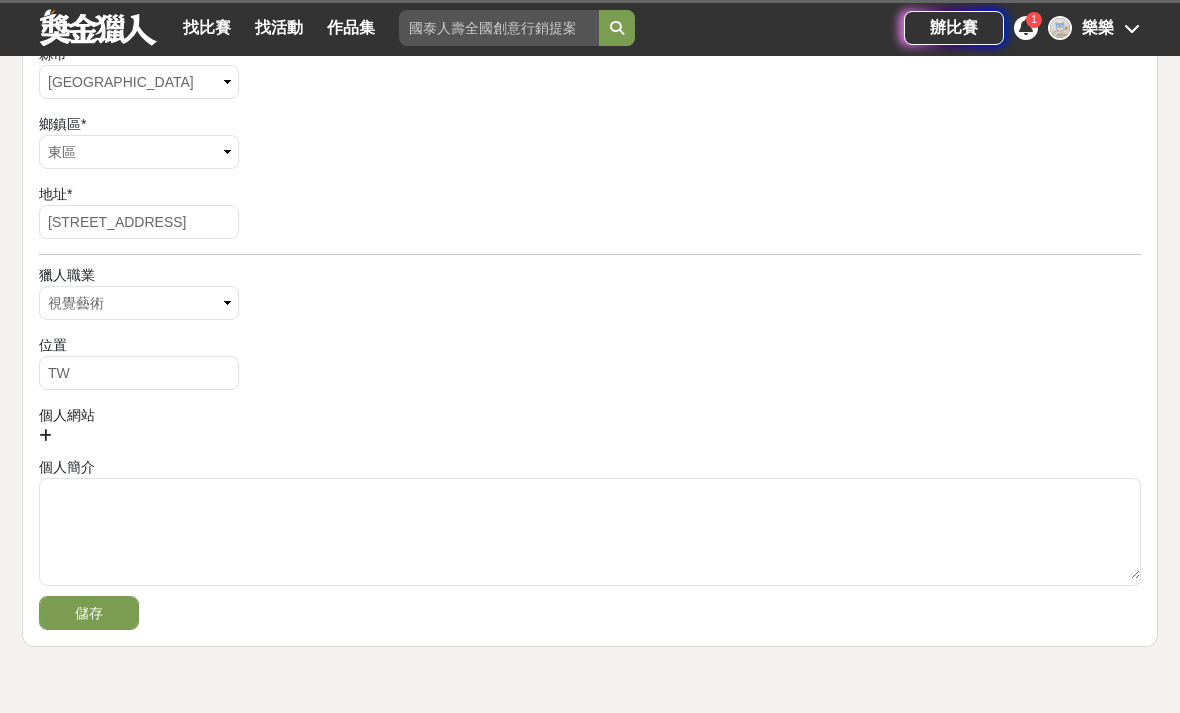 click on "儲存" at bounding box center [89, 613] 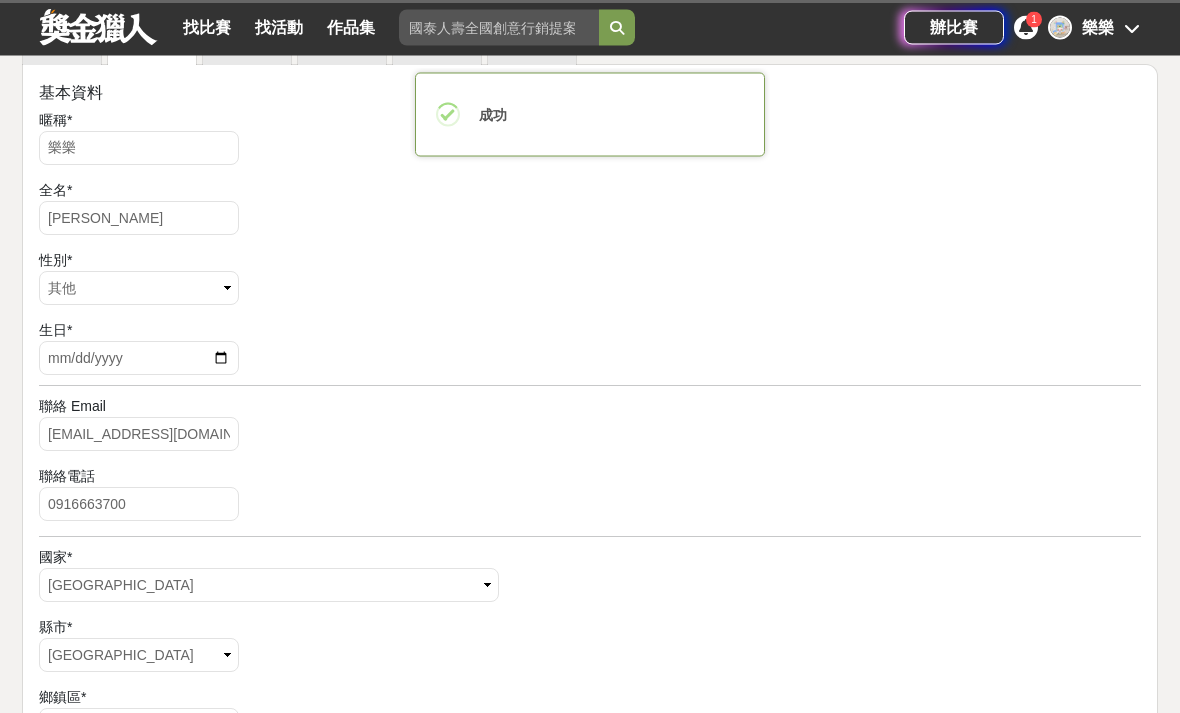 scroll, scrollTop: 0, scrollLeft: 0, axis: both 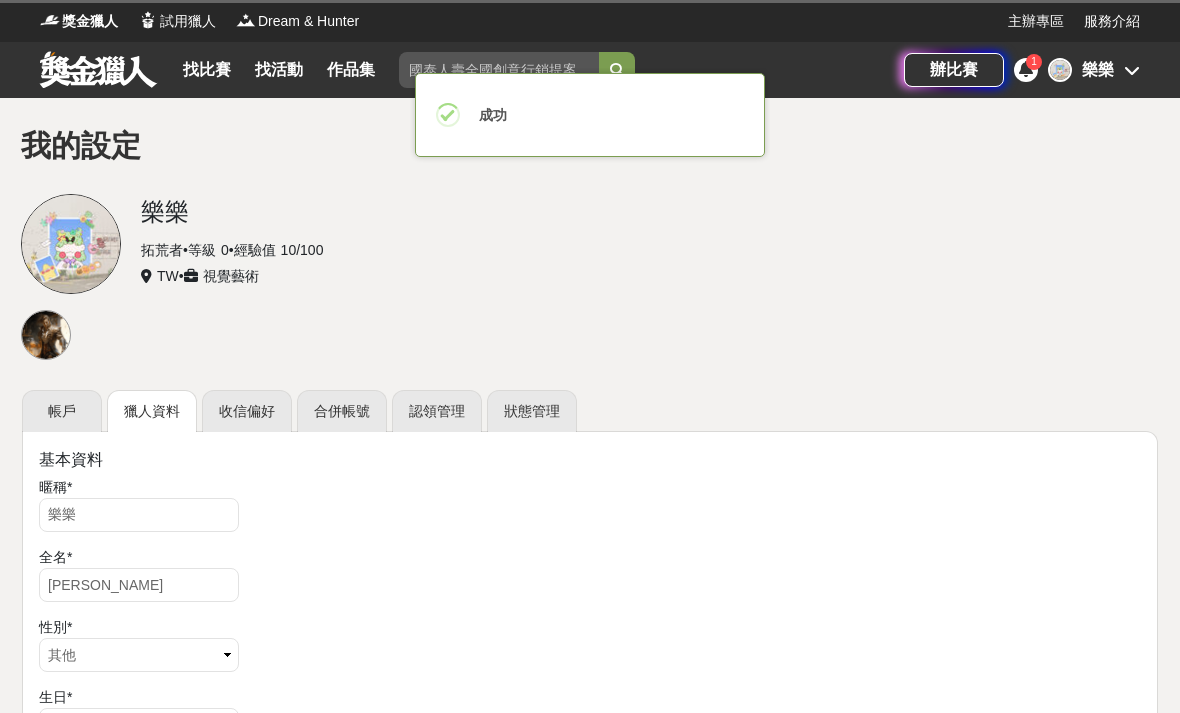 click on "收信偏好" at bounding box center [247, 411] 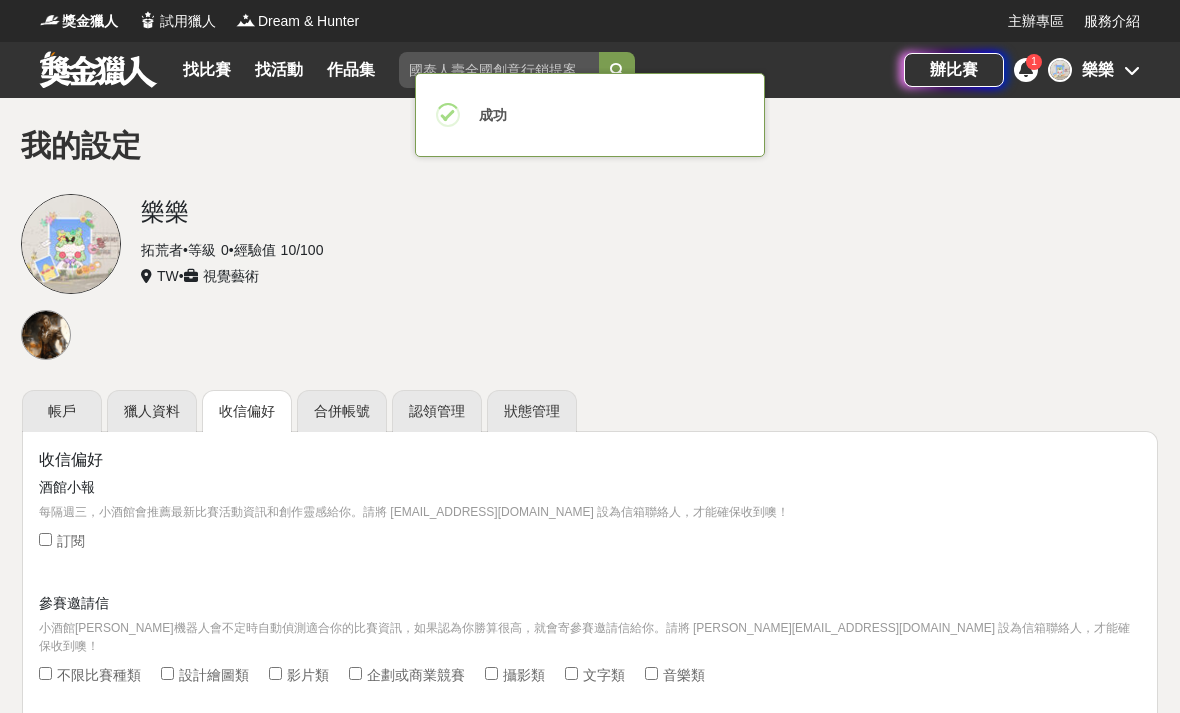 click on "帳戶" at bounding box center (62, 411) 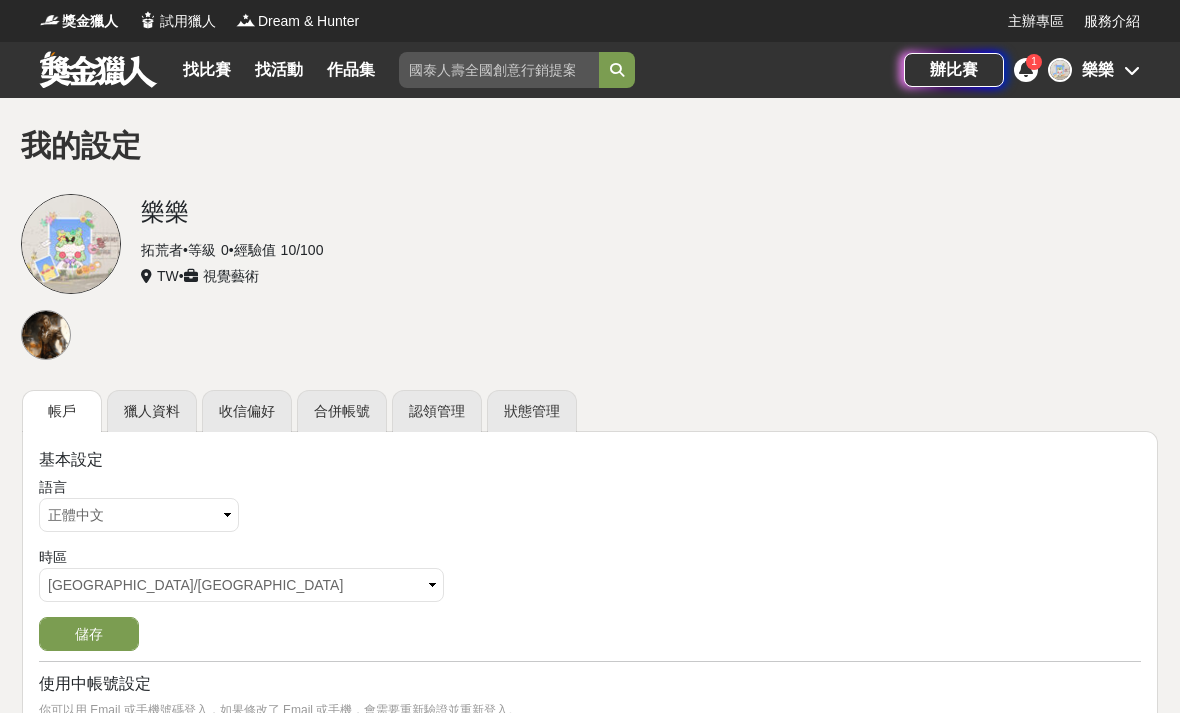 click on "1" at bounding box center [1026, 70] 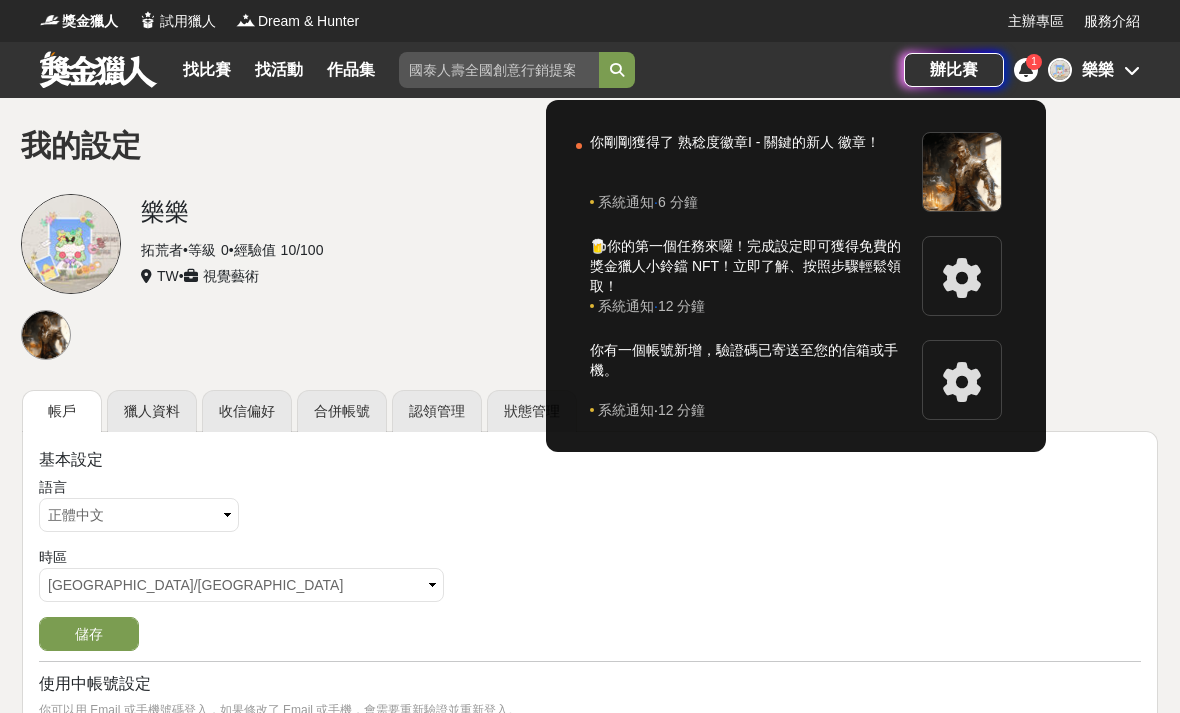 click on "你剛剛獲得了 熟稔度徽章I - 關鍵的新人 徽章！" at bounding box center [751, 162] 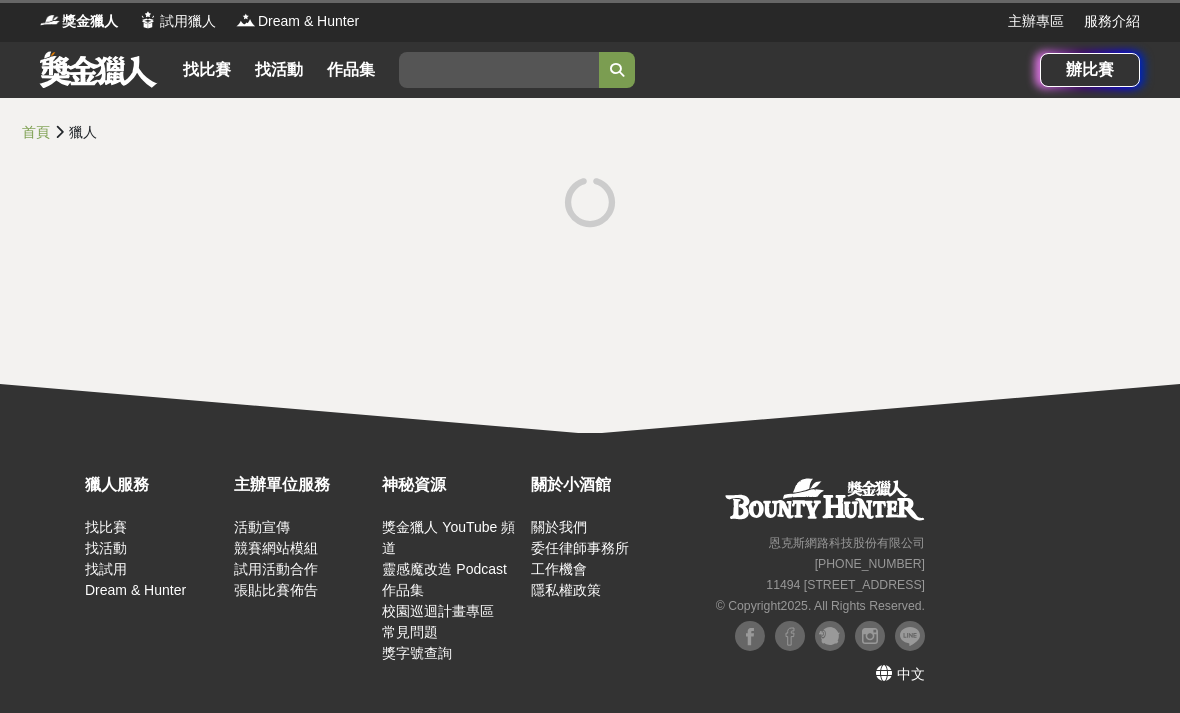 scroll, scrollTop: 0, scrollLeft: 0, axis: both 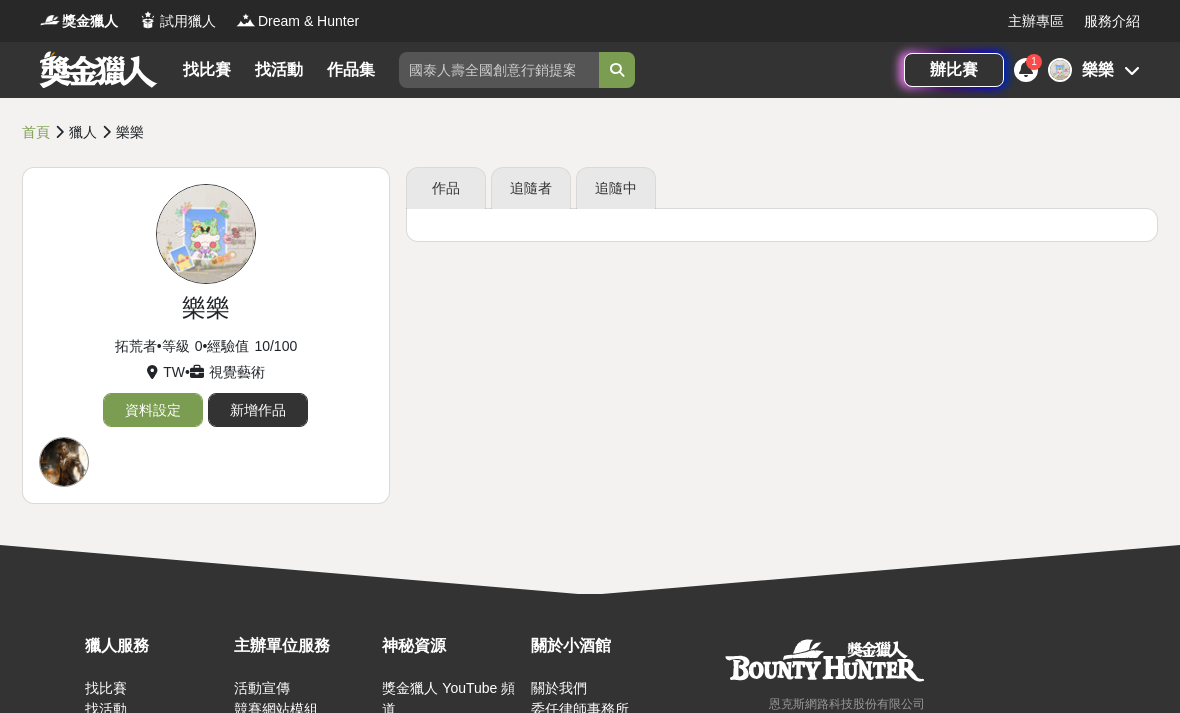 click on "新增作品" at bounding box center (258, 410) 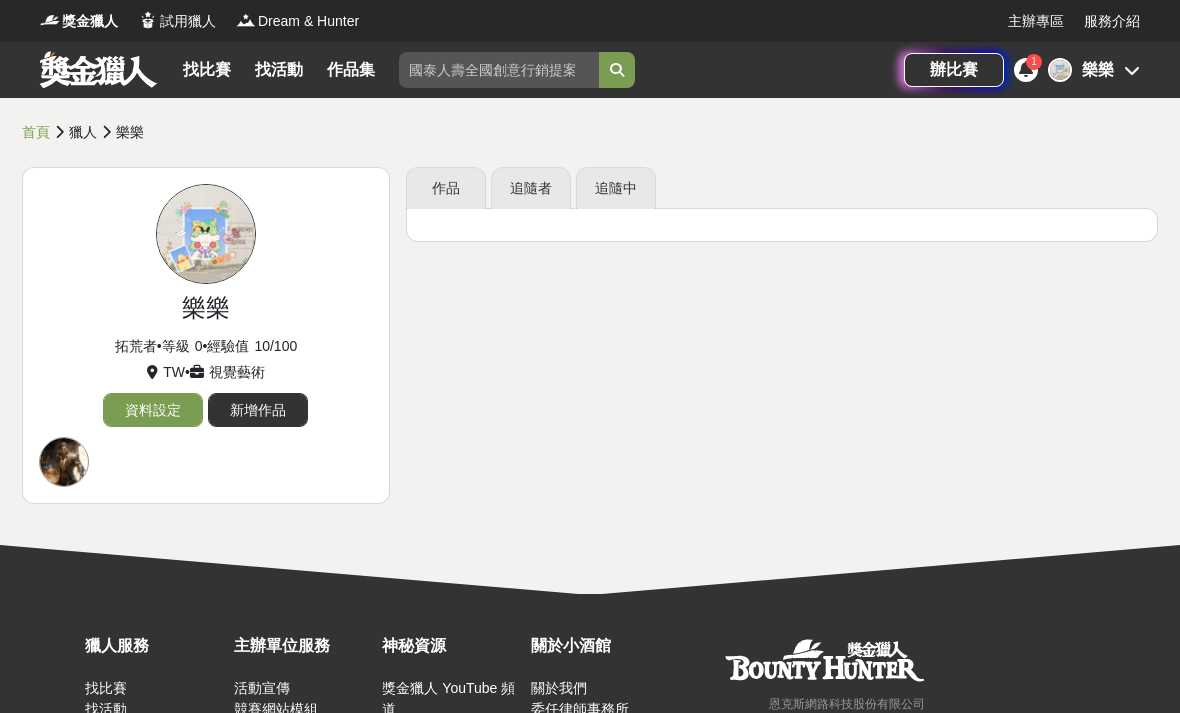 click on "新增作品" at bounding box center [258, 410] 